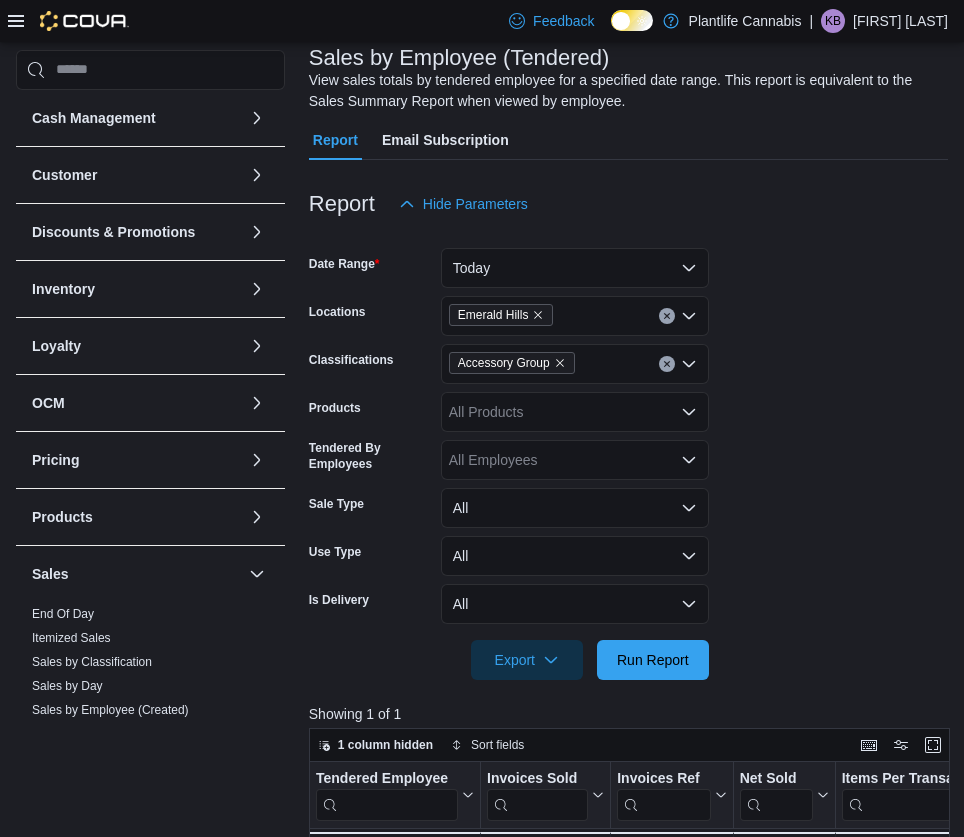 scroll, scrollTop: 125, scrollLeft: 0, axis: vertical 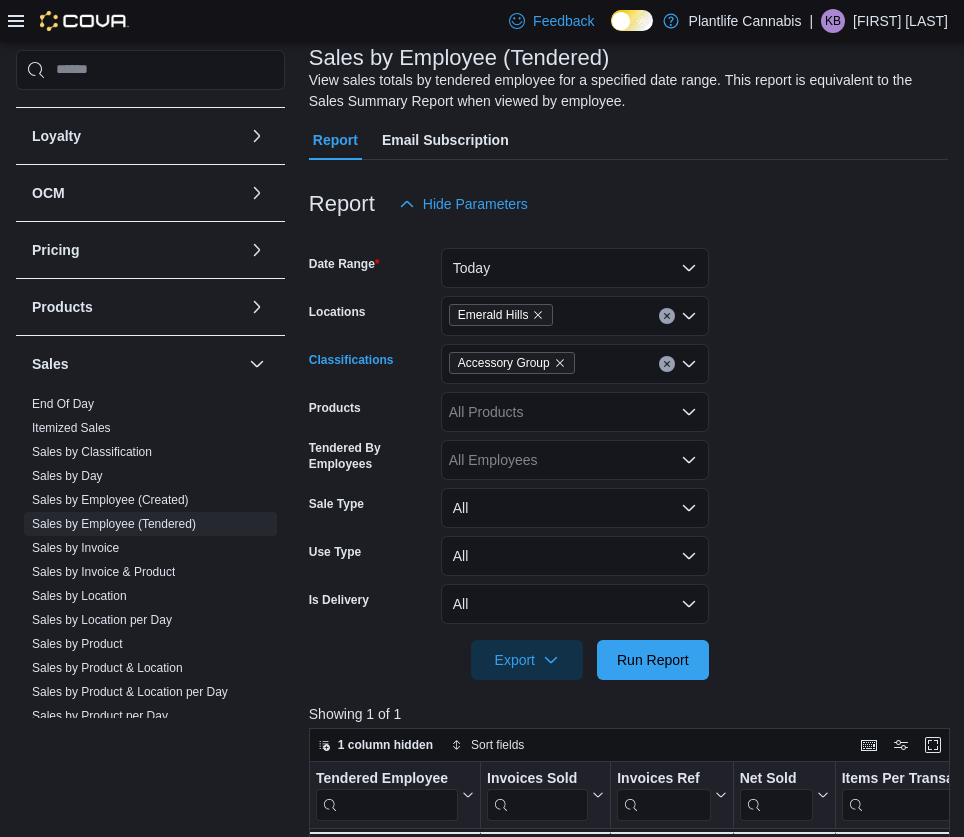 click 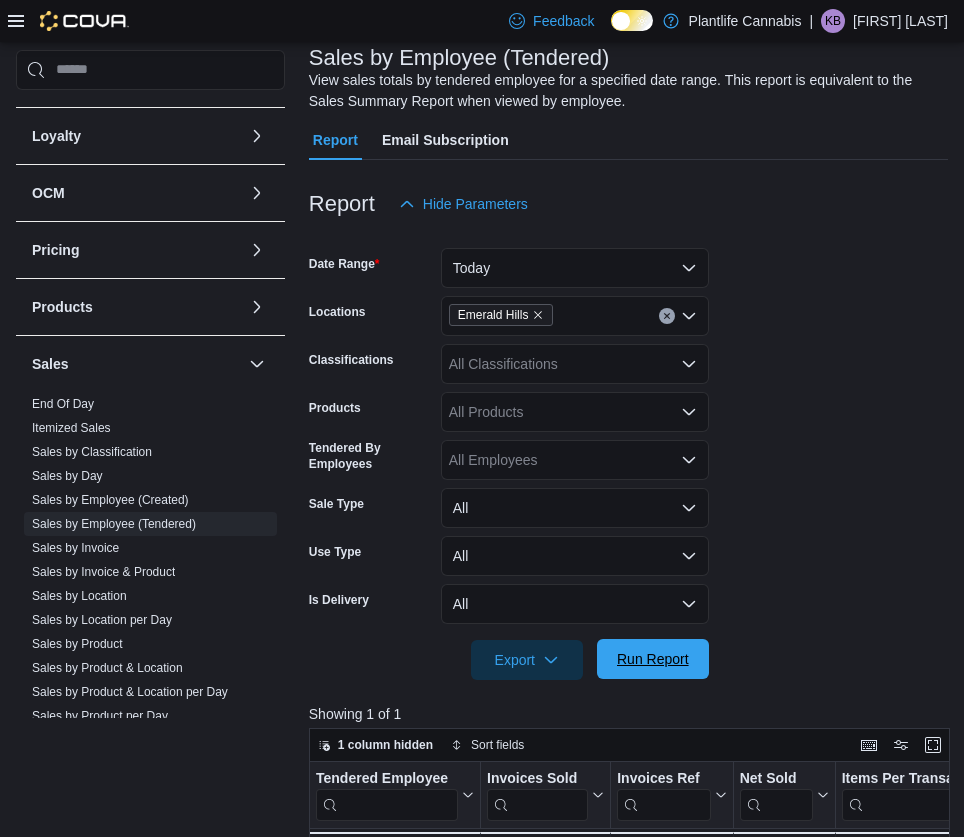 click on "Run Report" at bounding box center [653, 659] 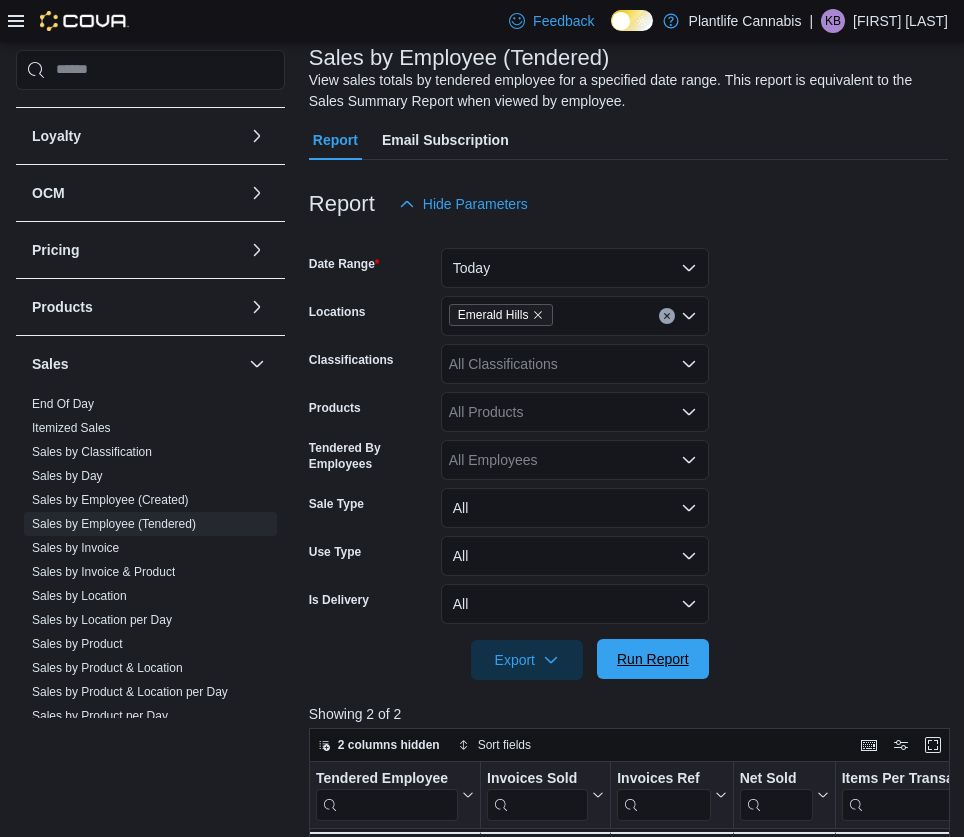 click on "Run Report" at bounding box center [653, 659] 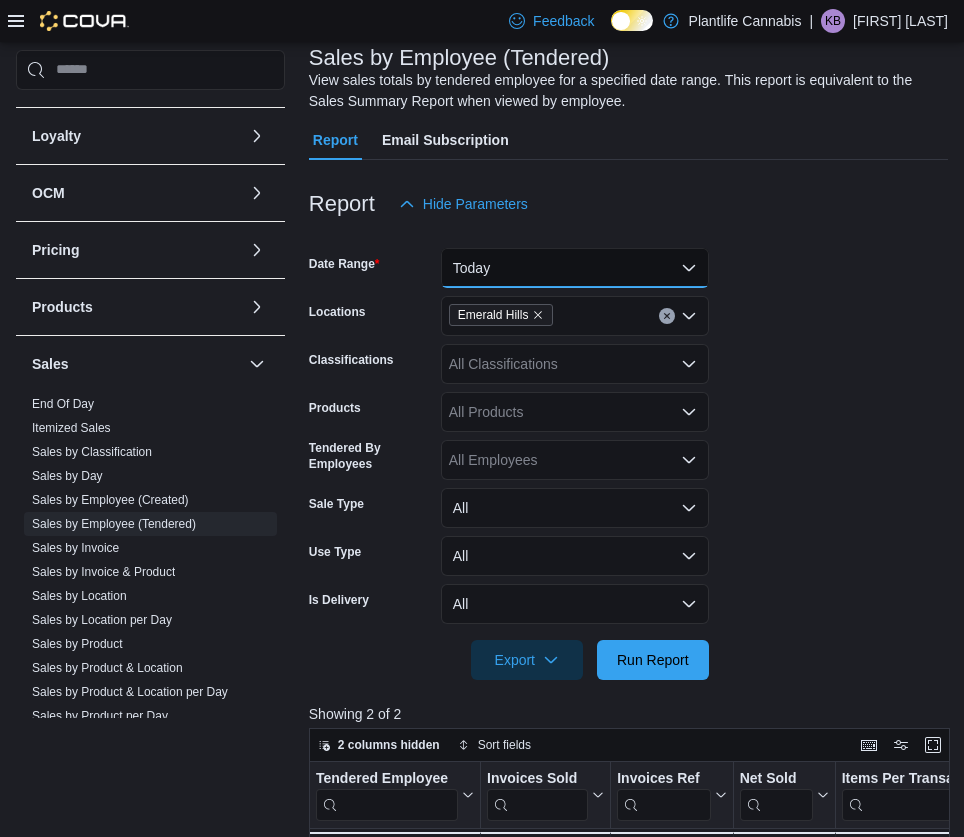 click on "Today" at bounding box center [575, 268] 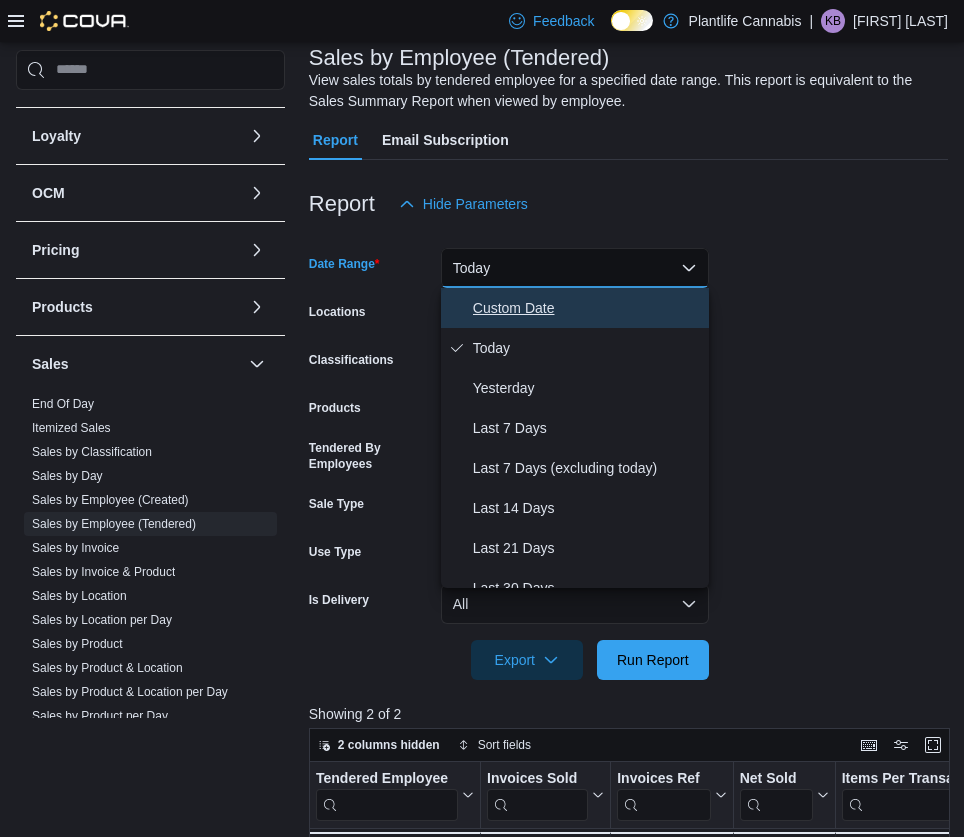 click on "Custom Date" at bounding box center [587, 308] 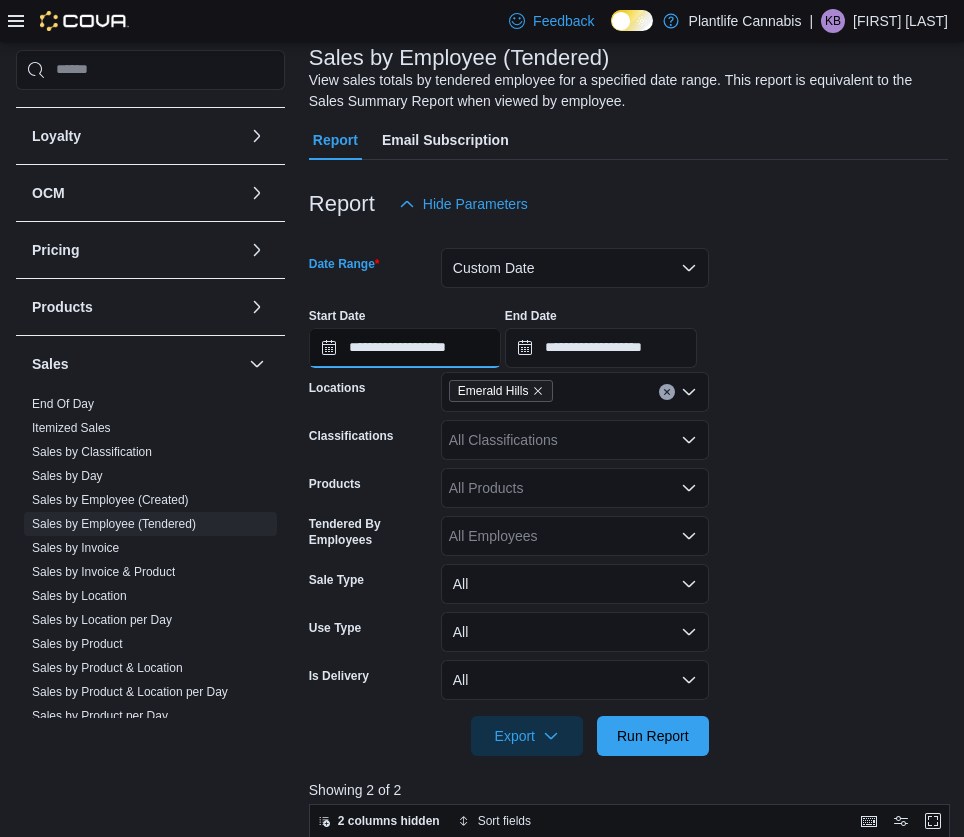 click on "**********" at bounding box center [405, 348] 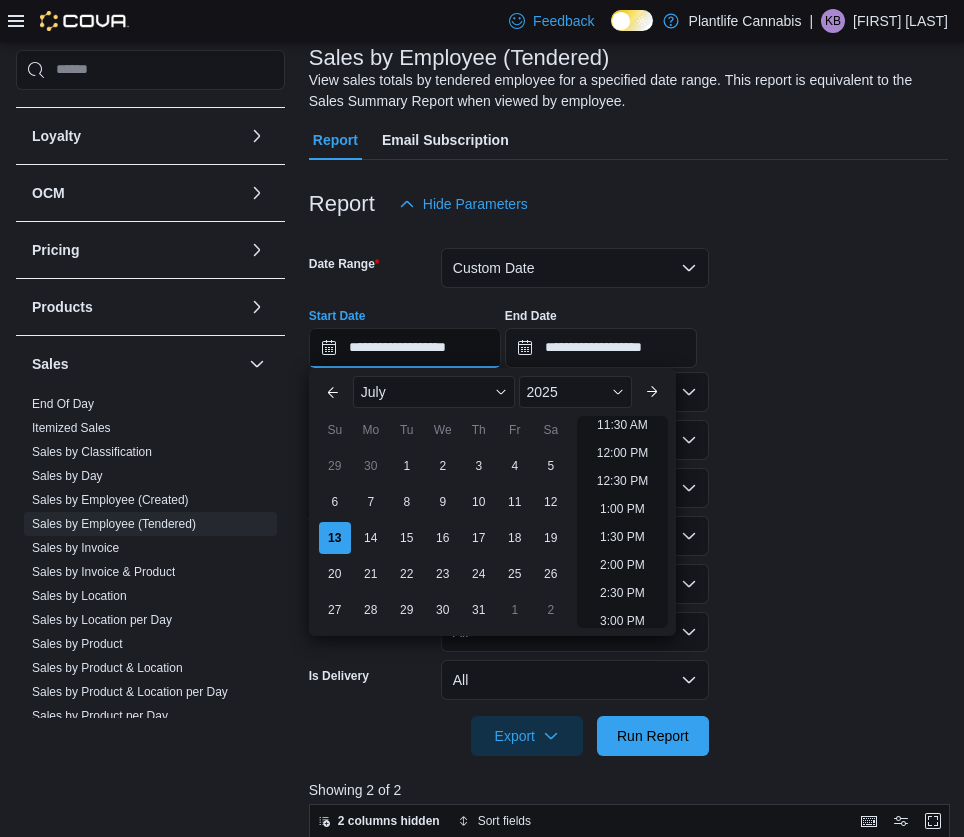 scroll, scrollTop: 655, scrollLeft: 0, axis: vertical 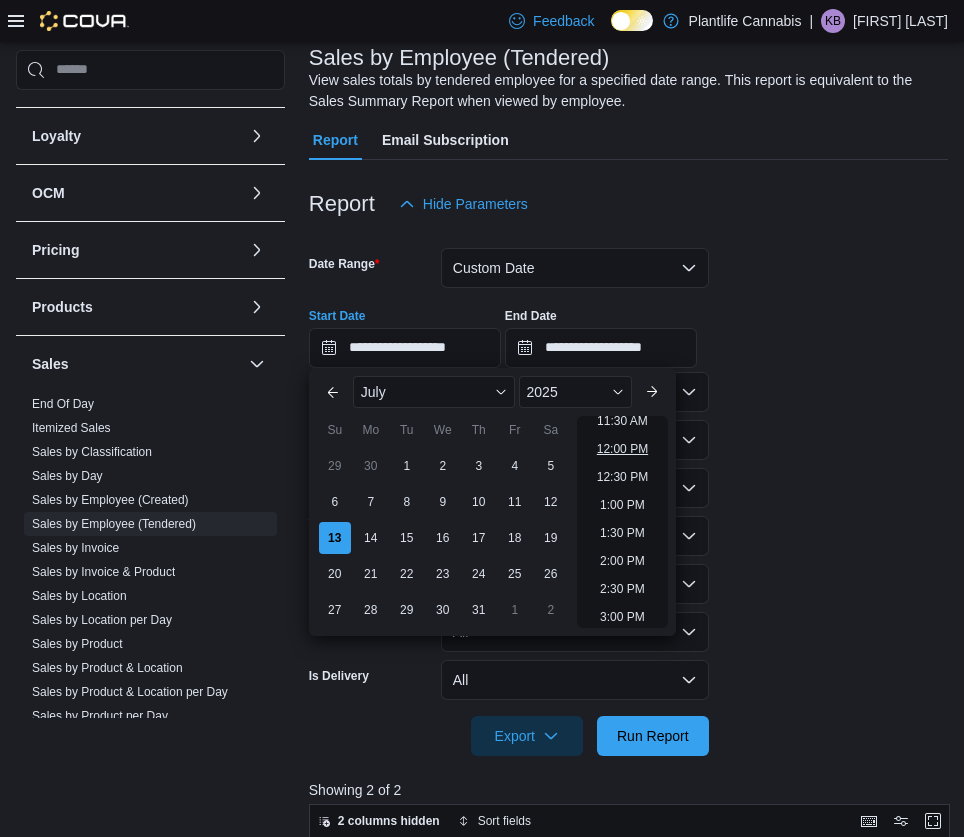 click on "12:00 PM" at bounding box center [622, 449] 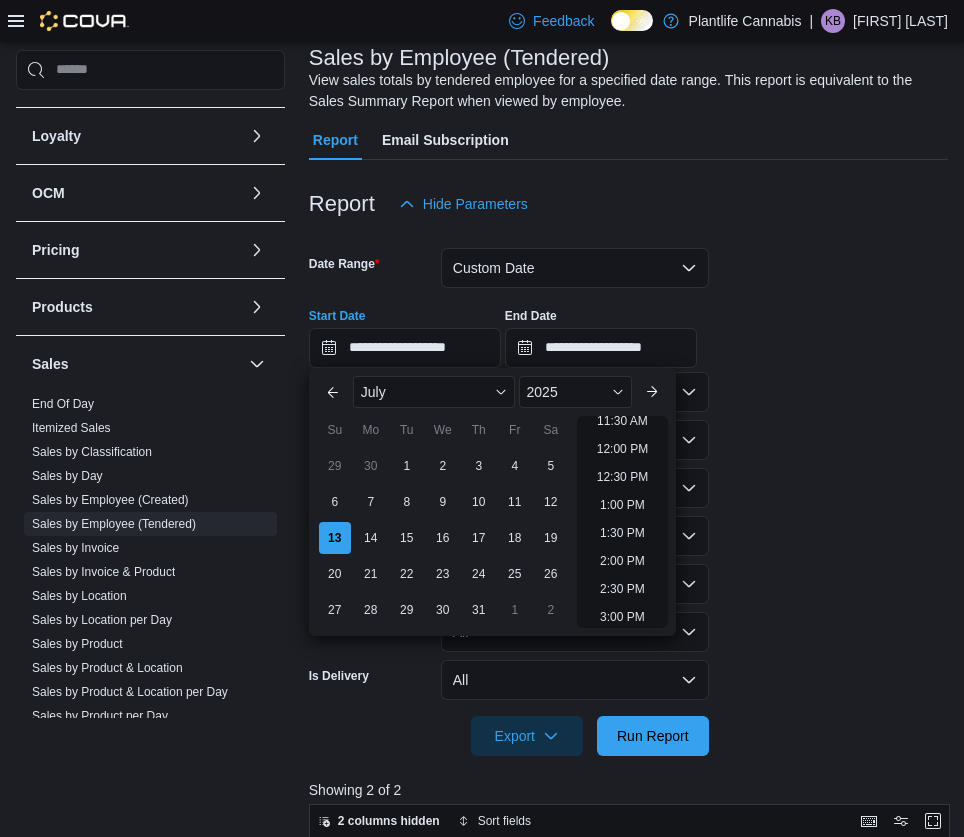 type on "**********" 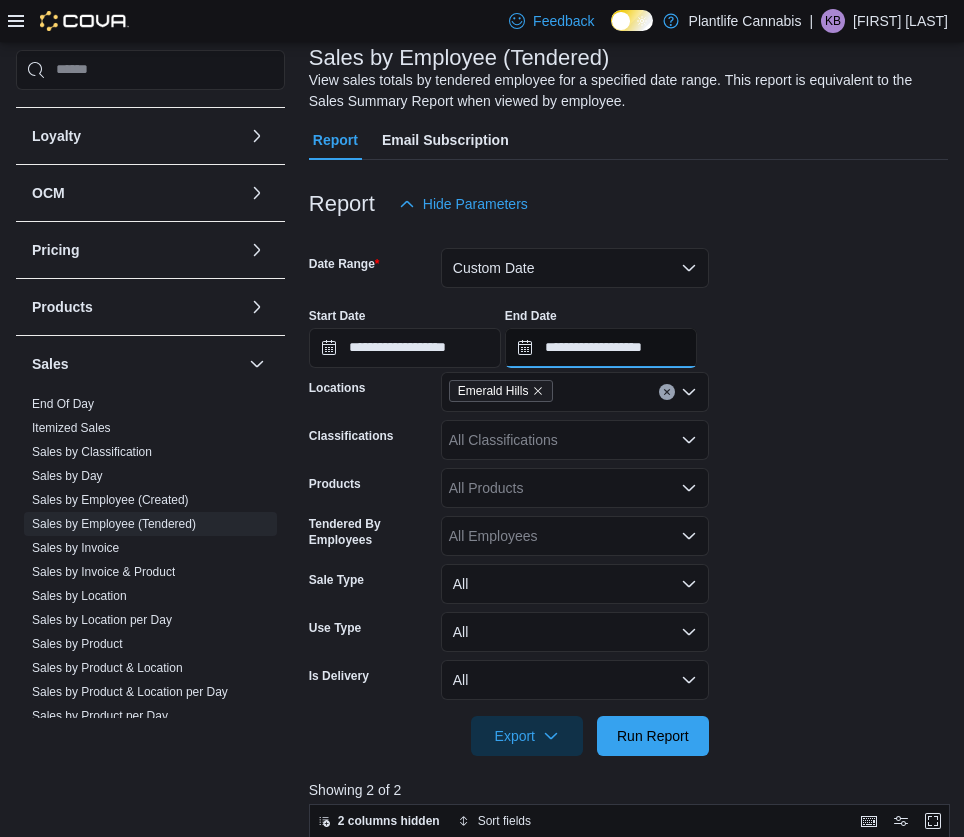 click on "**********" at bounding box center [601, 348] 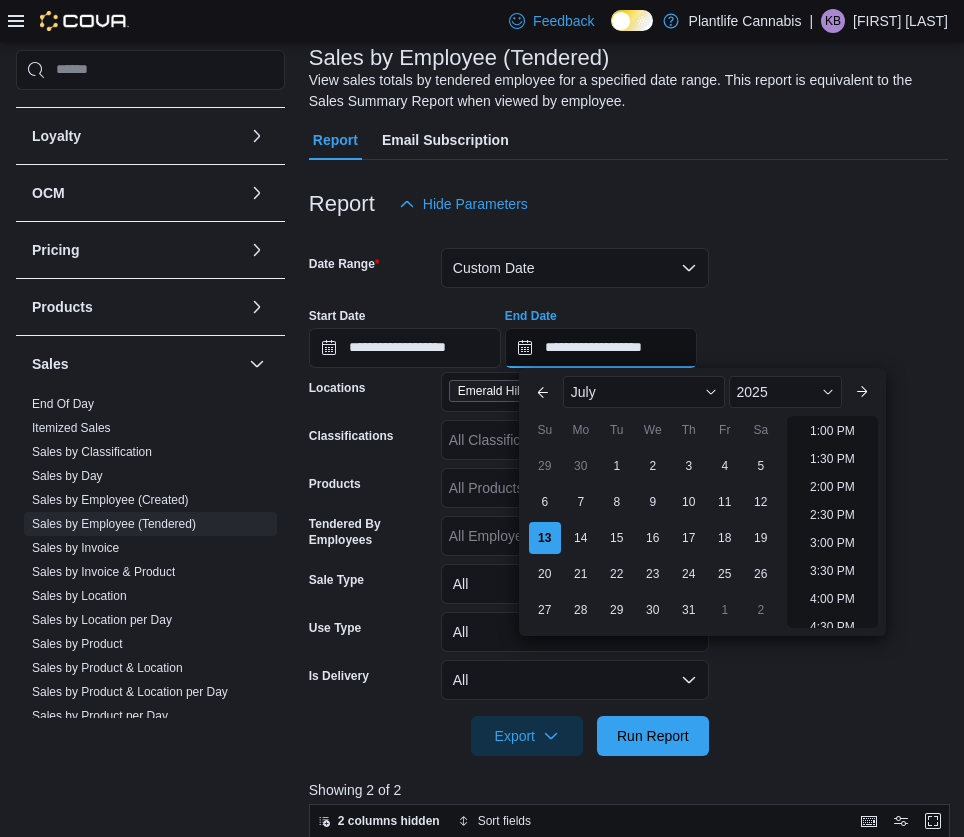 scroll, scrollTop: 725, scrollLeft: 0, axis: vertical 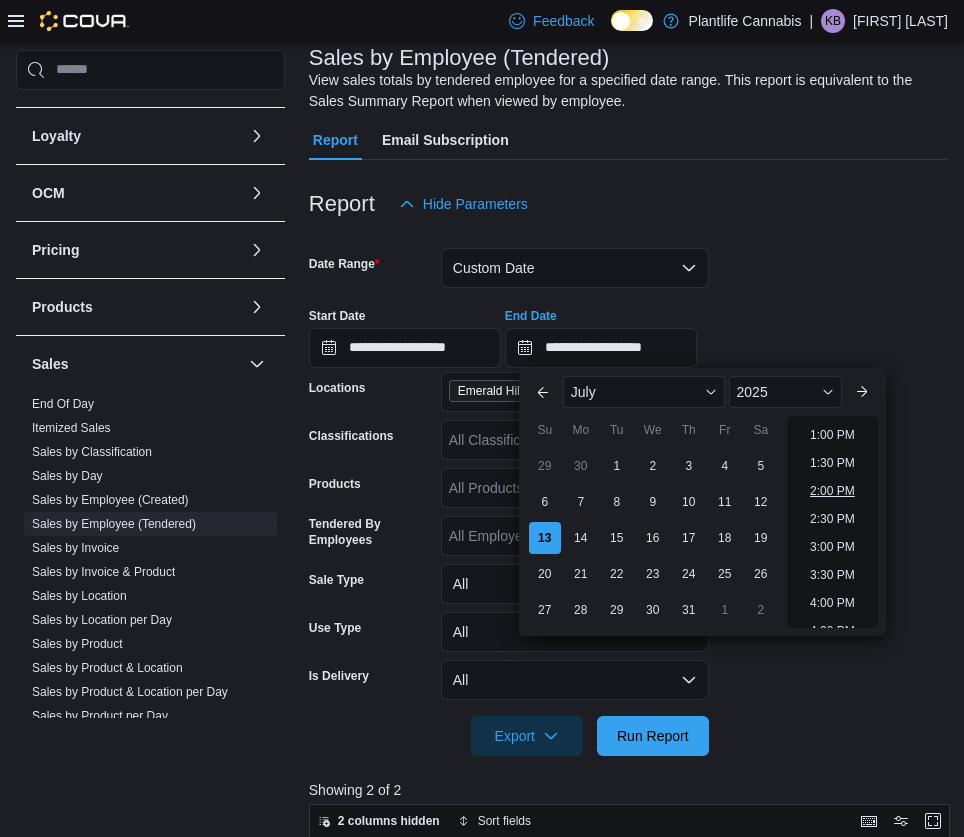click on "2:00 PM" at bounding box center (832, 491) 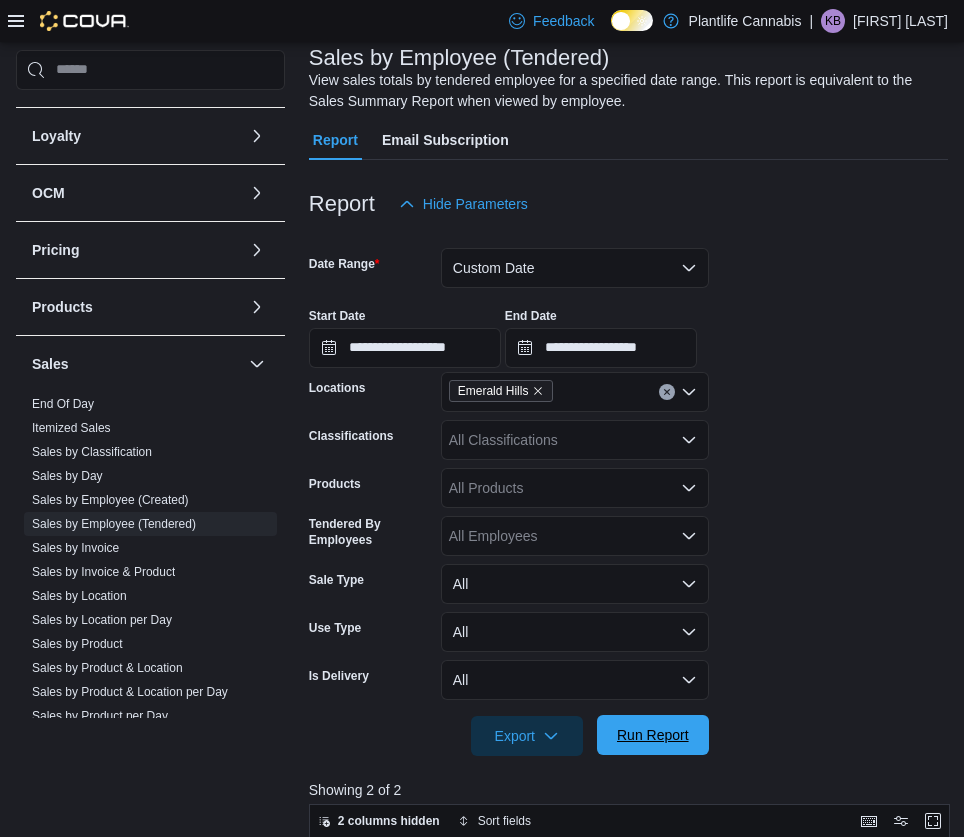 click on "Run Report" at bounding box center [653, 735] 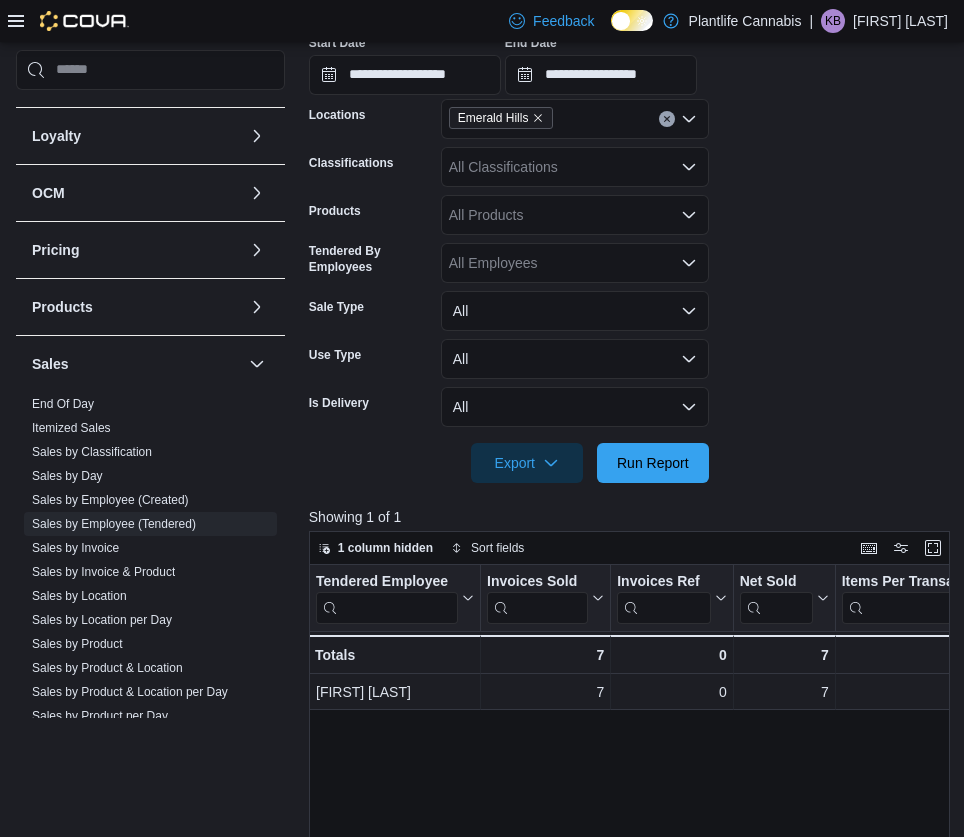 scroll, scrollTop: 101, scrollLeft: 0, axis: vertical 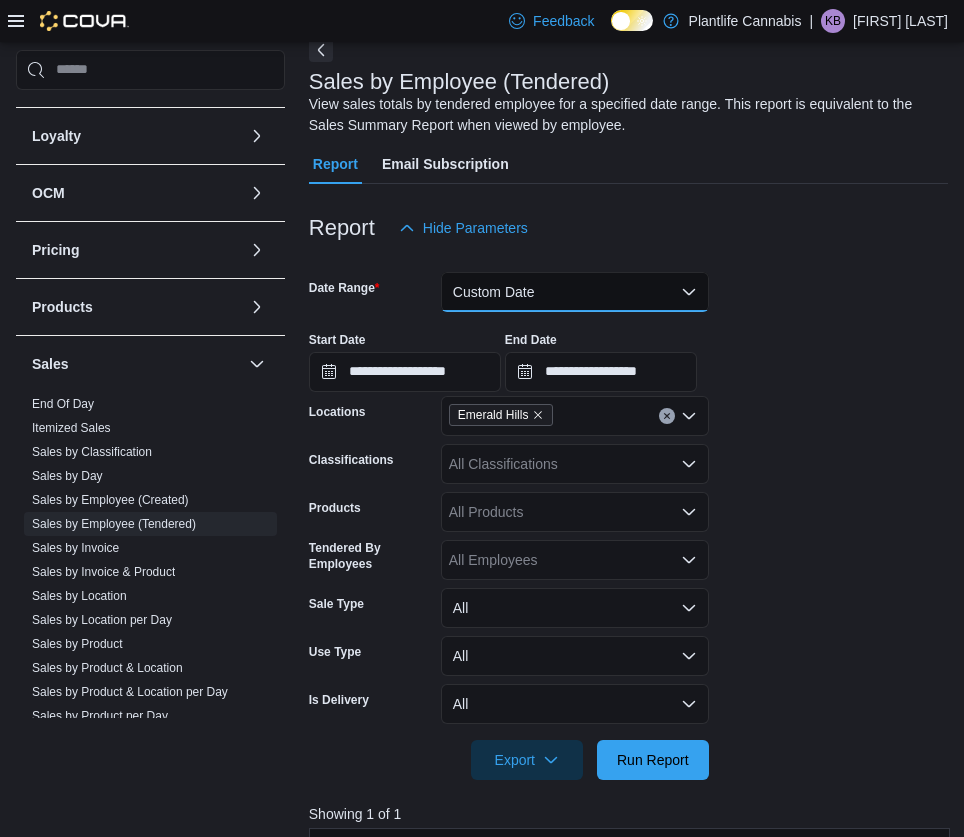 click on "Custom Date" at bounding box center [575, 292] 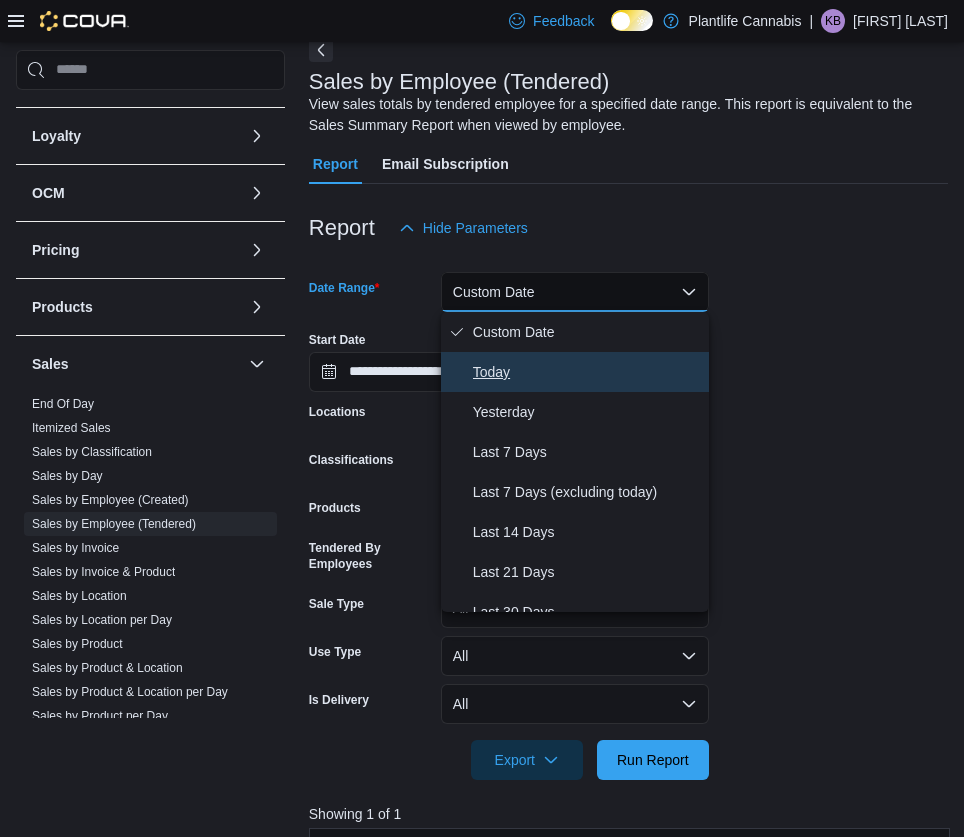 click on "Today" at bounding box center [587, 372] 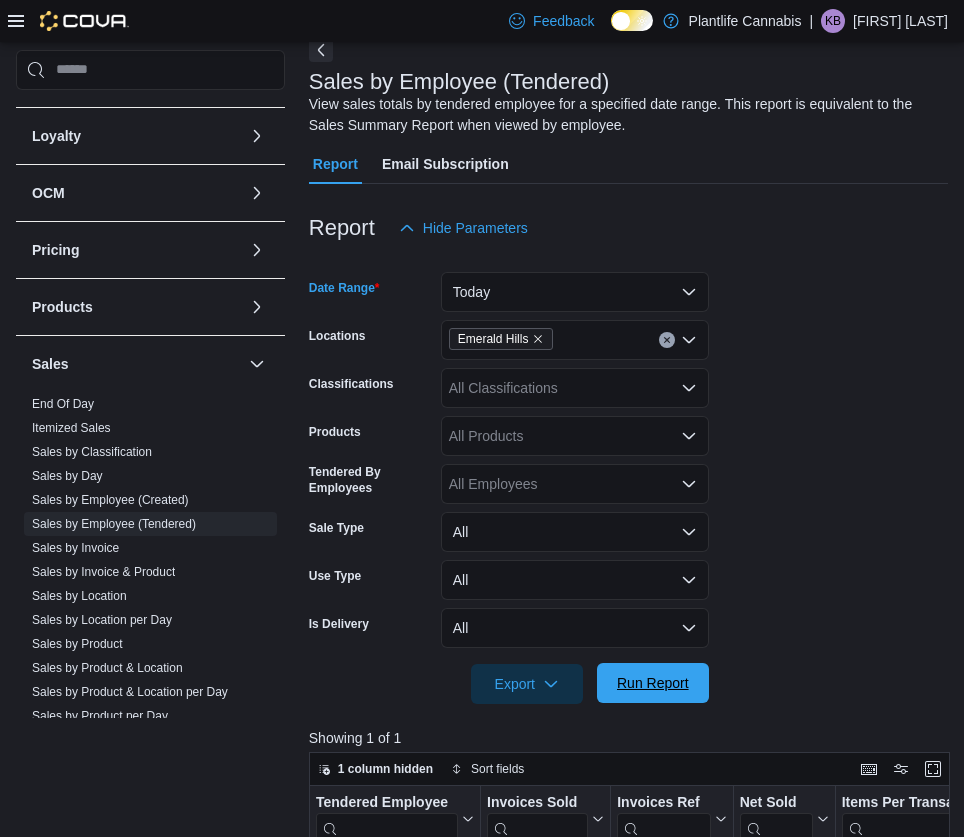 click on "Run Report" at bounding box center [653, 683] 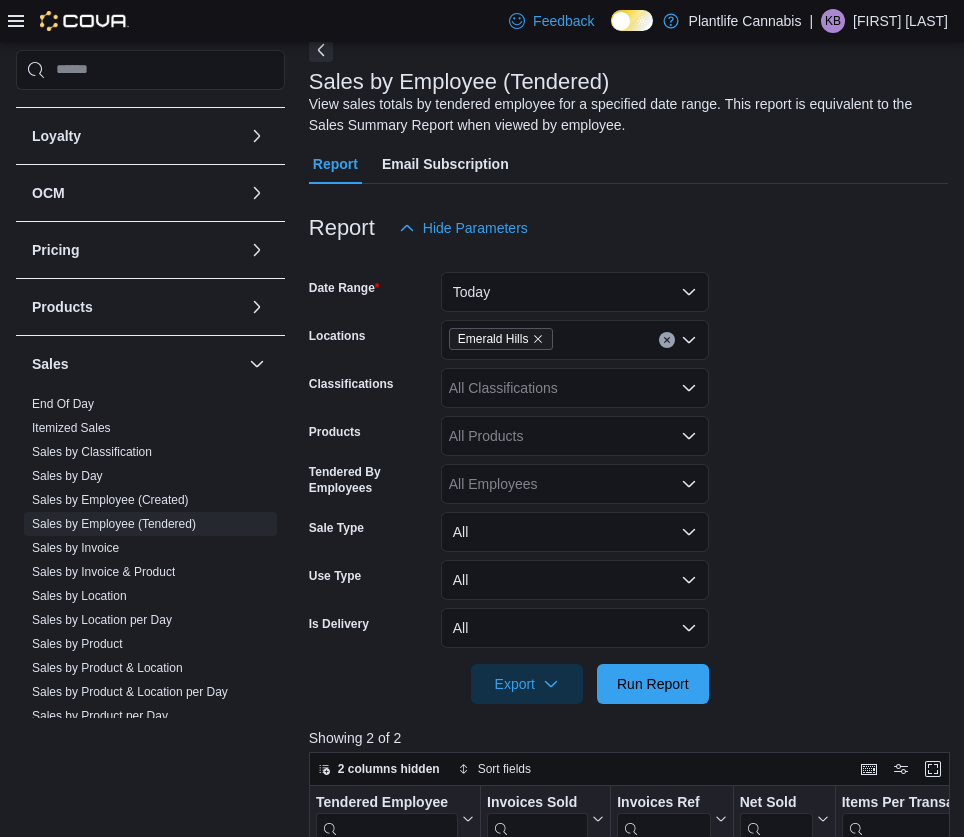 click on "Date Range Today Locations Emerald Hills Classifications All Classifications Products All Products Tendered By Employees All Employees Sale Type All Use Type All Is Delivery All Export  Run Report" at bounding box center [628, 476] 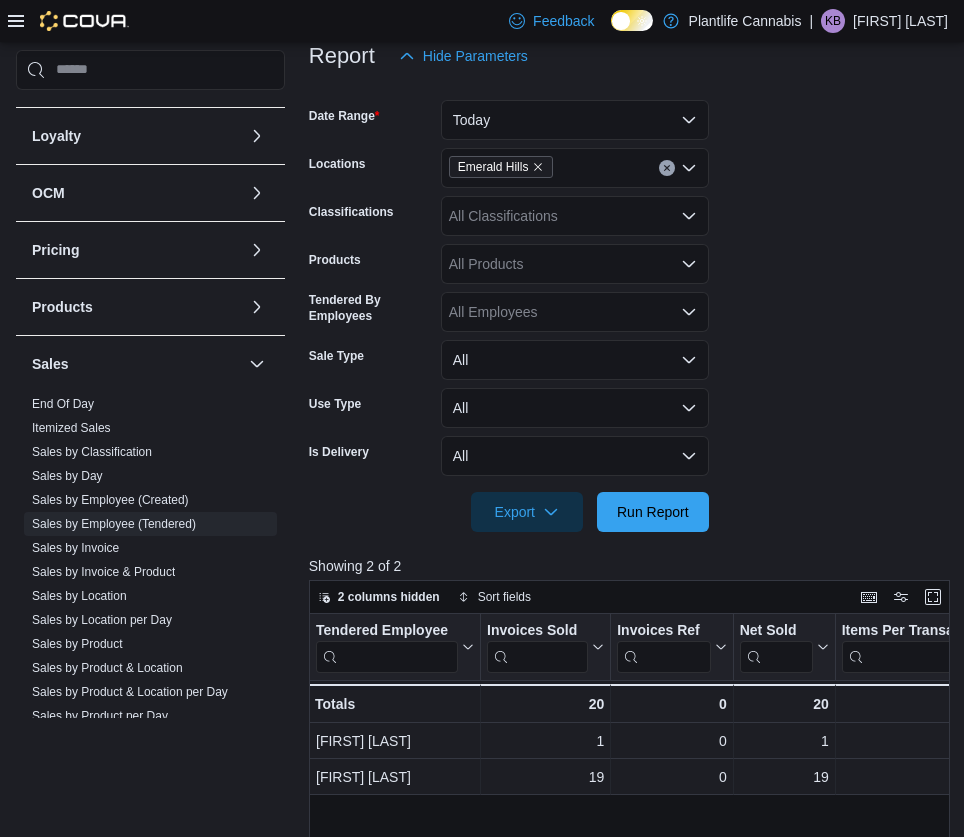 scroll, scrollTop: 701, scrollLeft: 0, axis: vertical 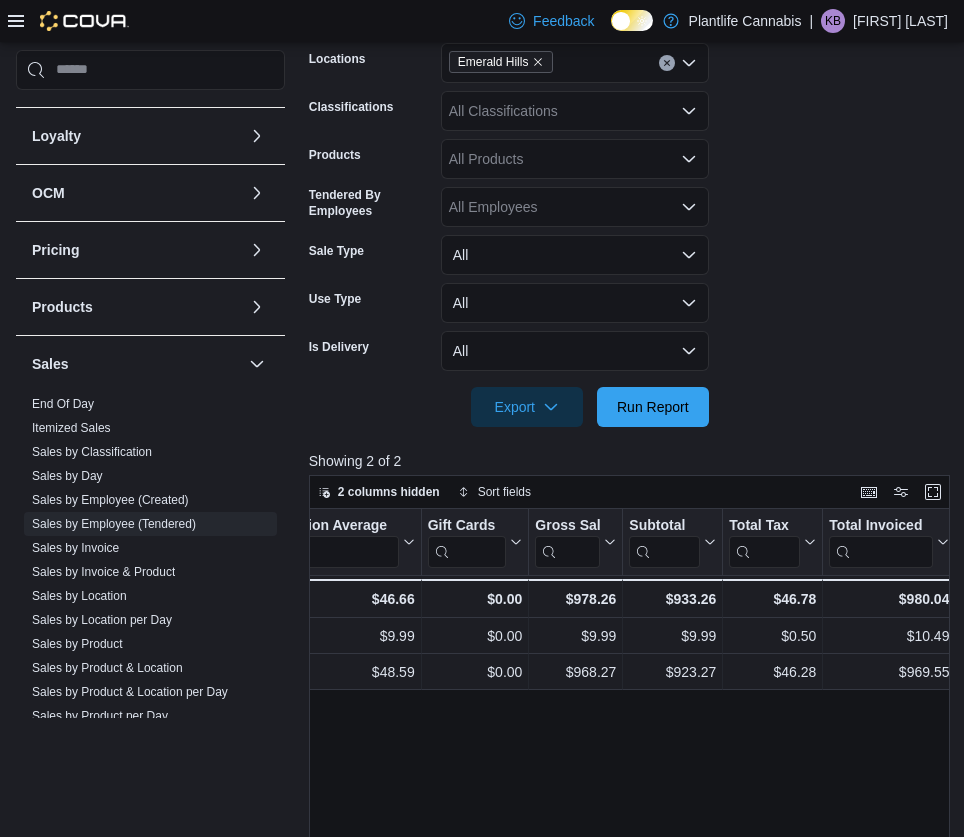 click on "All Classifications" at bounding box center [575, 111] 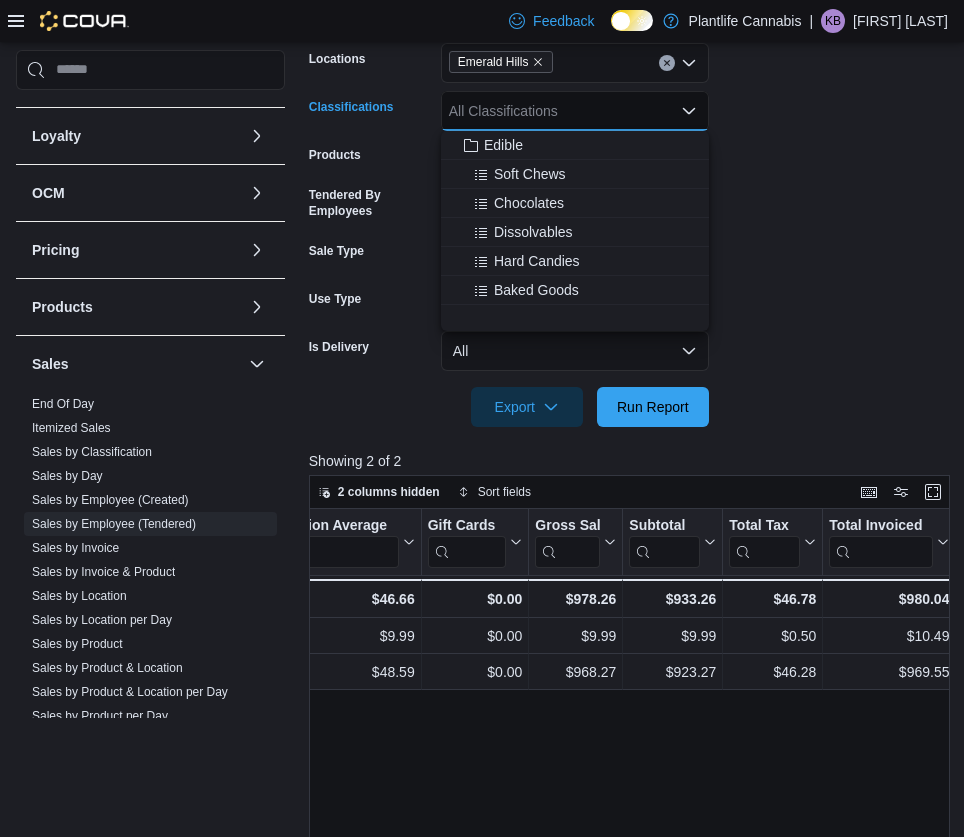 scroll, scrollTop: 135, scrollLeft: 0, axis: vertical 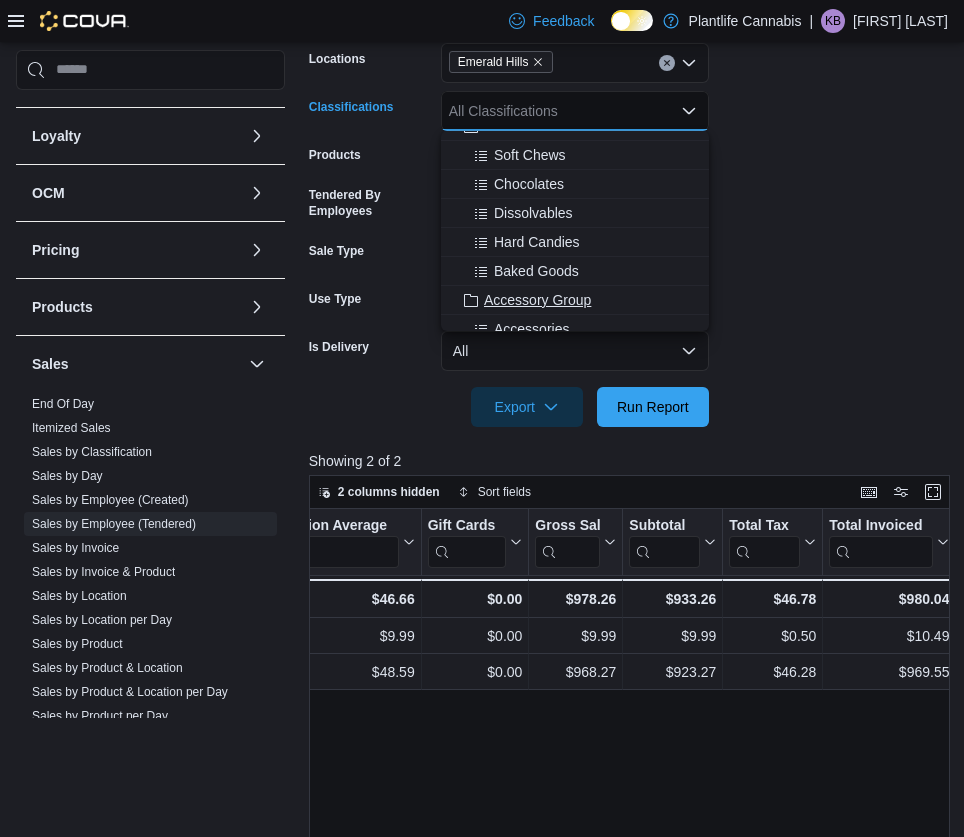 click on "Accessory Group" at bounding box center [537, 300] 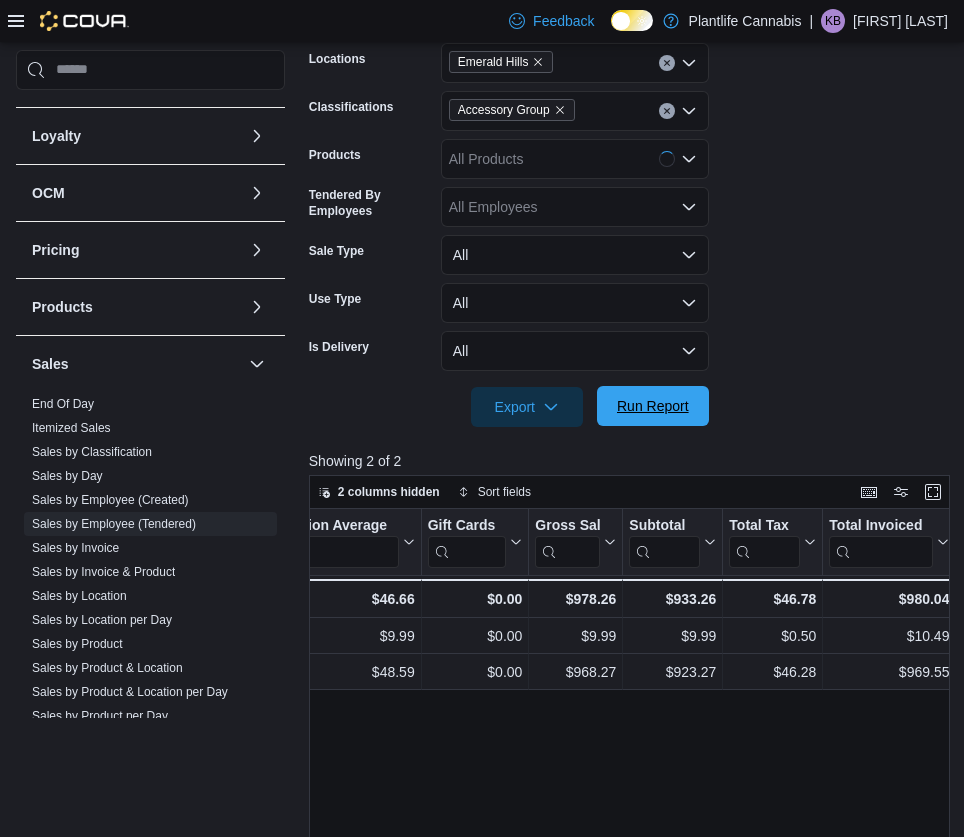 click on "Run Report" at bounding box center [653, 406] 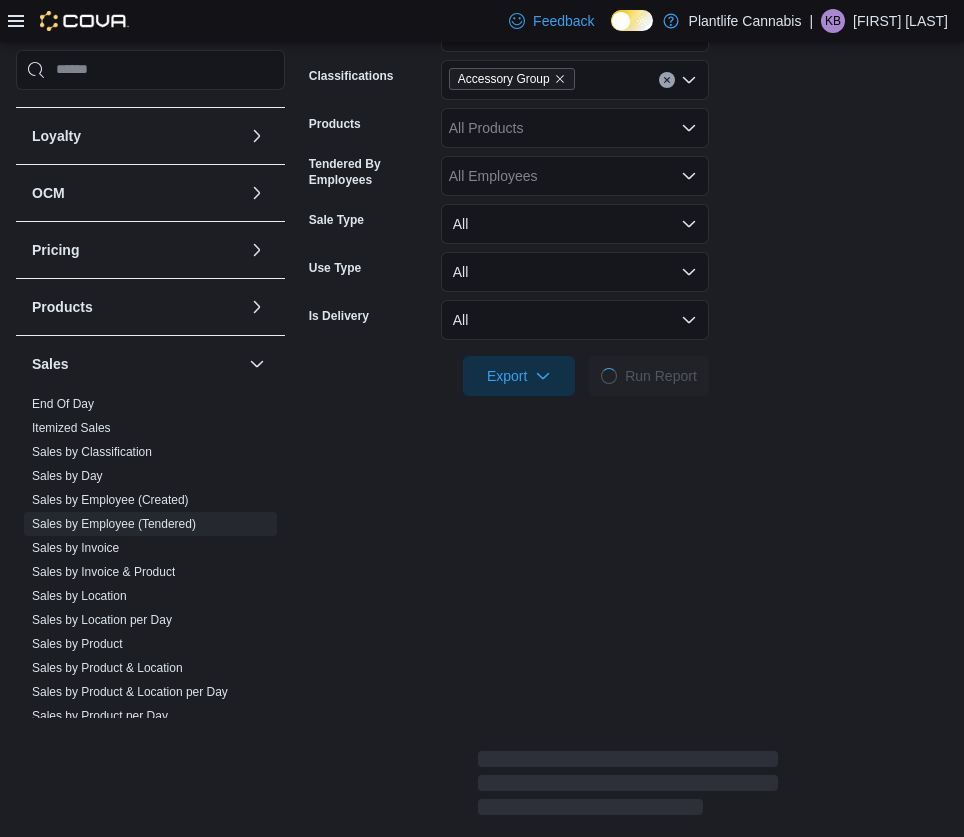scroll, scrollTop: 701, scrollLeft: 0, axis: vertical 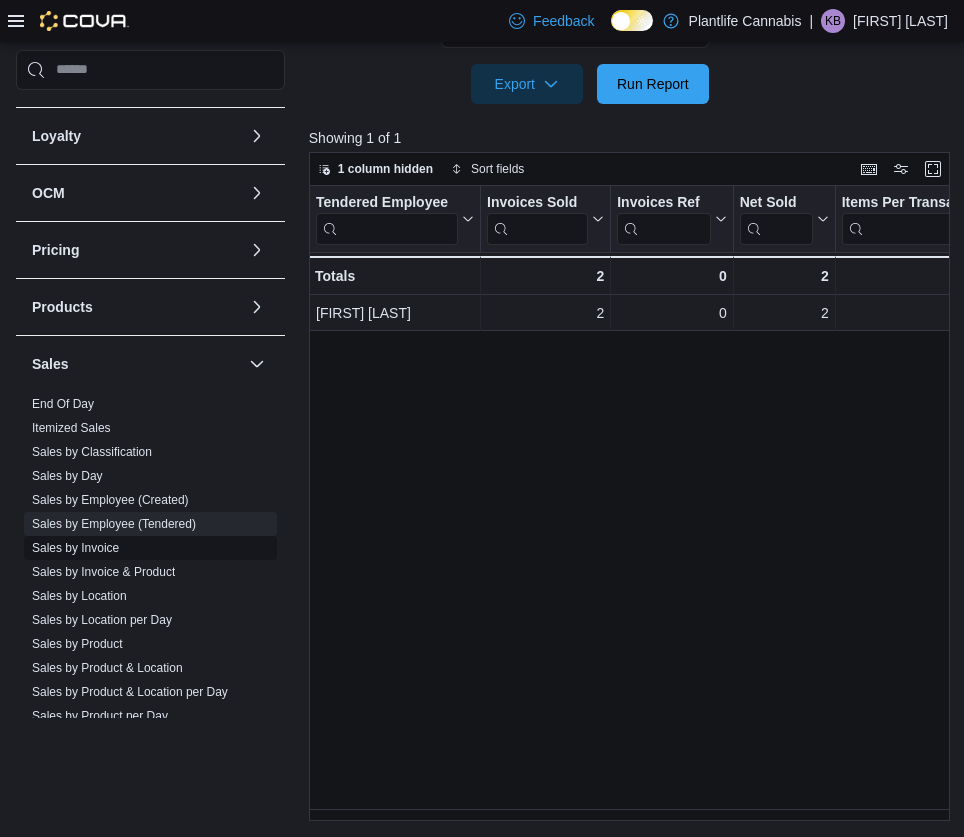 click on "Sales by Invoice" at bounding box center (75, 548) 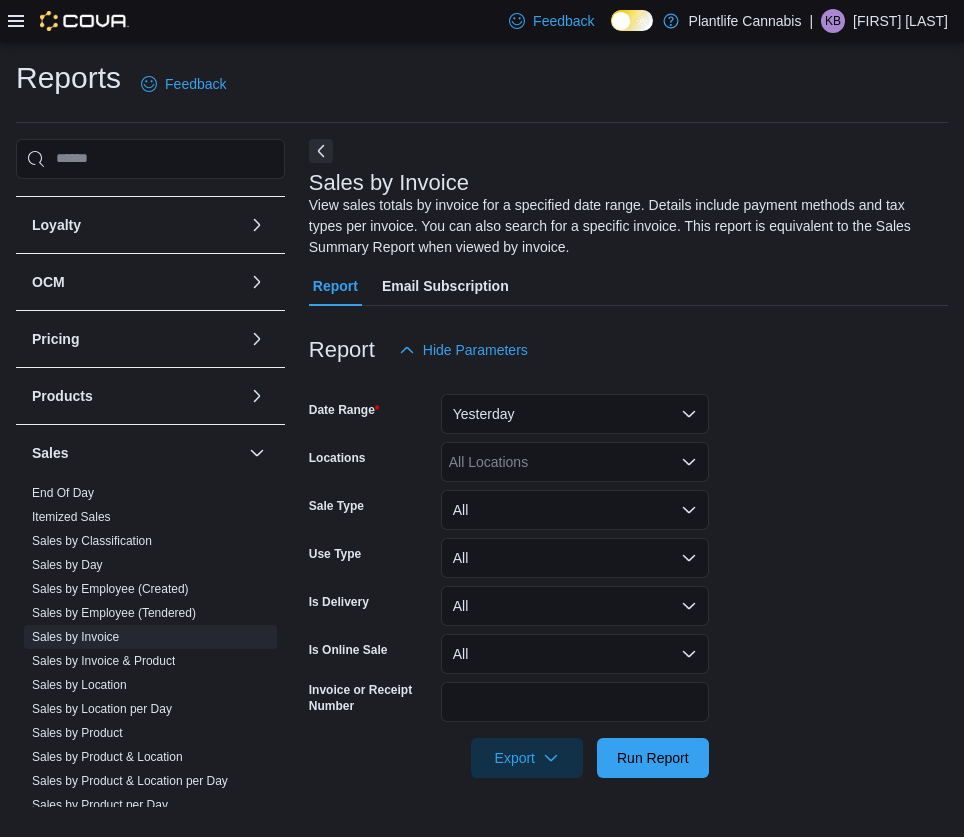 scroll, scrollTop: 0, scrollLeft: 0, axis: both 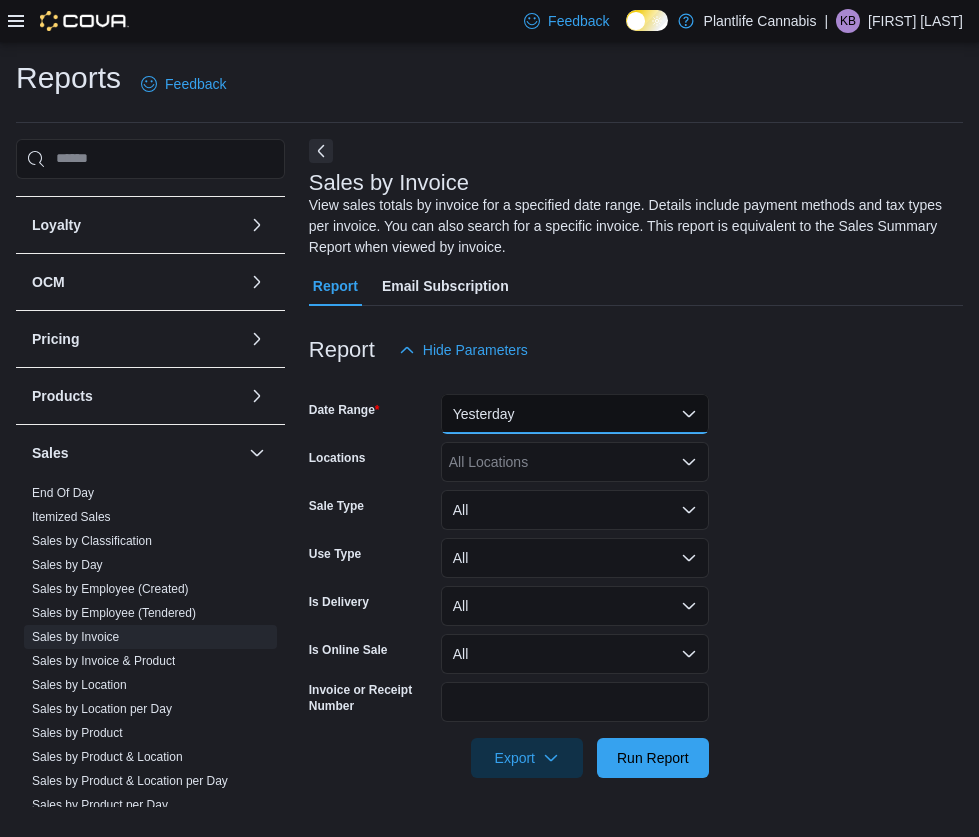 click on "Yesterday" at bounding box center [575, 414] 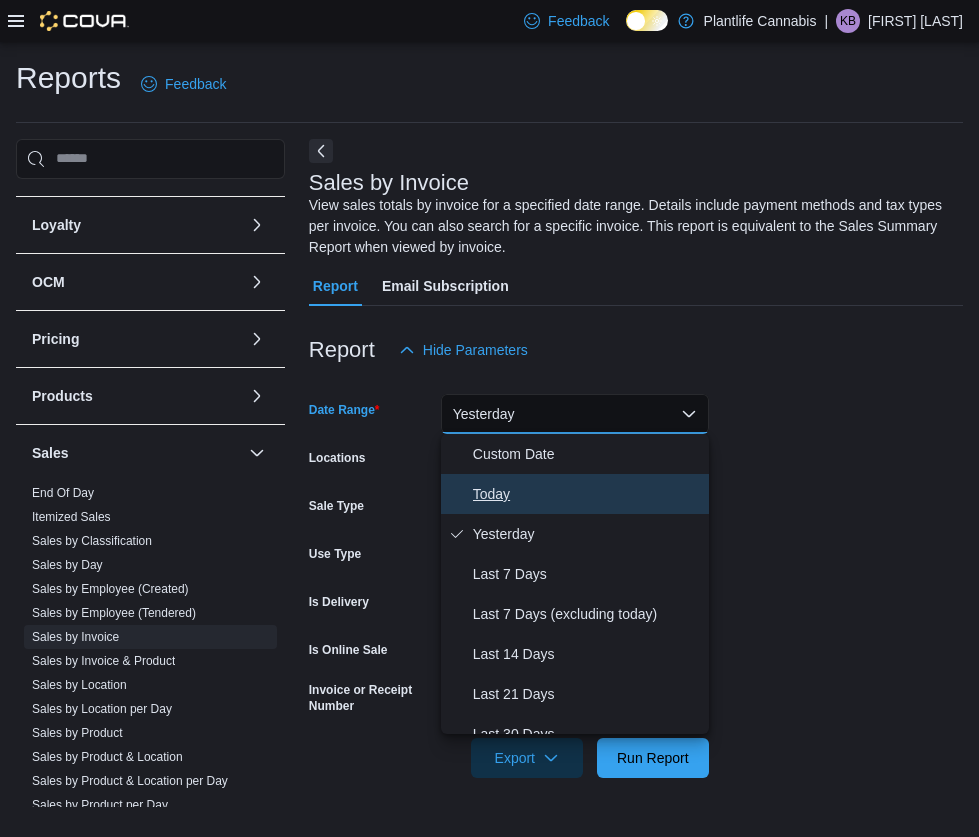 click on "Today" at bounding box center [575, 494] 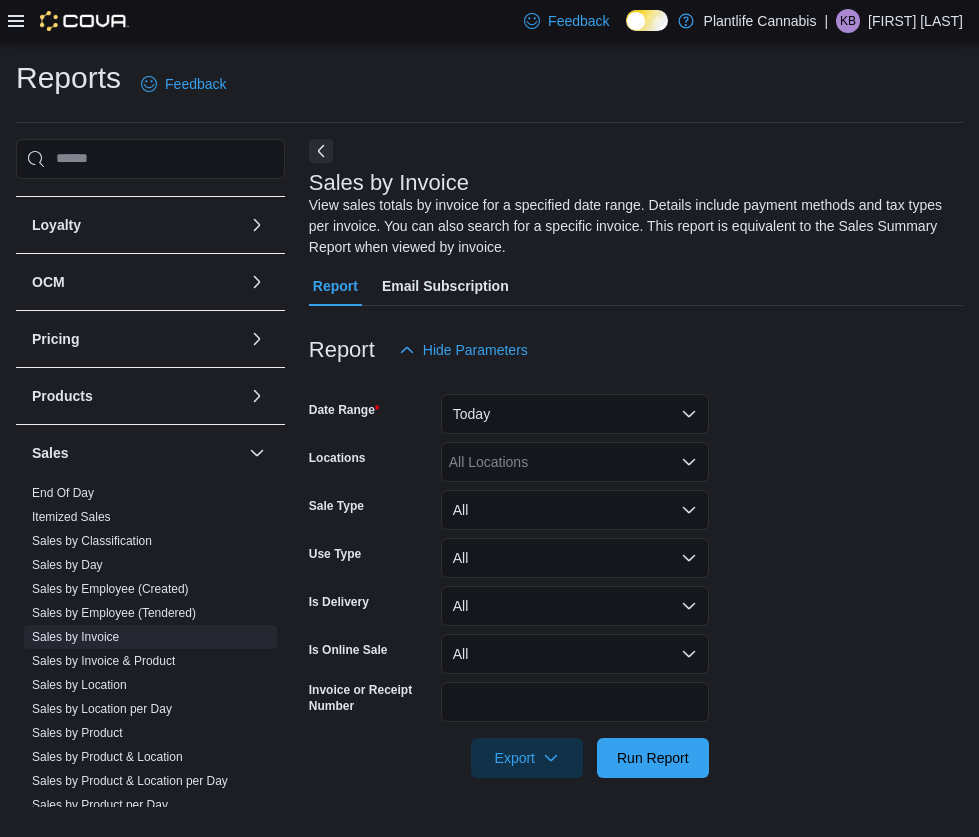 click on "All Locations" at bounding box center [575, 462] 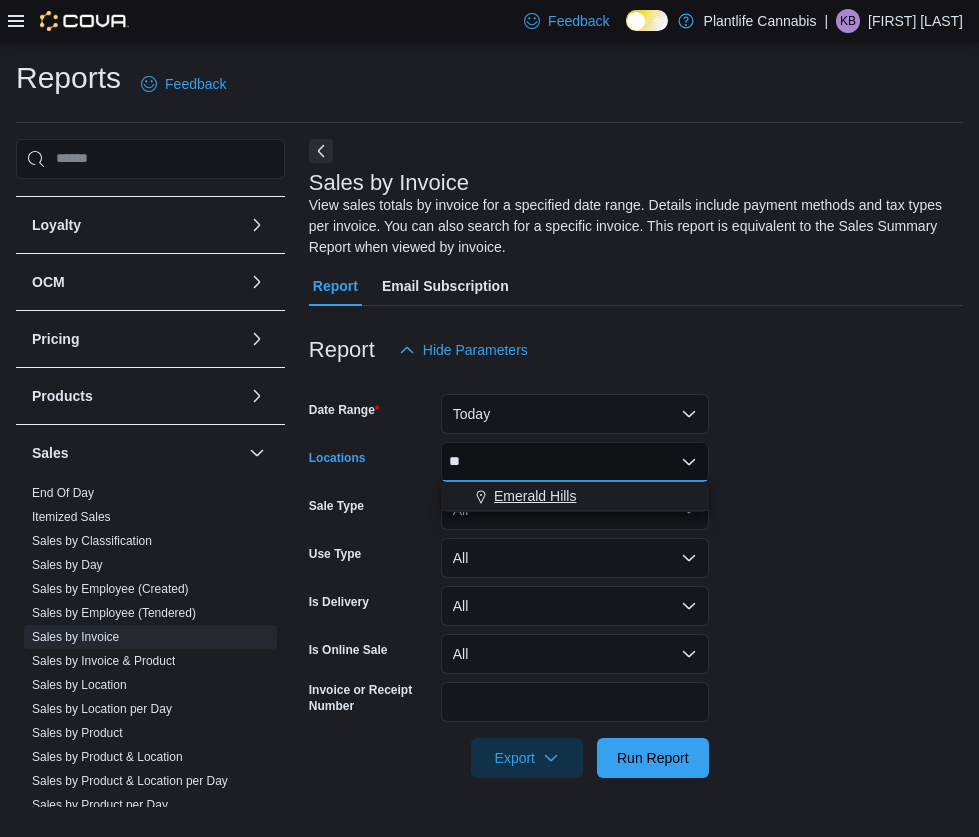 type on "**" 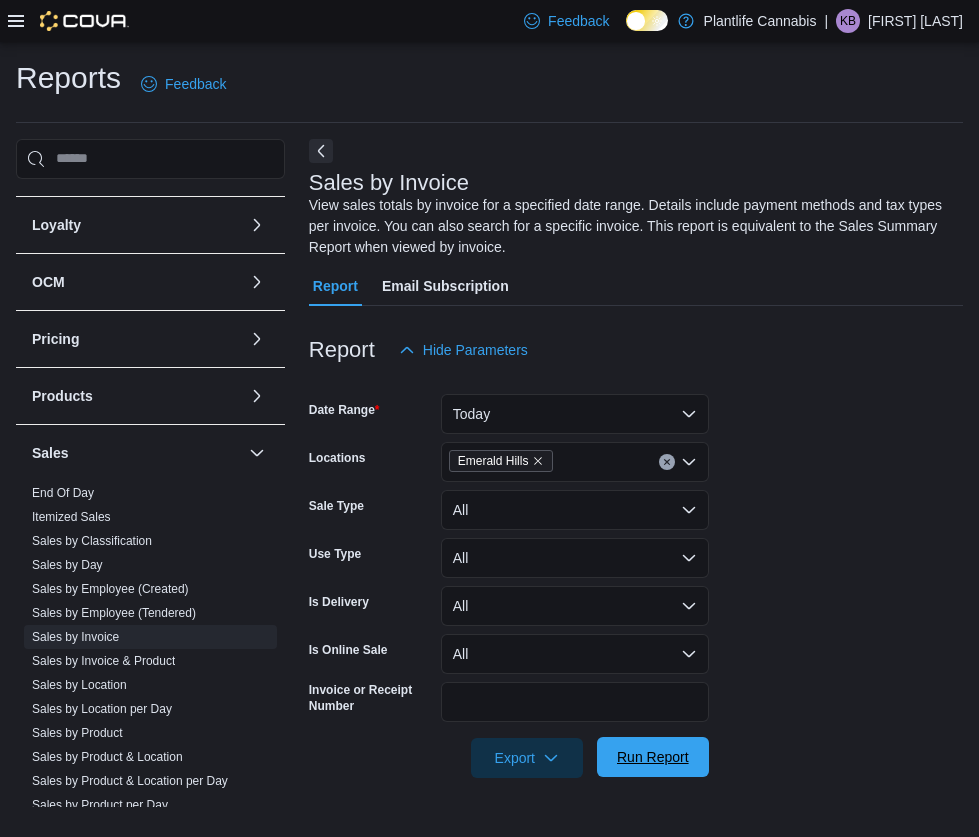 click on "Run Report" at bounding box center [653, 757] 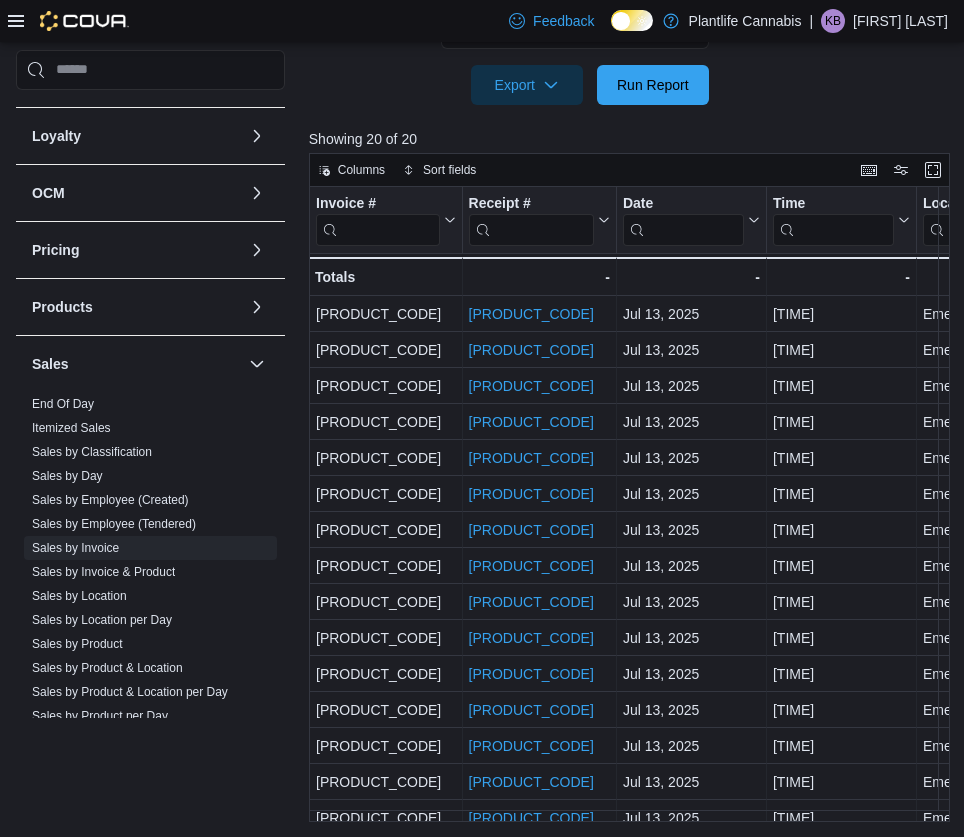 scroll, scrollTop: 674, scrollLeft: 0, axis: vertical 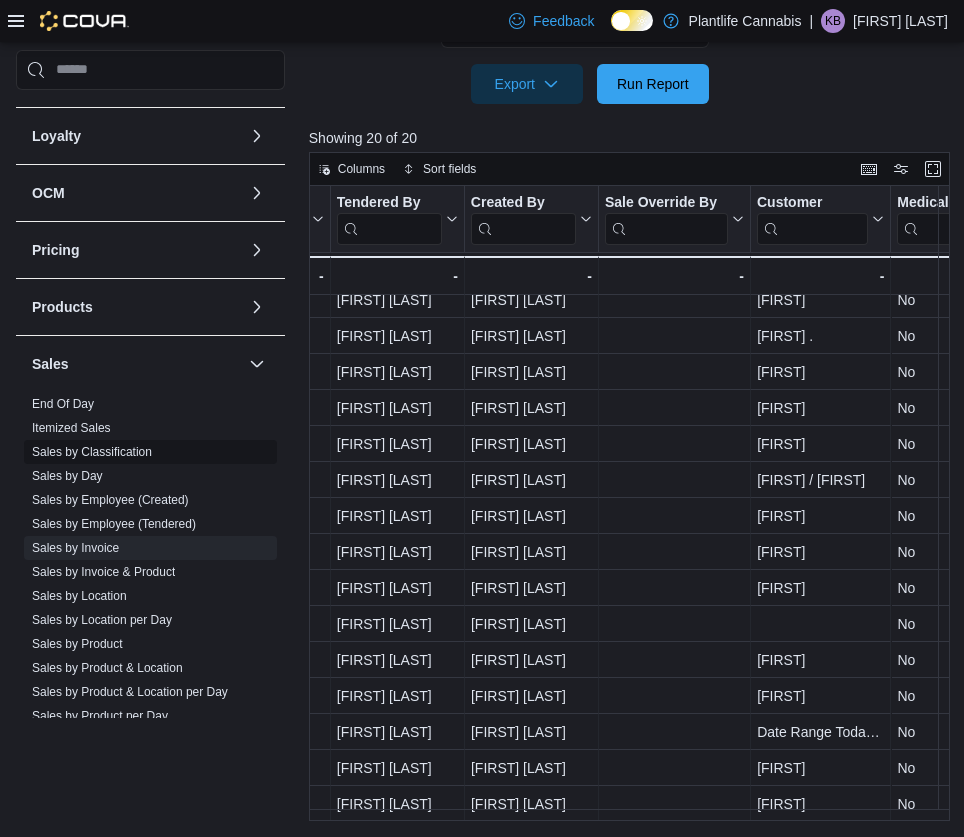 click on "Sales by Employee (Tendered)" at bounding box center (114, 524) 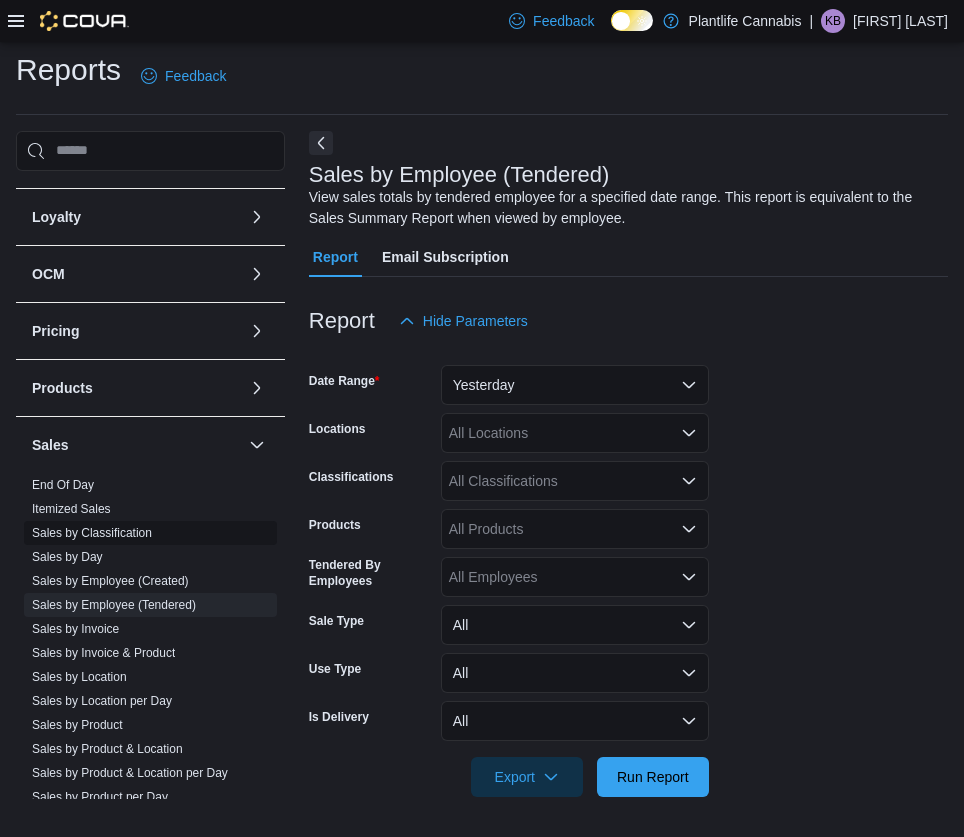 scroll, scrollTop: 8, scrollLeft: 0, axis: vertical 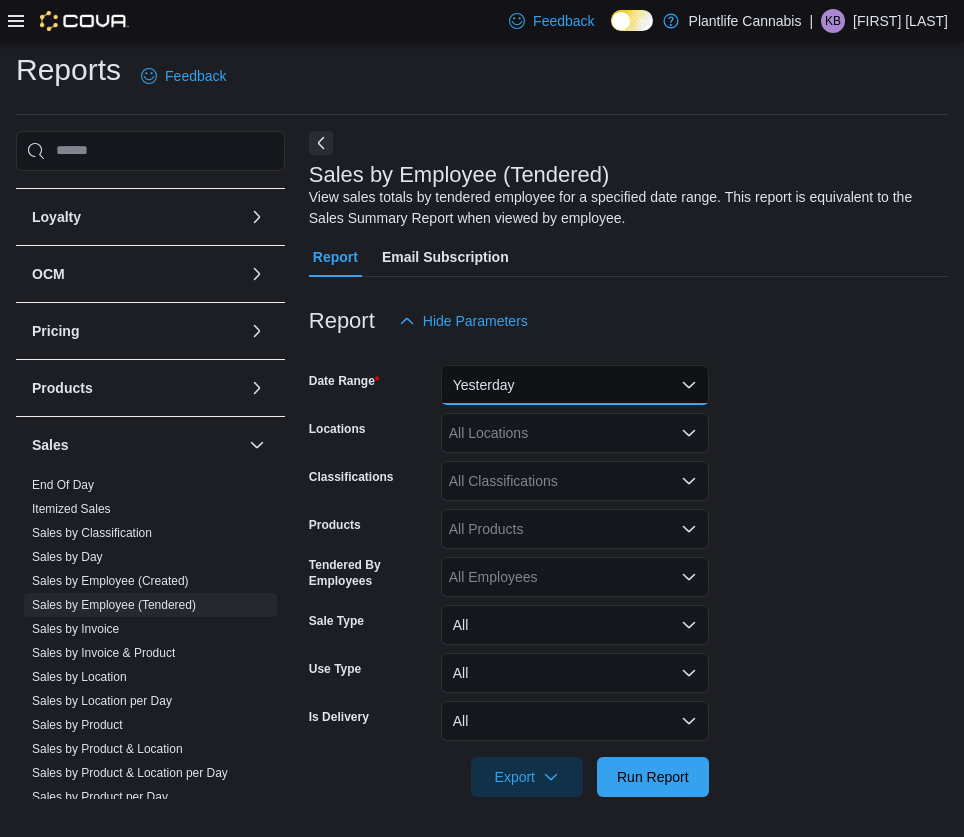 click on "Yesterday" at bounding box center [575, 385] 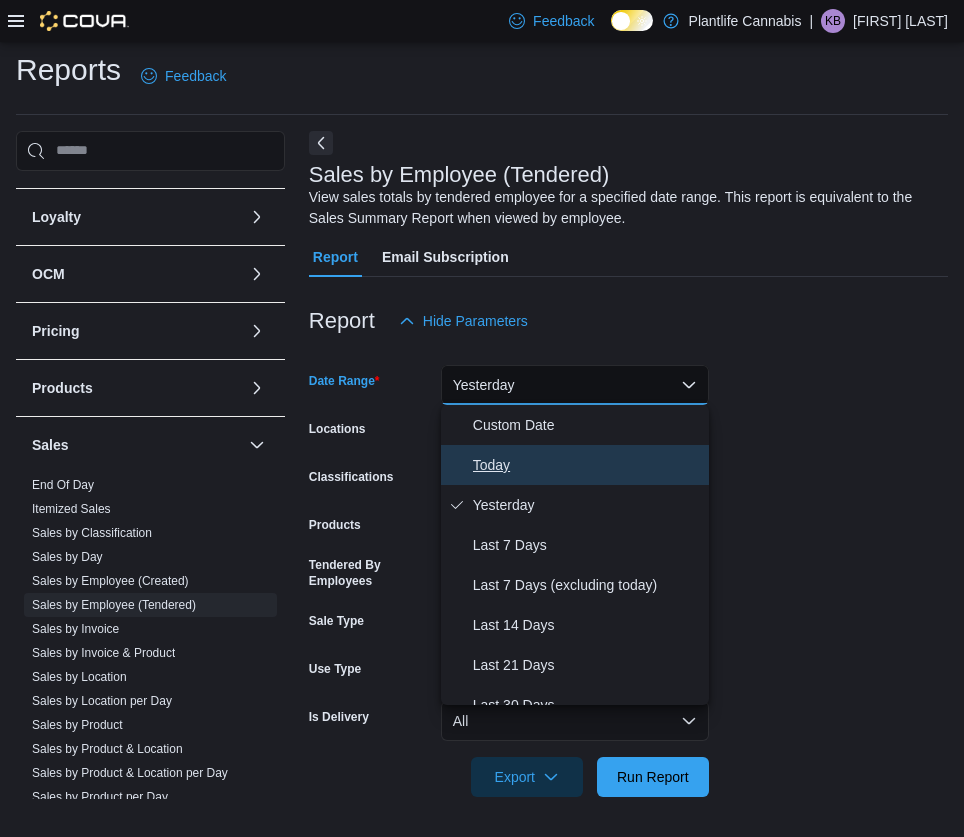click on "Today" at bounding box center [587, 465] 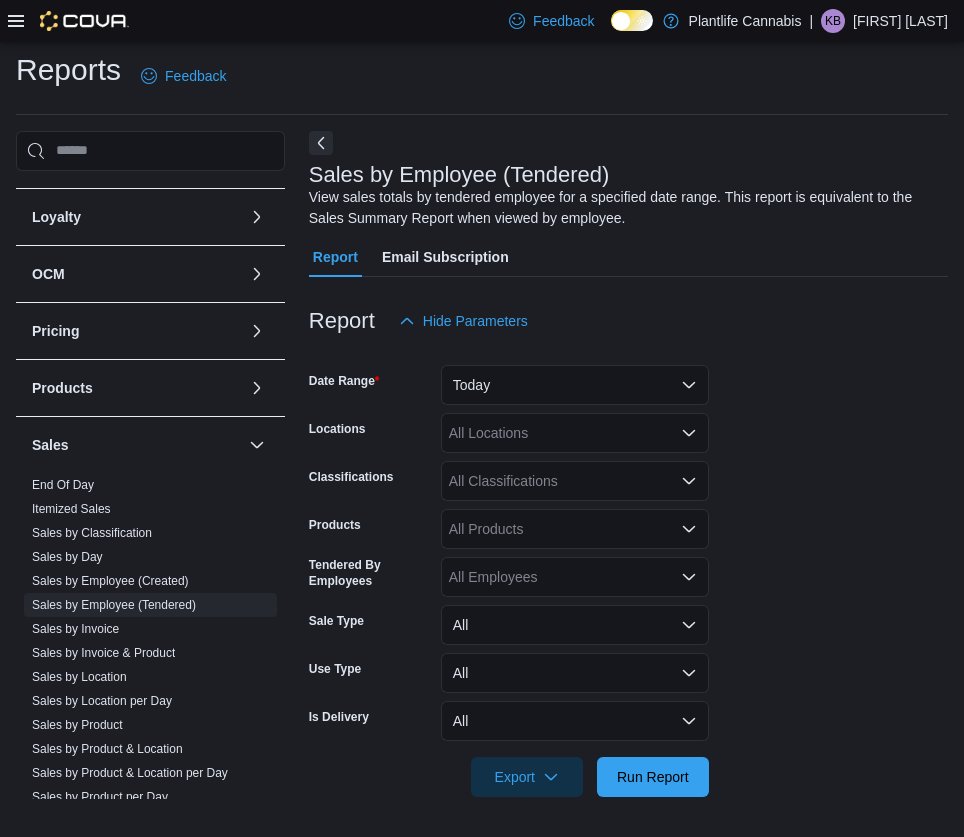 click on "All Locations" at bounding box center (575, 433) 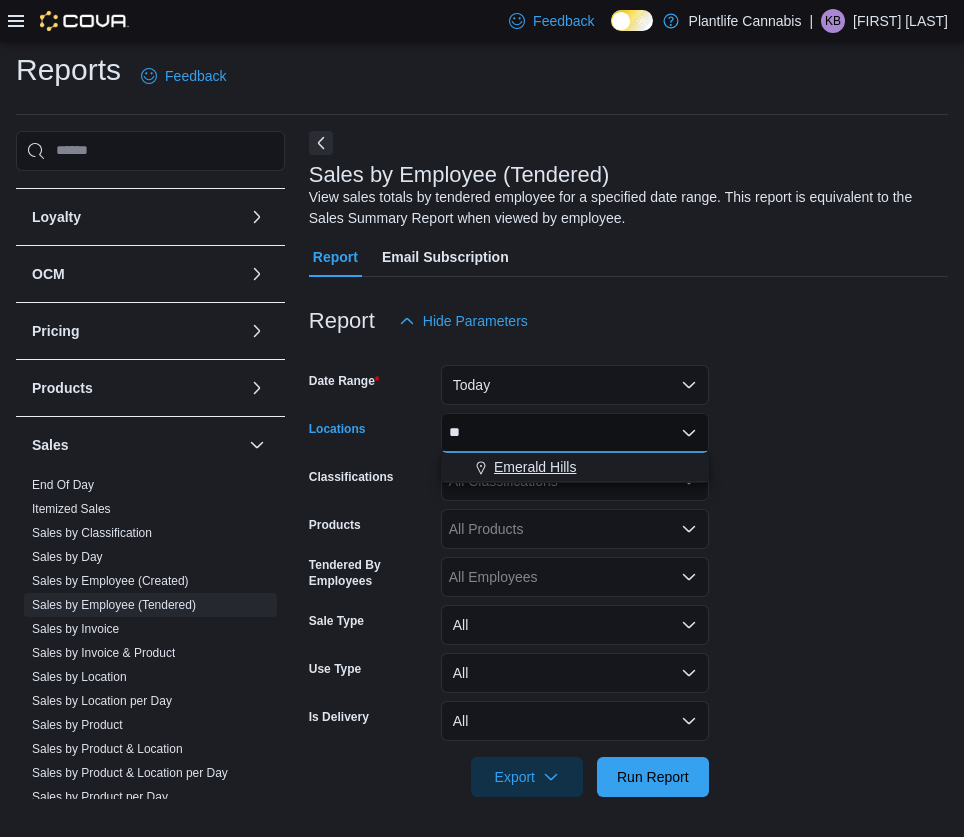 type on "**" 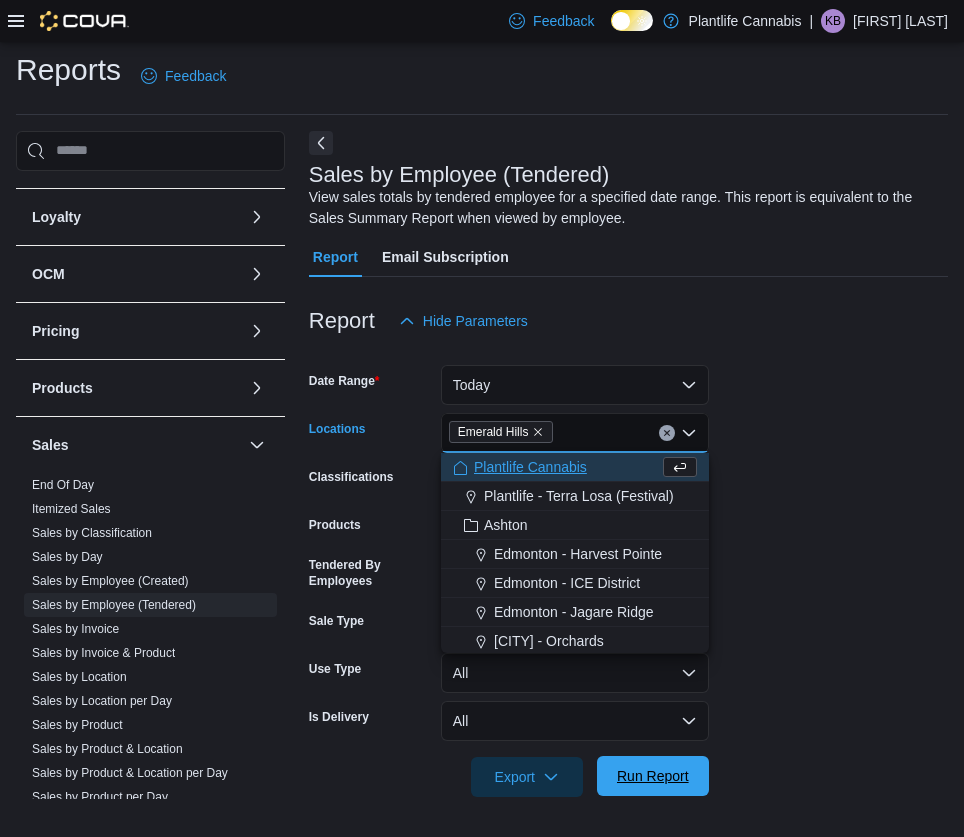 click on "Run Report" at bounding box center [653, 776] 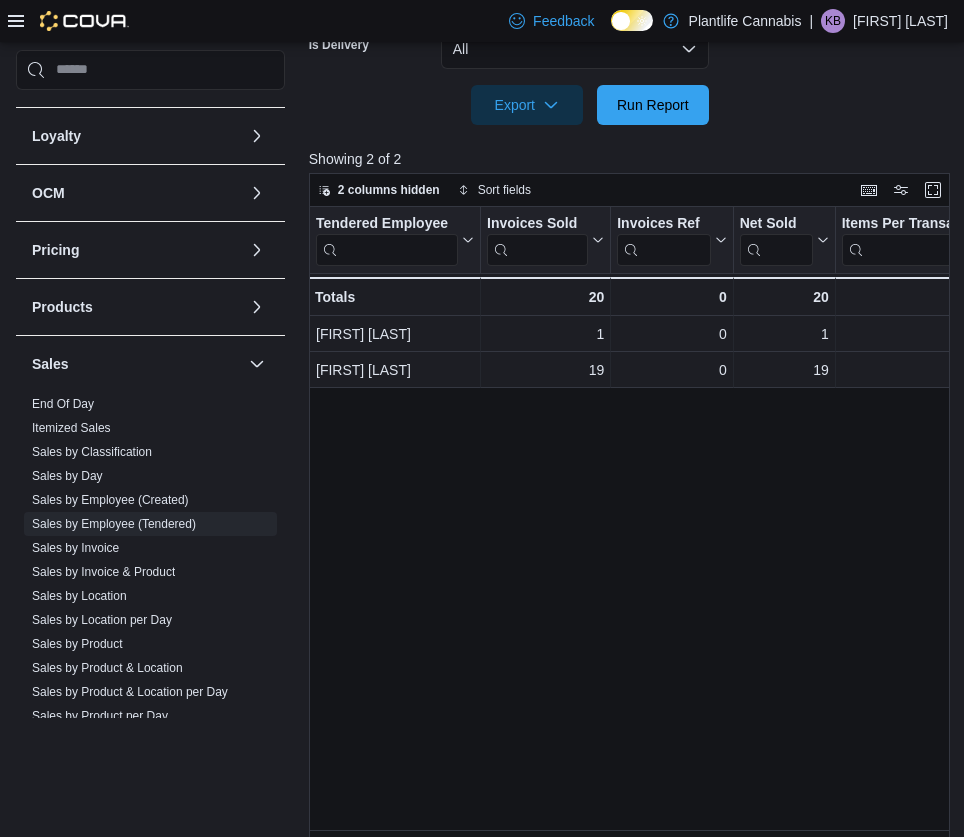 scroll, scrollTop: 701, scrollLeft: 0, axis: vertical 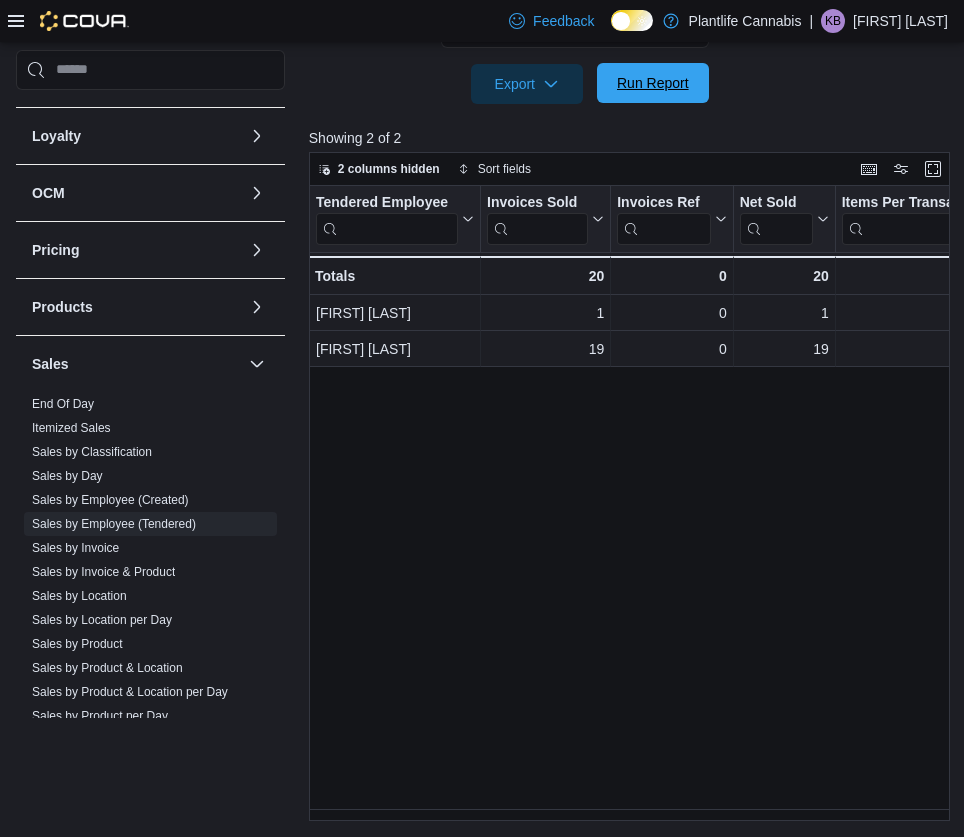click on "Run Report" at bounding box center (653, 83) 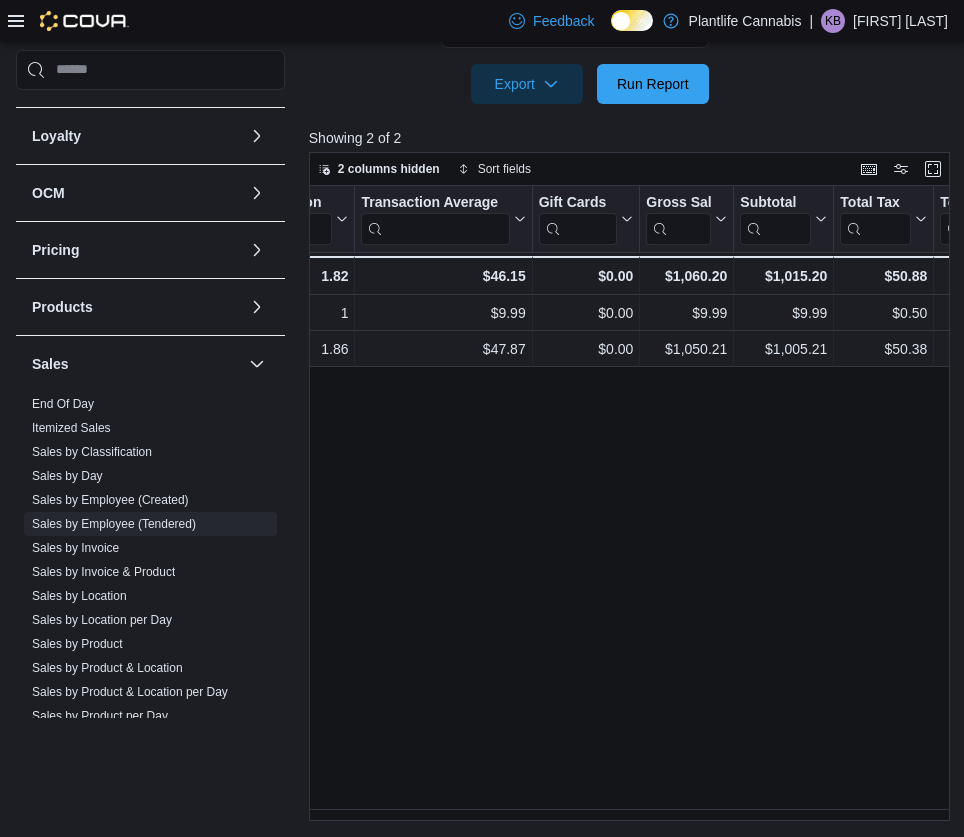 scroll, scrollTop: 0, scrollLeft: 857, axis: horizontal 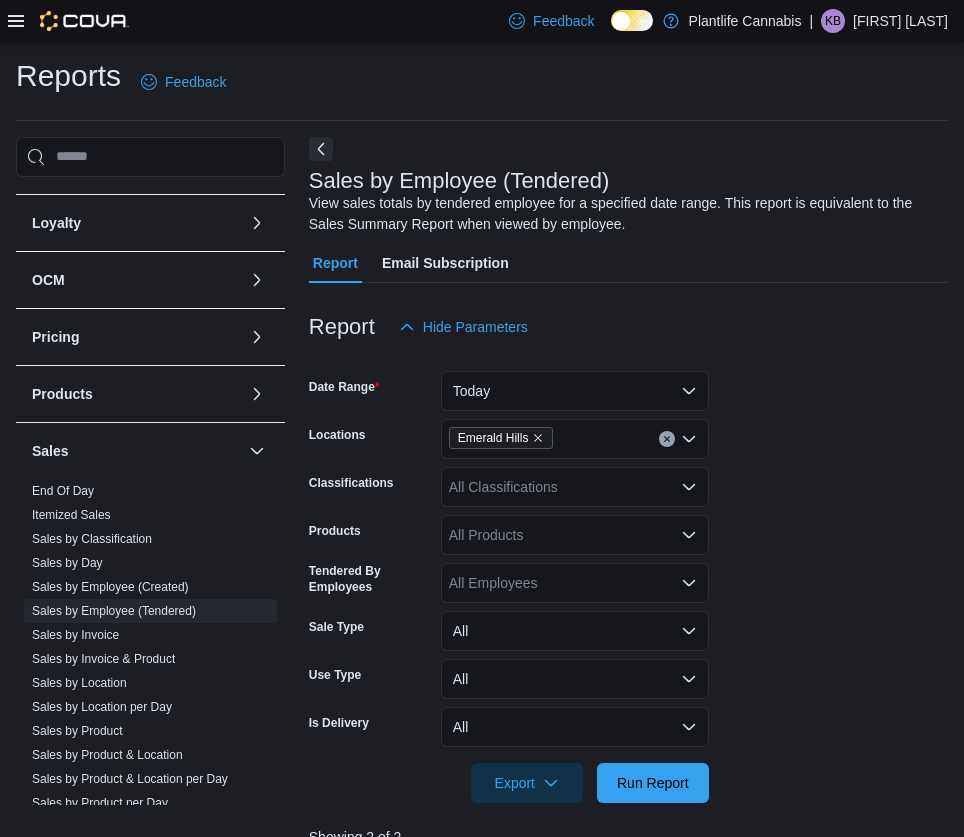 click on "All Classifications" at bounding box center [575, 487] 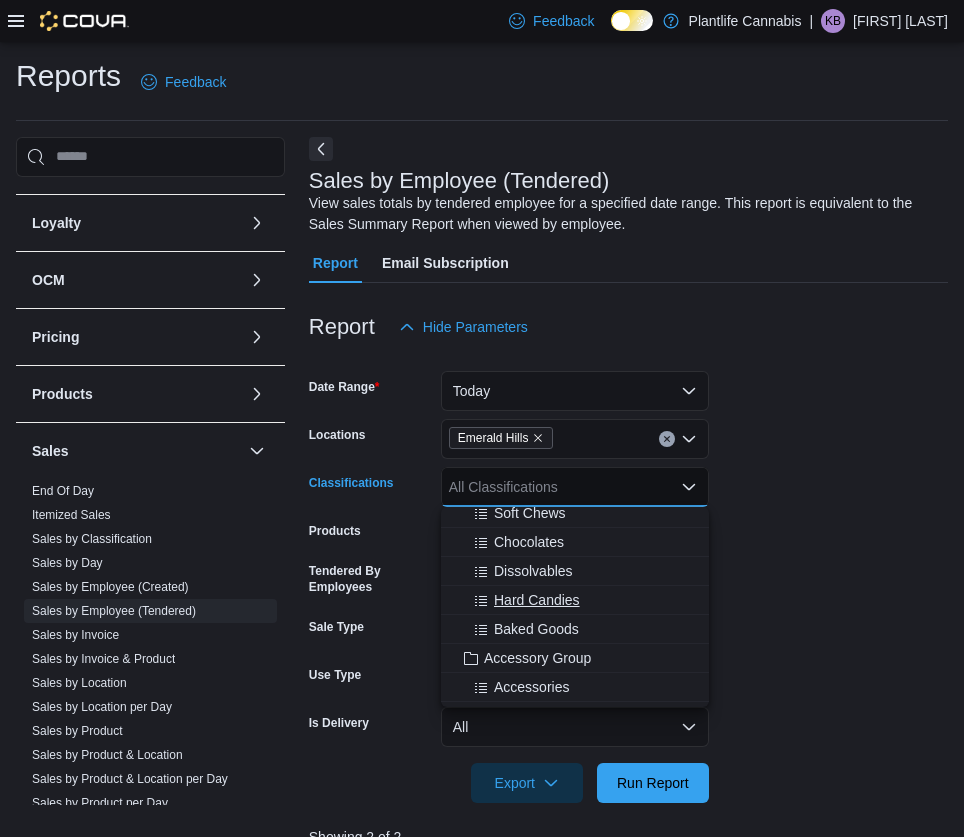 scroll, scrollTop: 157, scrollLeft: 0, axis: vertical 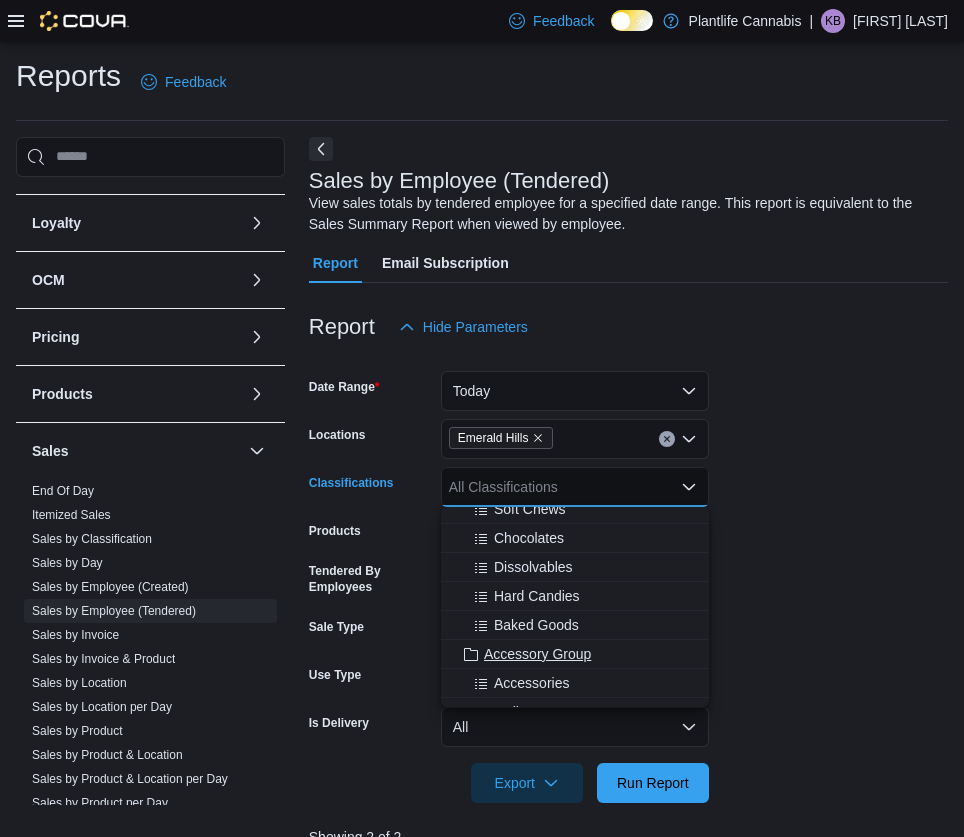 click on "Accessory Group" at bounding box center (537, 654) 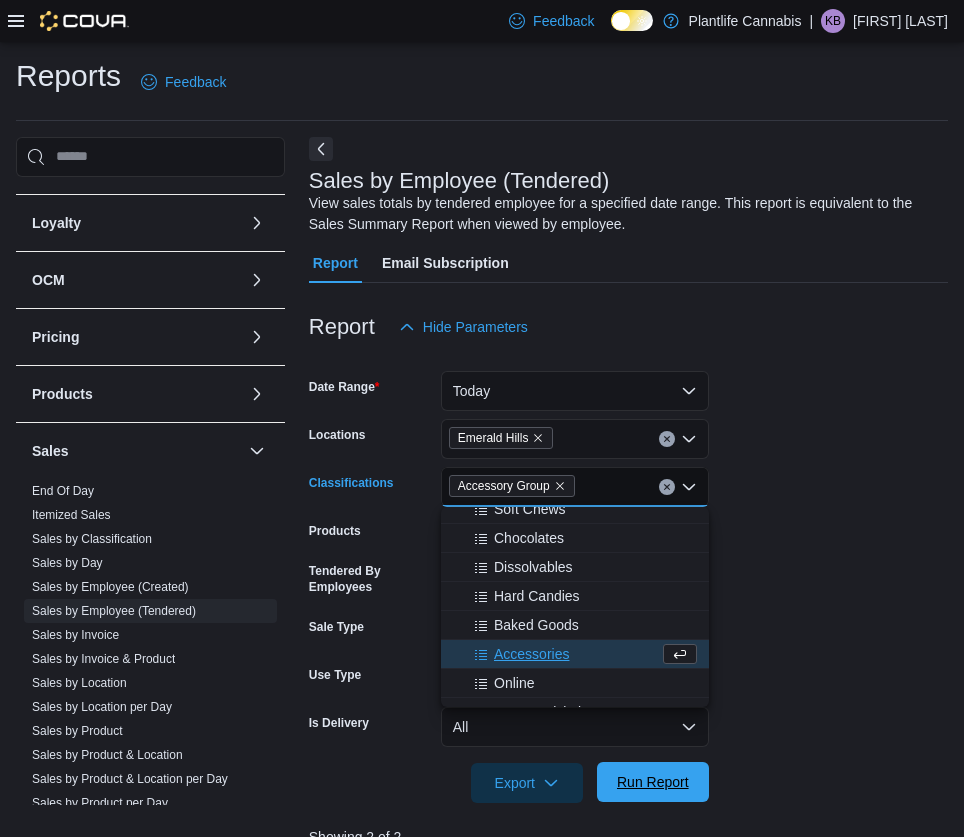 click on "Run Report" at bounding box center [653, 782] 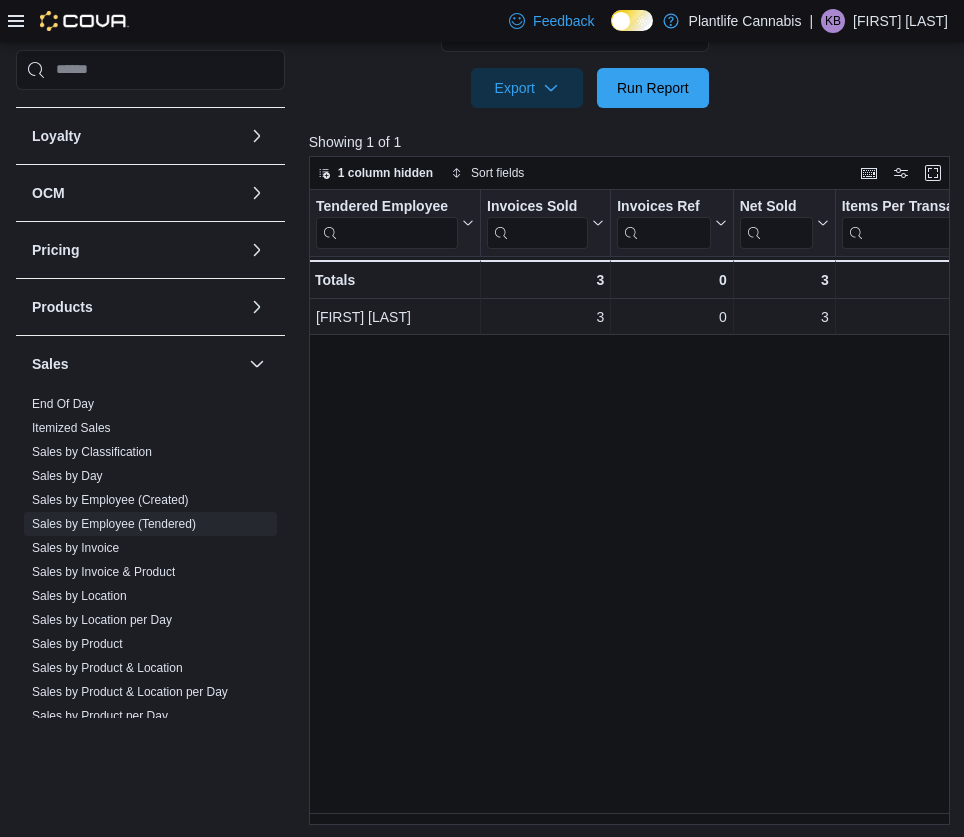 scroll, scrollTop: 701, scrollLeft: 0, axis: vertical 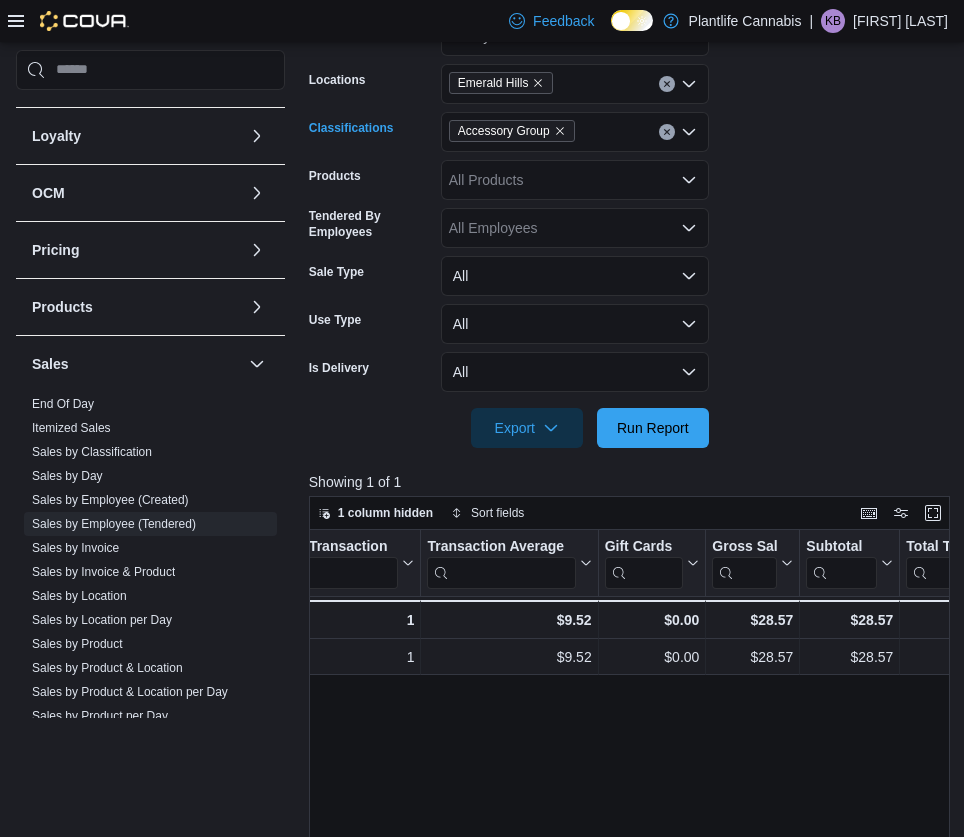 click at bounding box center (667, 132) 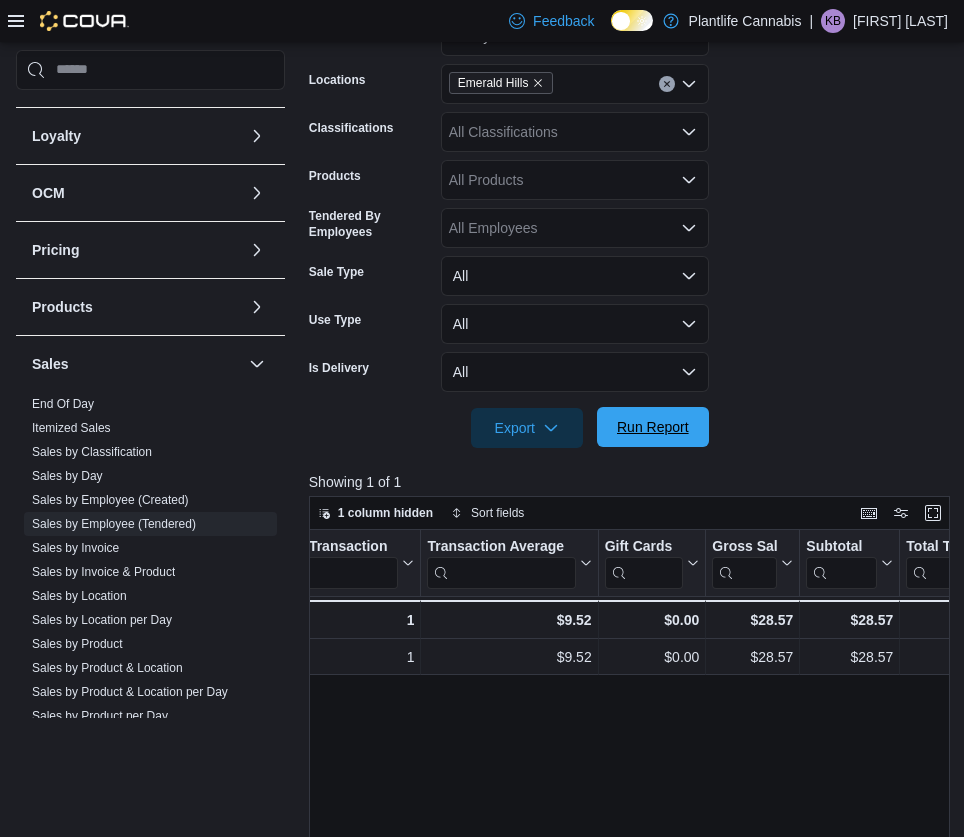 click on "Run Report" at bounding box center (653, 427) 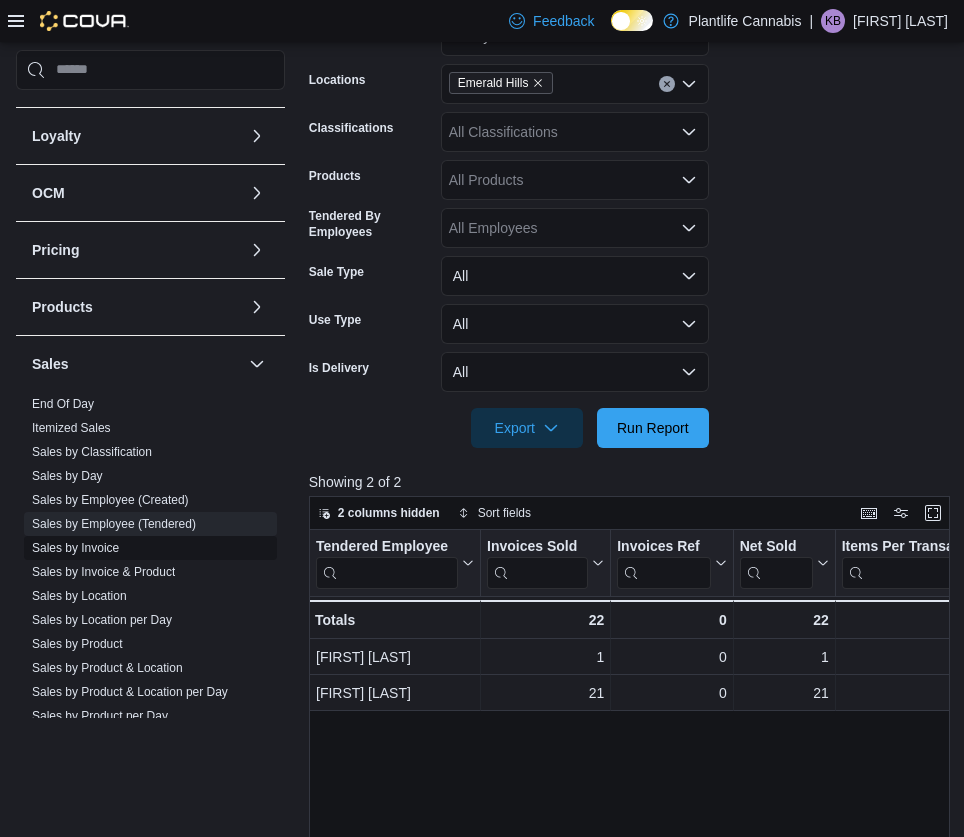 click on "Sales by Invoice" at bounding box center (75, 548) 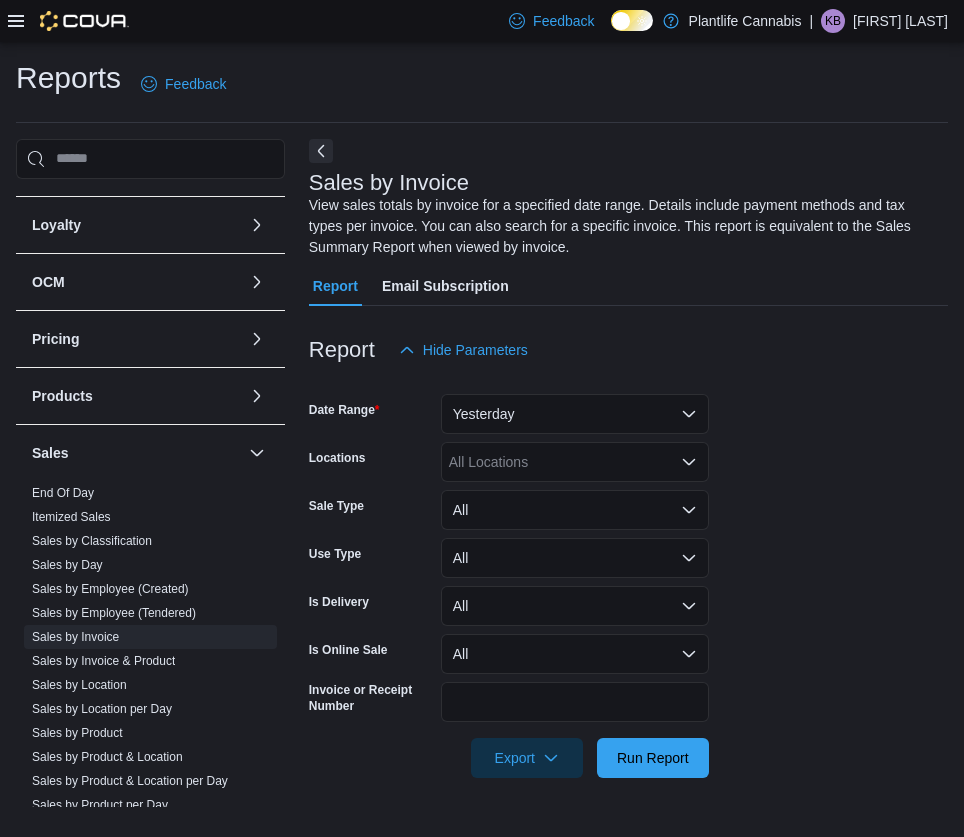 scroll, scrollTop: 0, scrollLeft: 0, axis: both 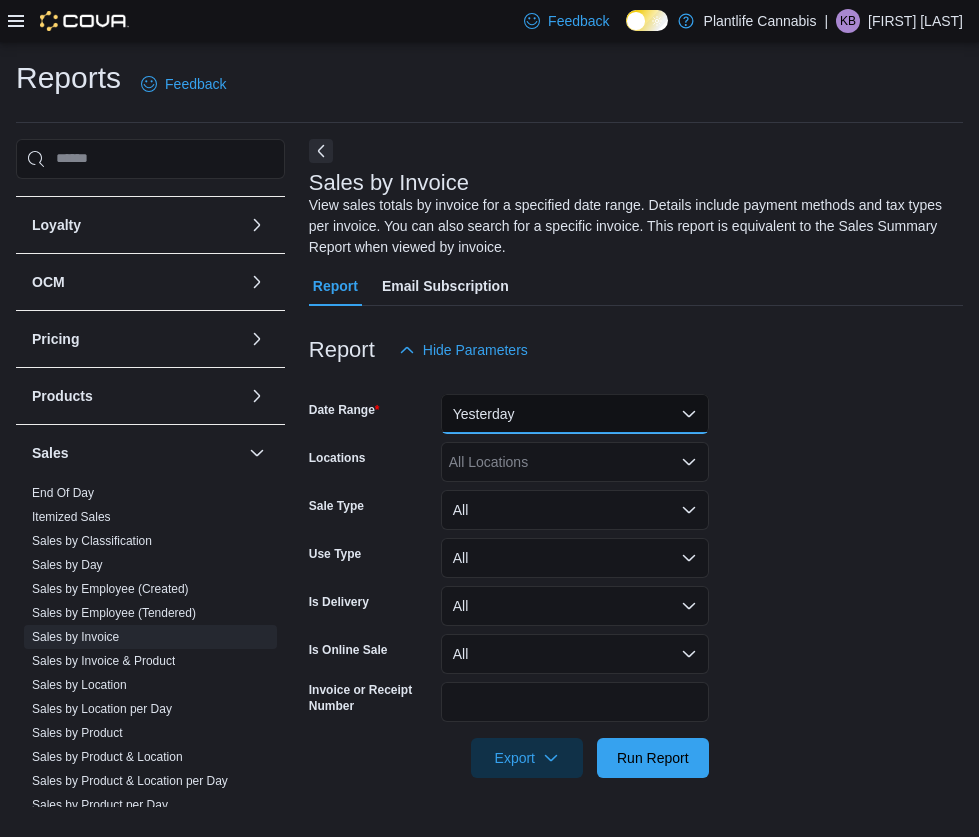 click on "Yesterday" at bounding box center [575, 414] 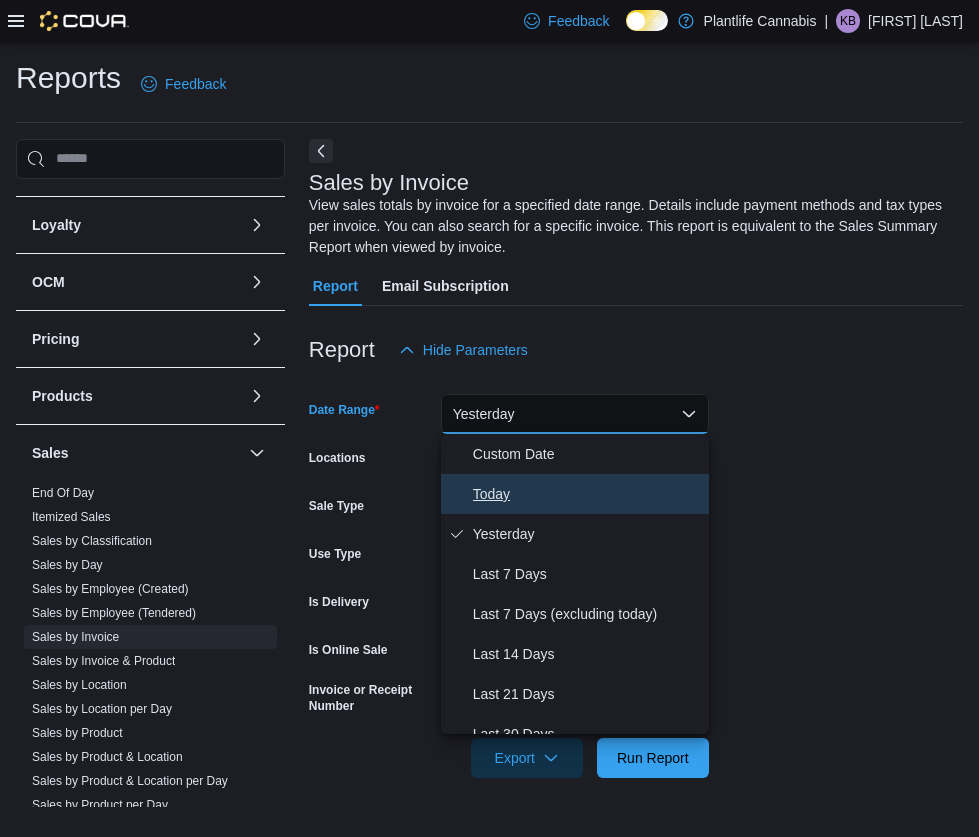 click on "Today" at bounding box center (587, 494) 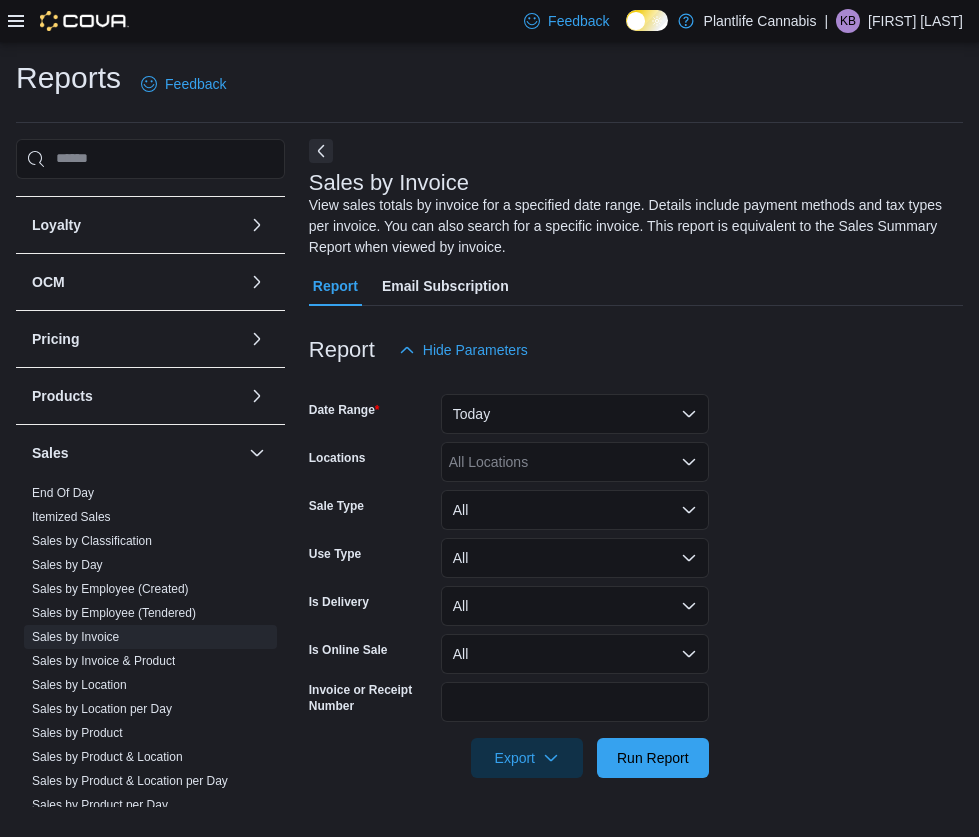 click on "All Locations" at bounding box center (575, 462) 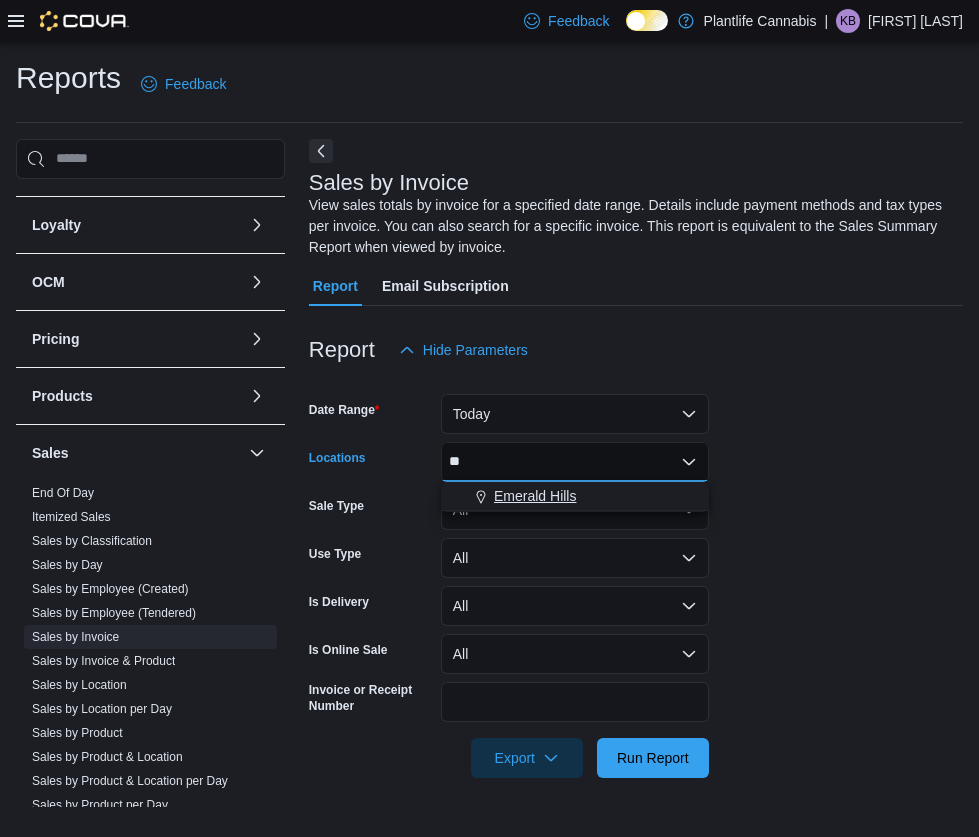type on "**" 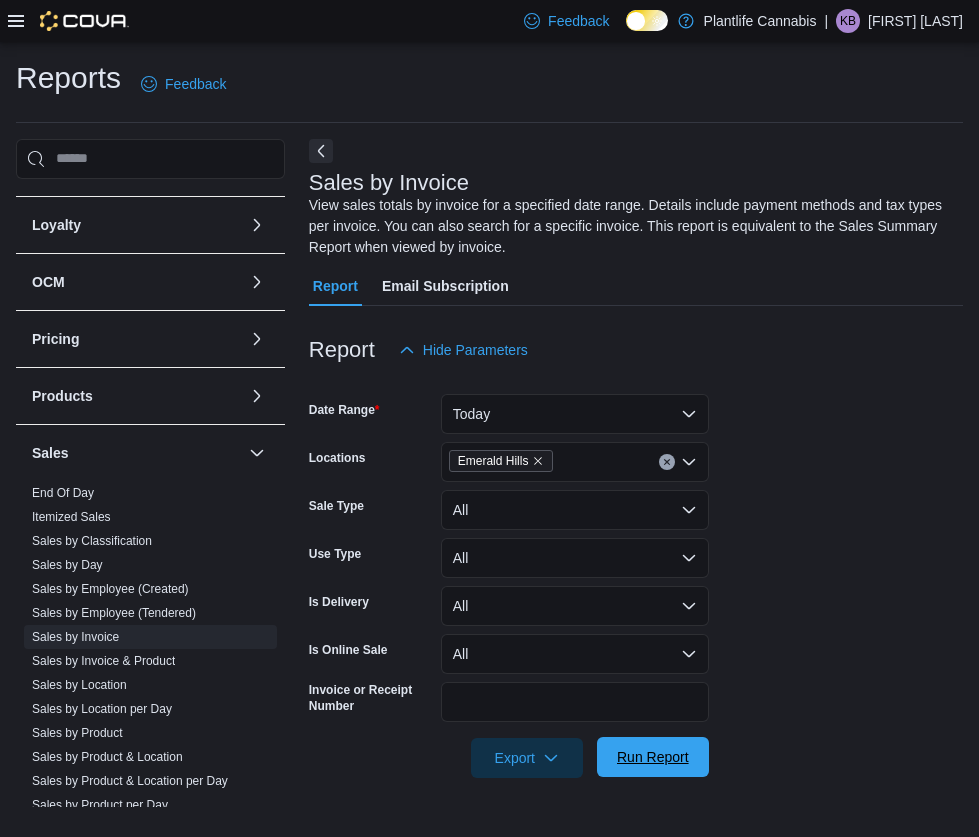 click on "Run Report" at bounding box center (653, 757) 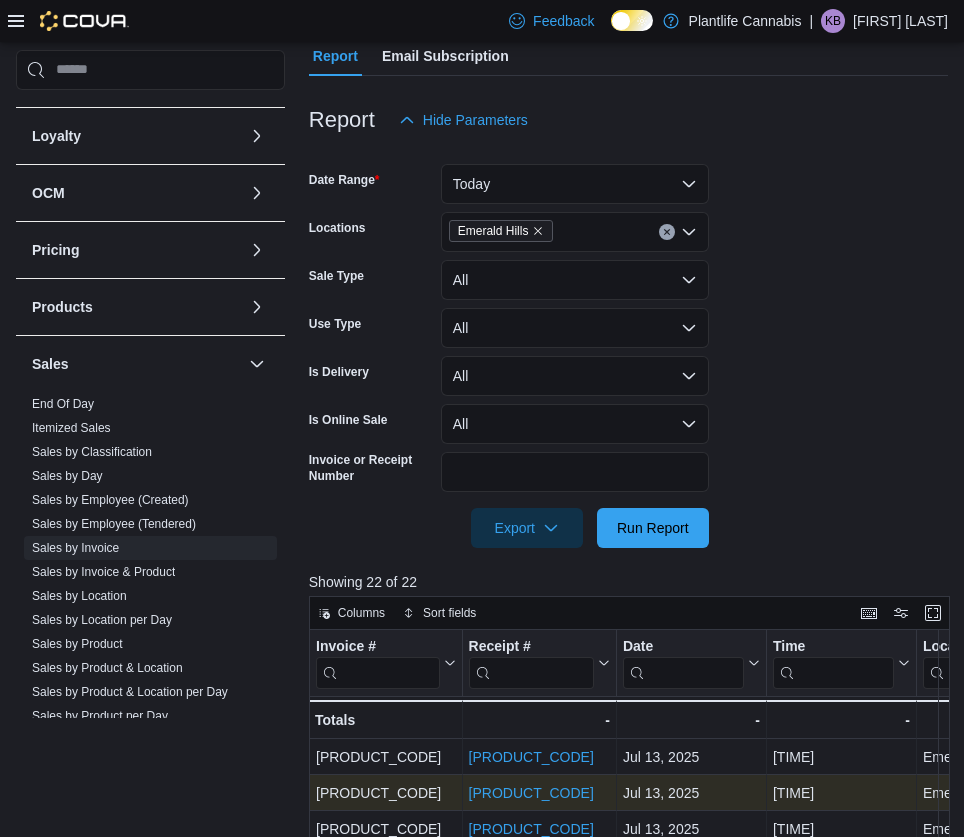 scroll, scrollTop: 674, scrollLeft: 0, axis: vertical 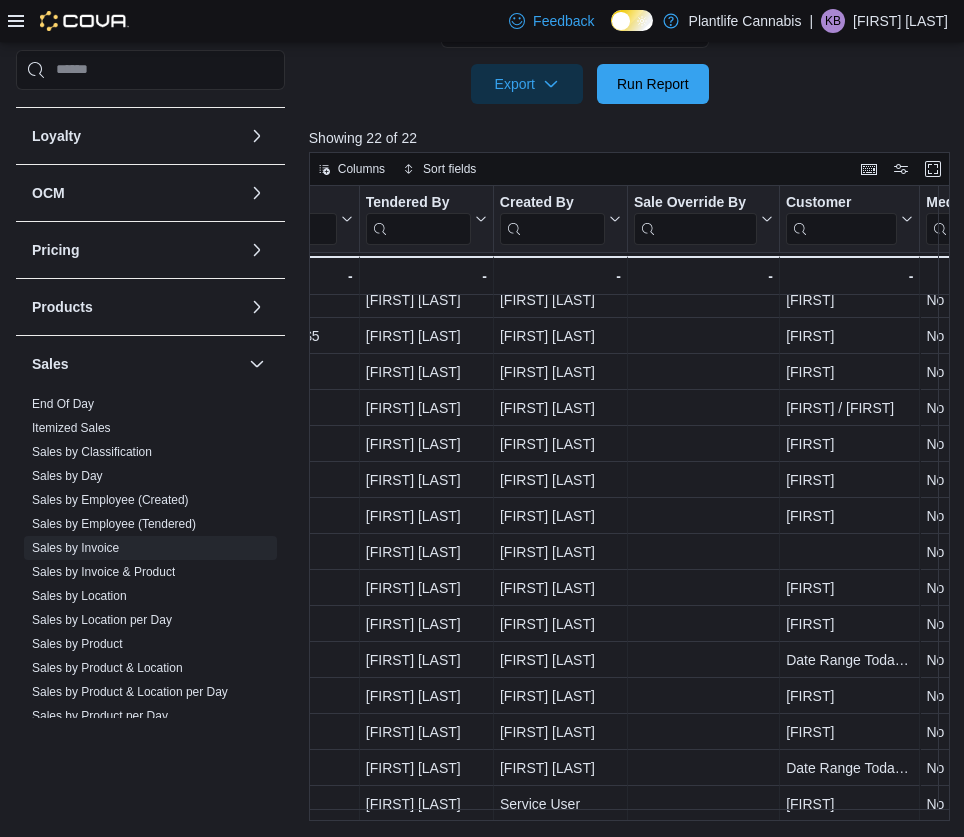 click on "Sales by Employee (Tendered)" at bounding box center (114, 524) 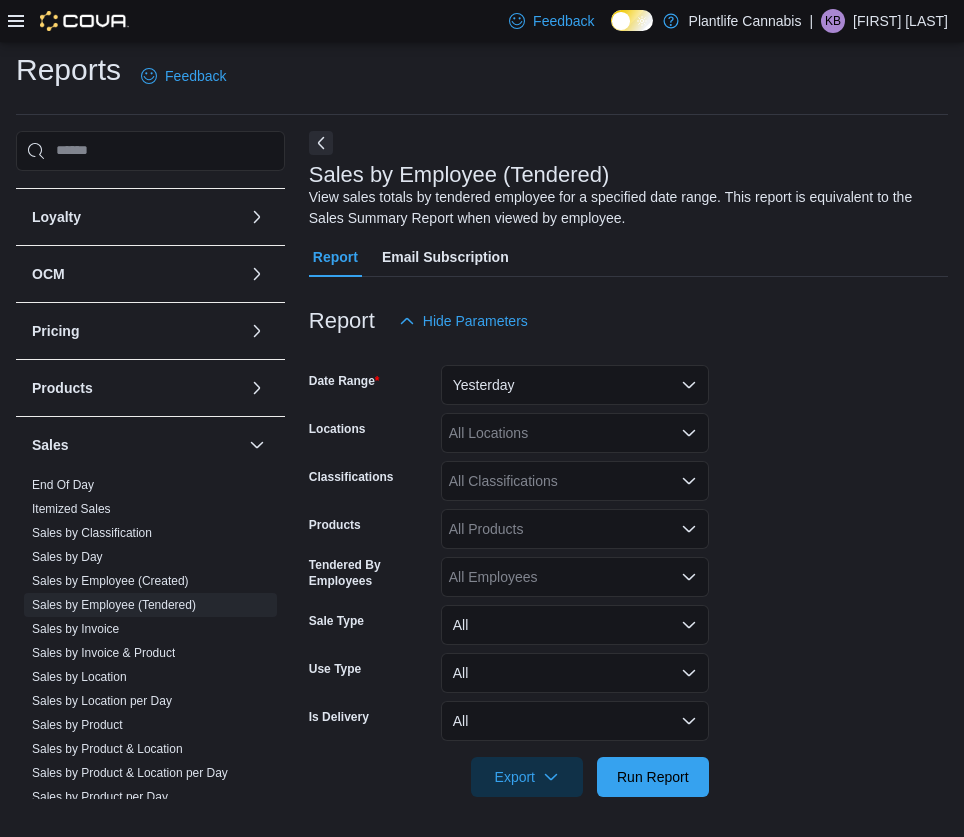 scroll, scrollTop: 8, scrollLeft: 0, axis: vertical 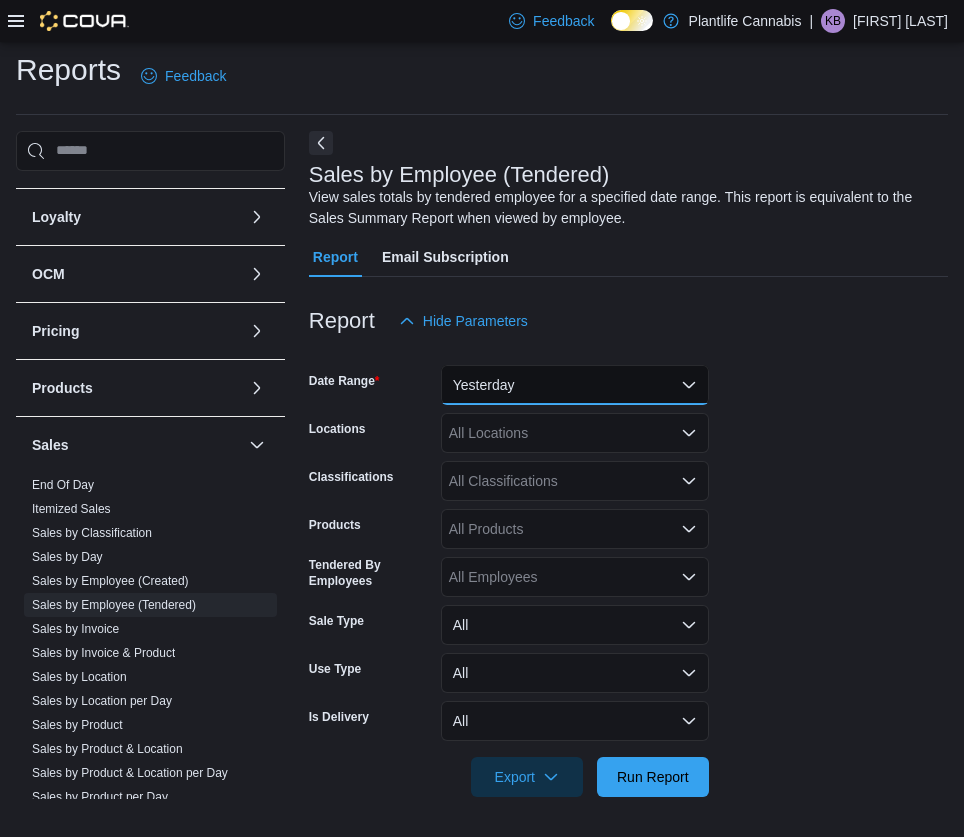 click on "Yesterday" at bounding box center [575, 385] 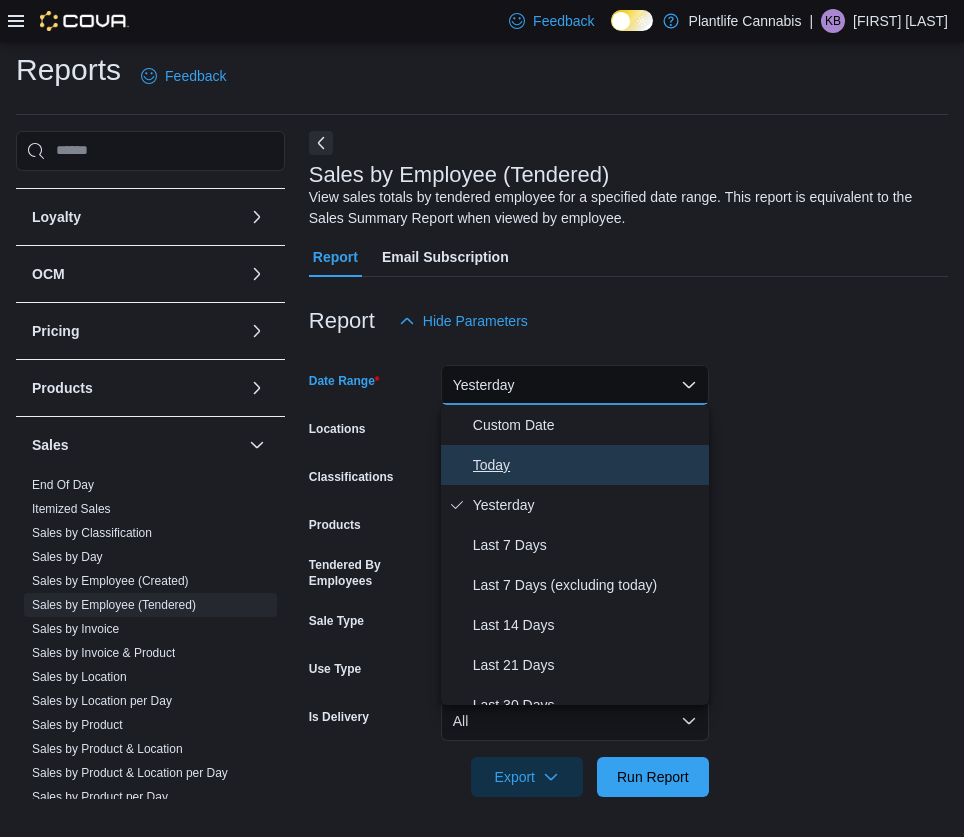 click on "Today" at bounding box center [587, 465] 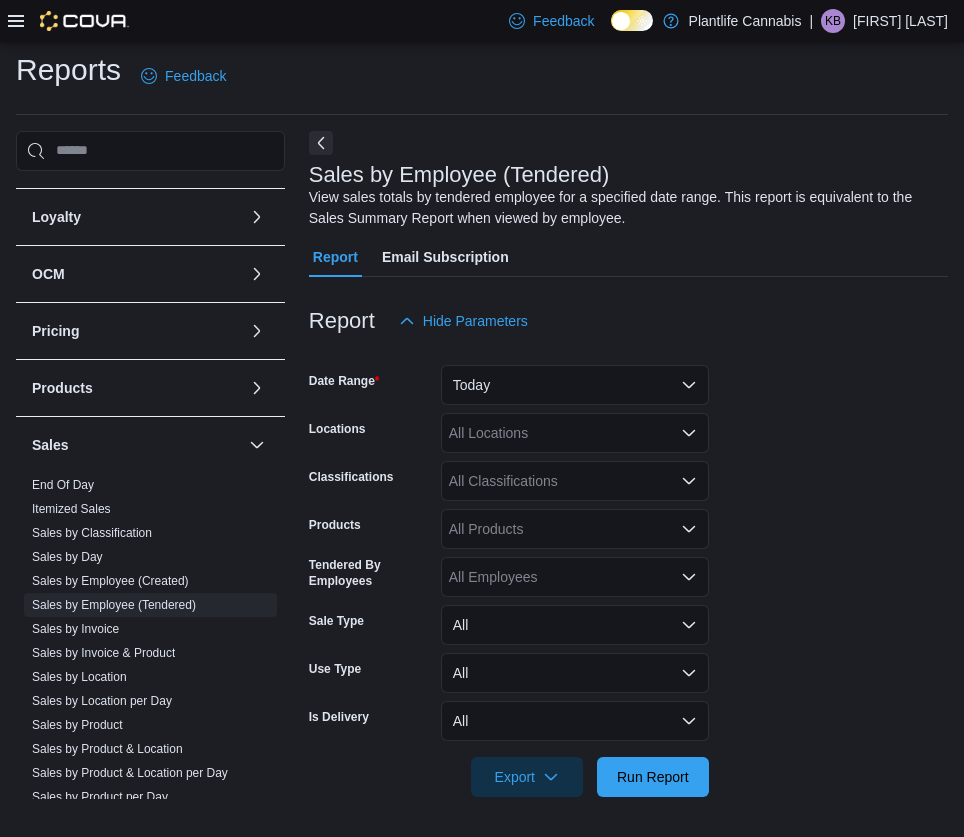 click on "All Locations" at bounding box center (575, 433) 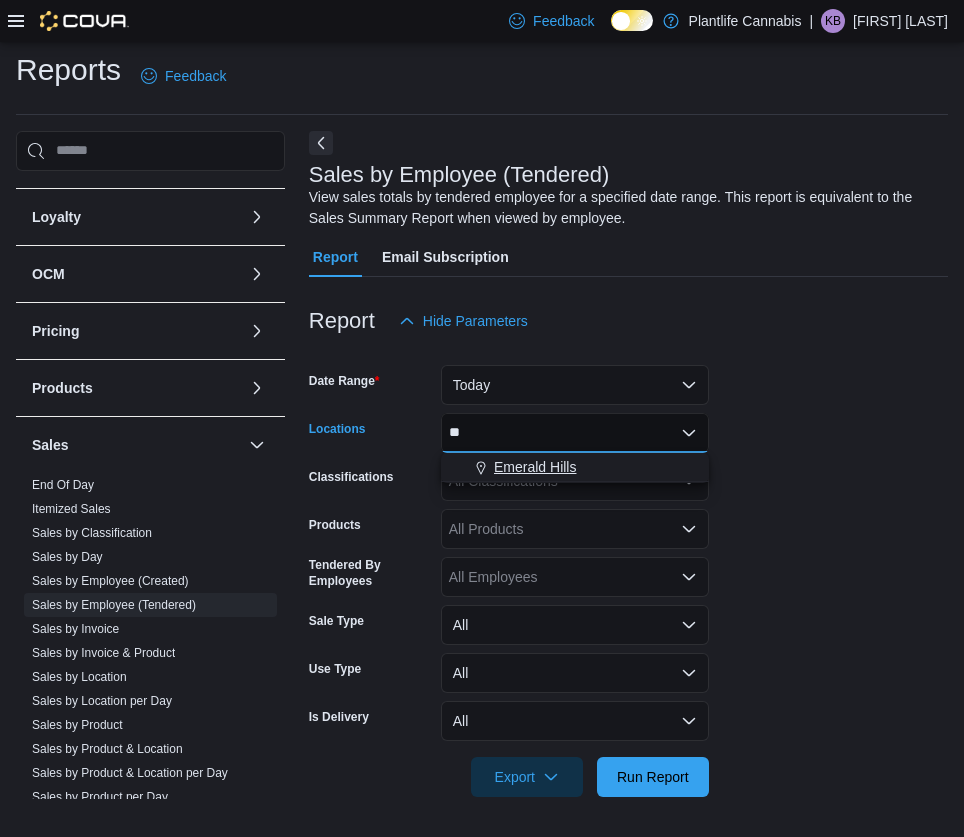 type on "**" 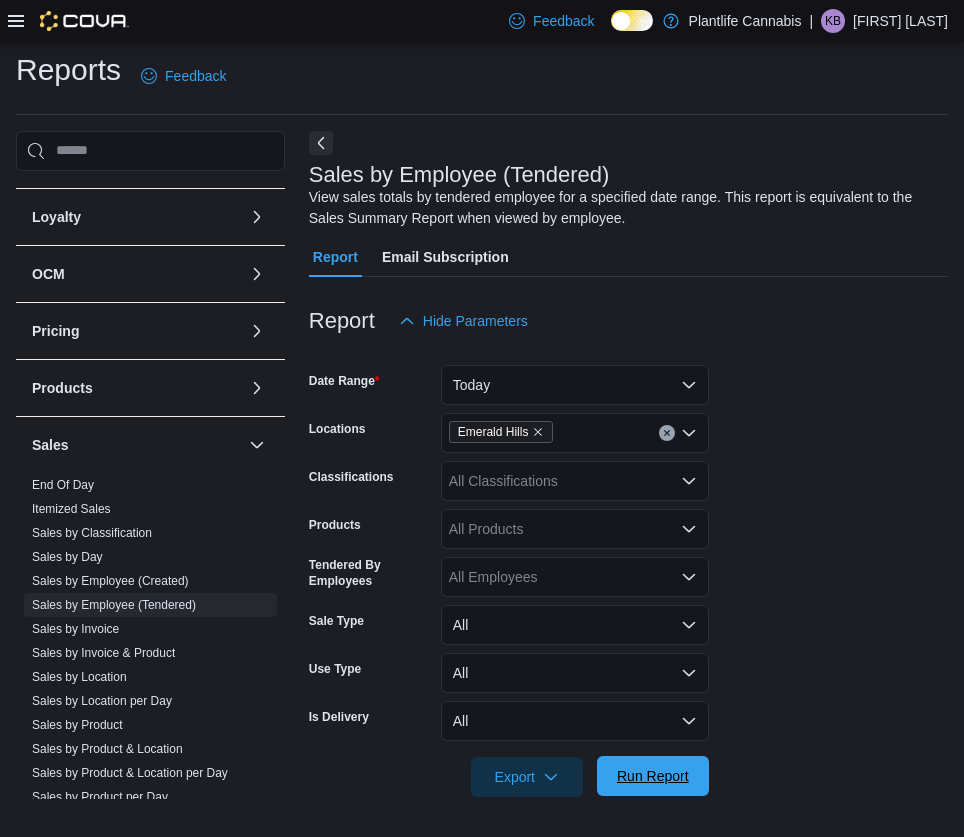 click on "Run Report" at bounding box center (653, 776) 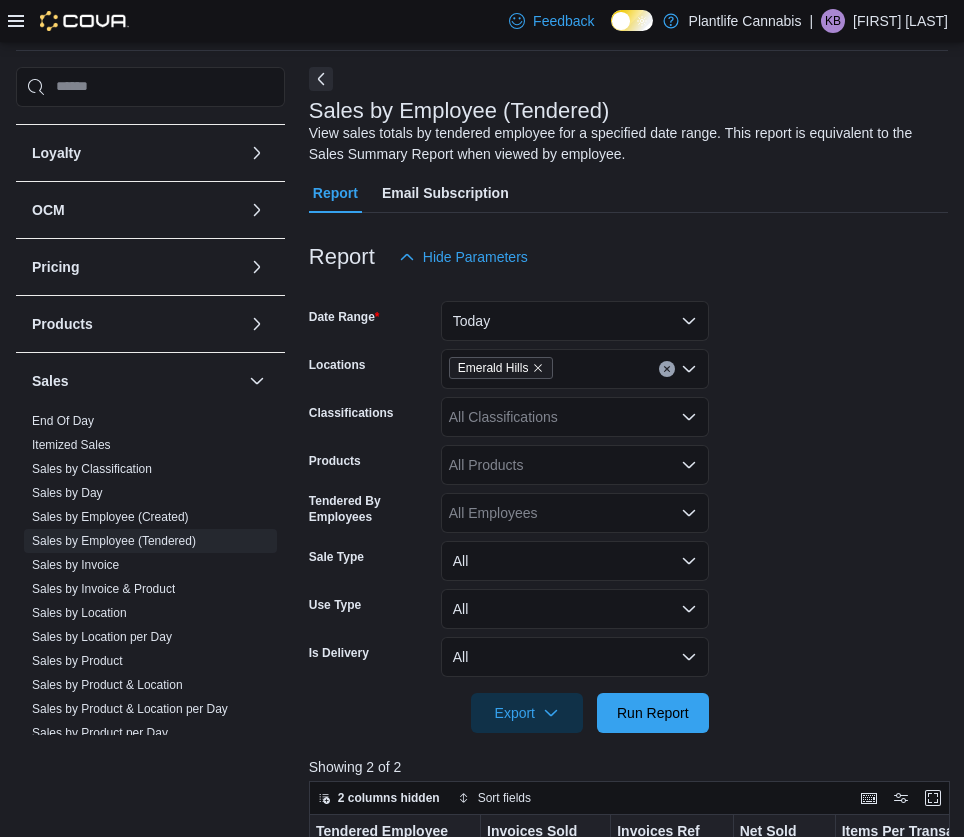 scroll, scrollTop: 701, scrollLeft: 0, axis: vertical 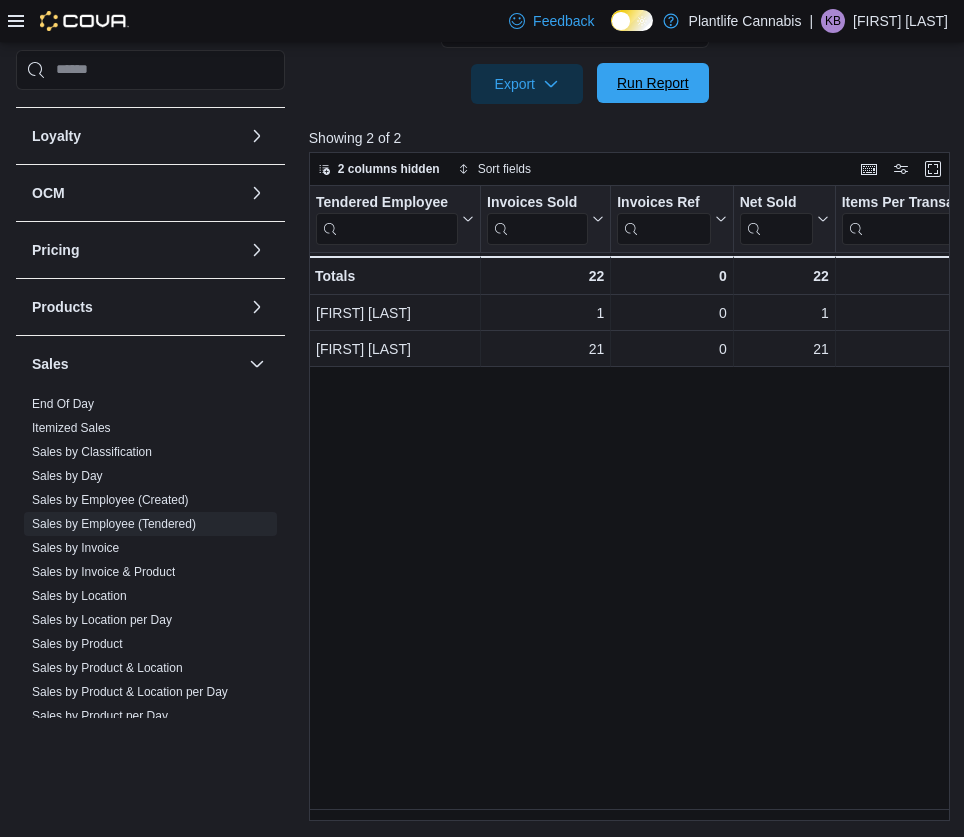 click on "Run Report" at bounding box center [653, 83] 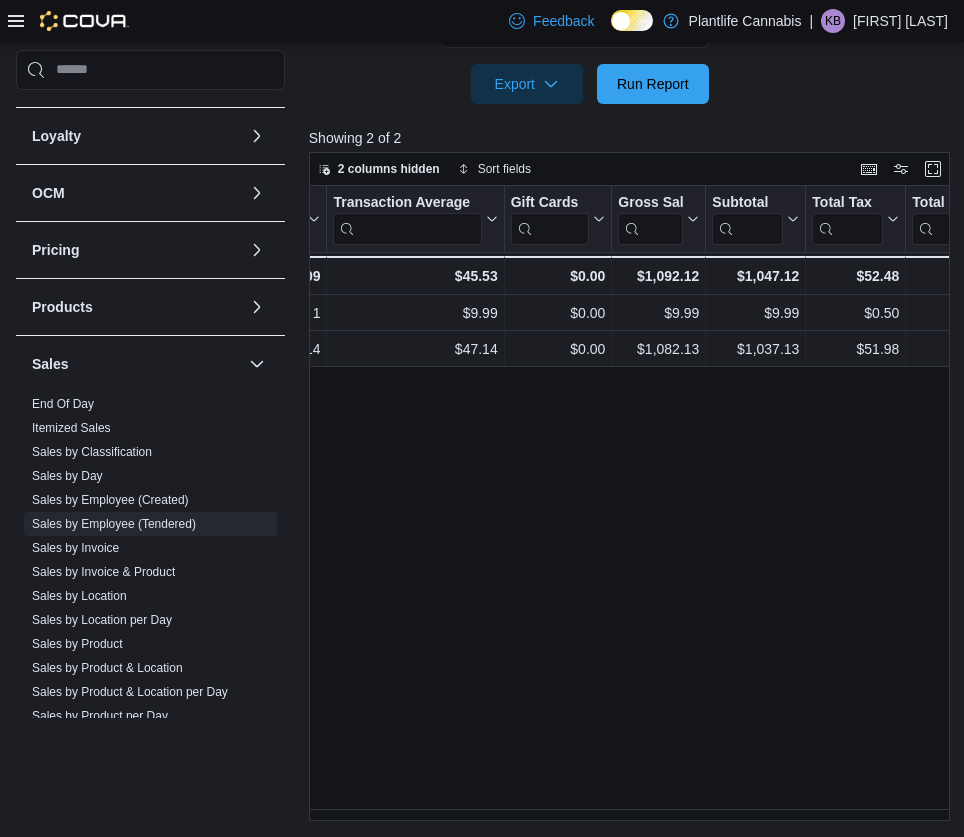 scroll, scrollTop: 0, scrollLeft: 884, axis: horizontal 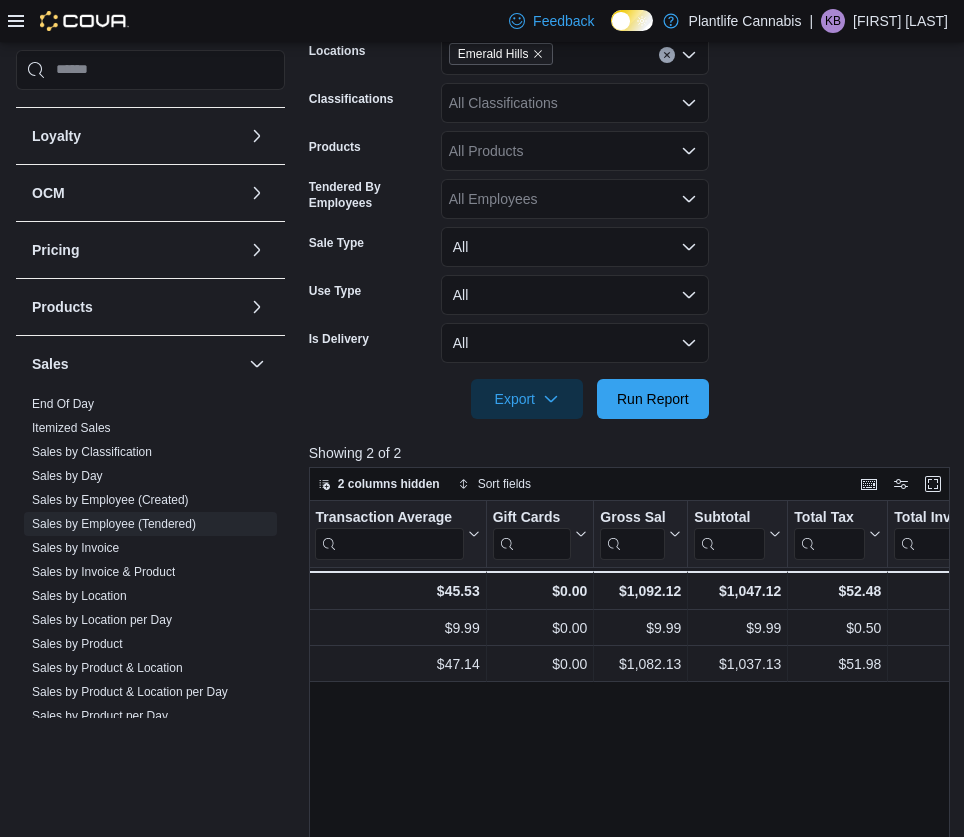 click on "All Classifications" at bounding box center (575, 103) 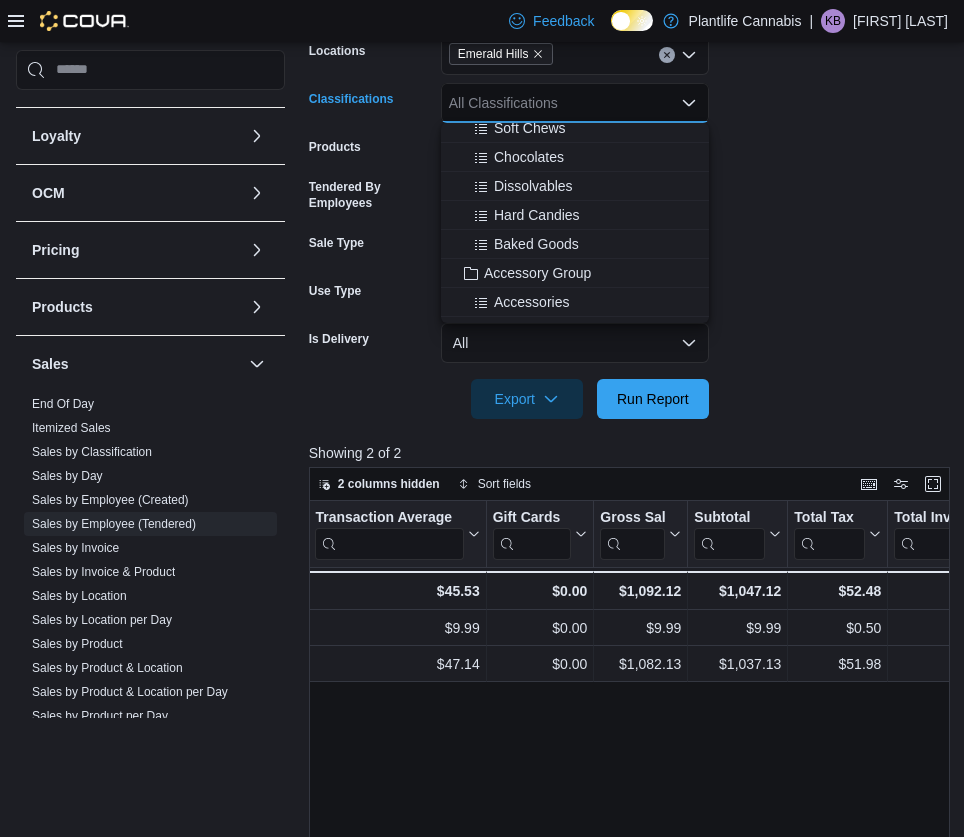 scroll, scrollTop: 156, scrollLeft: 0, axis: vertical 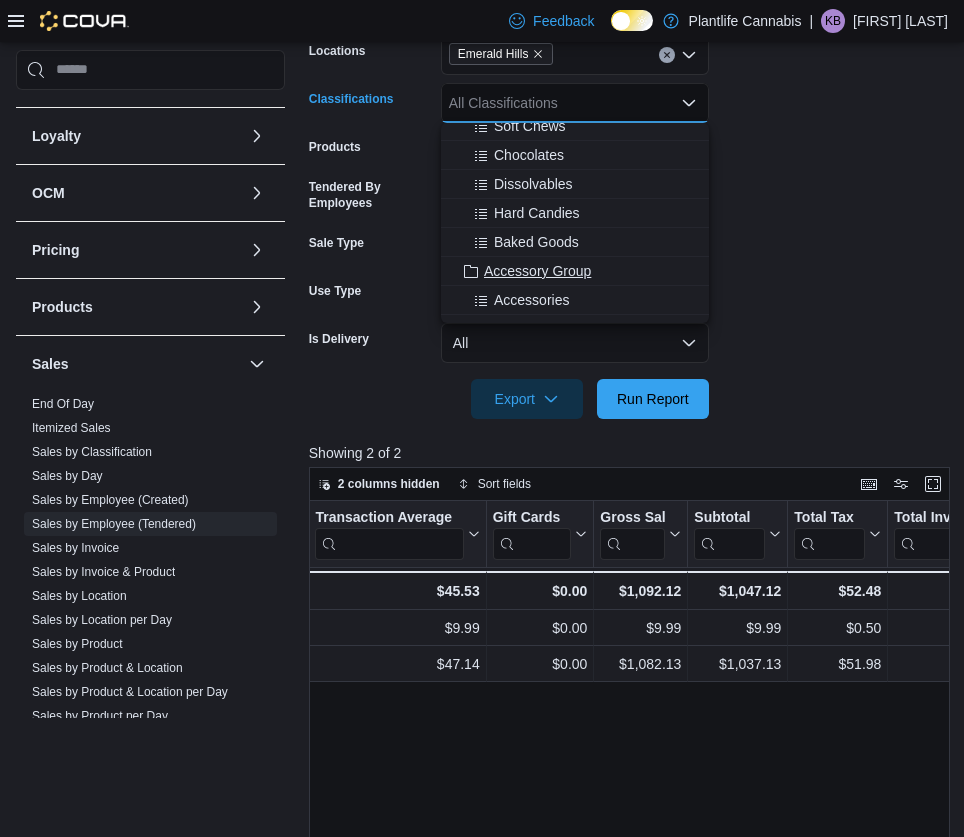 click on "Accessory Group" at bounding box center (537, 271) 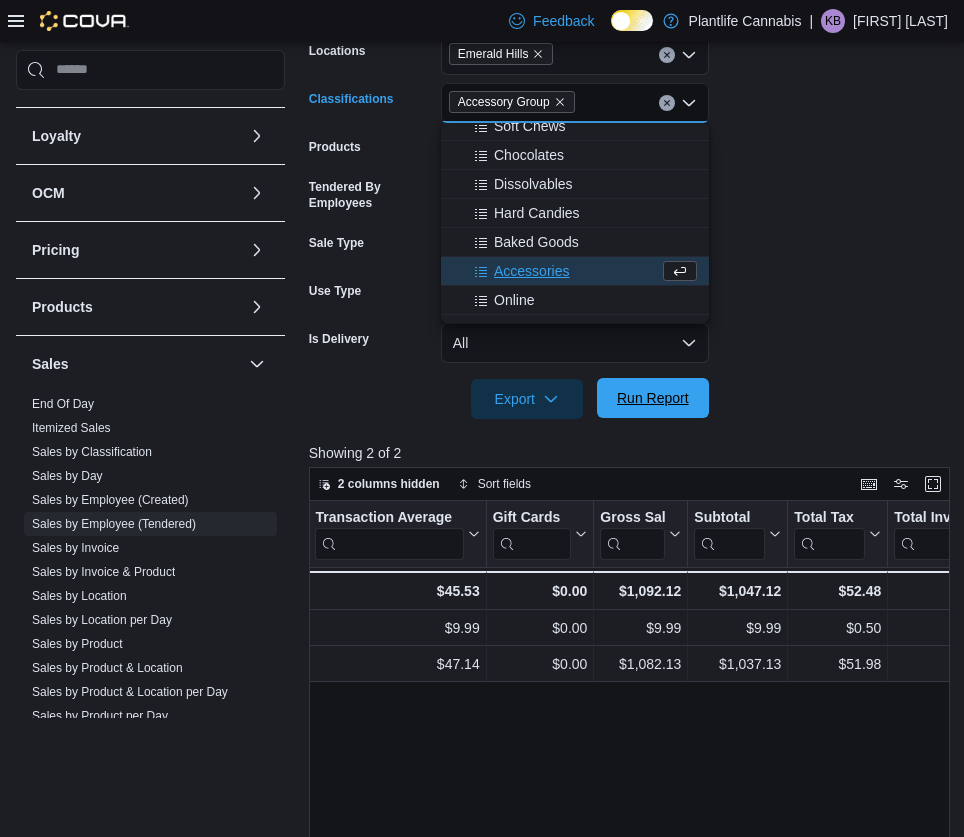 click on "Run Report" at bounding box center (653, 398) 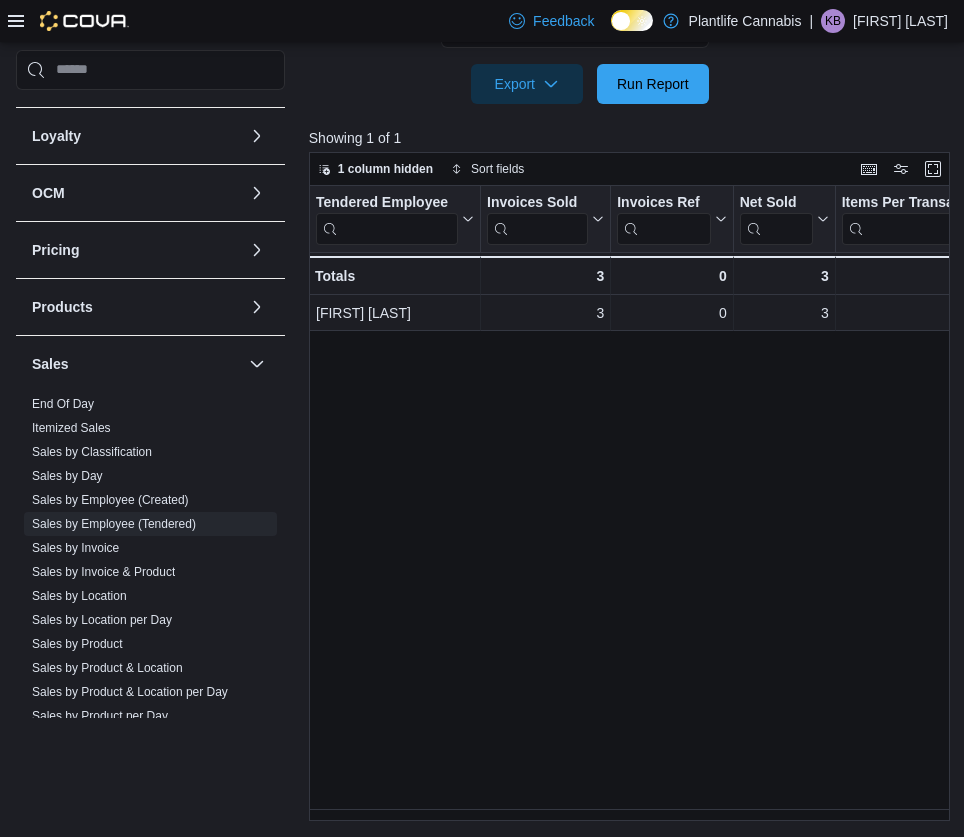 scroll, scrollTop: 701, scrollLeft: 0, axis: vertical 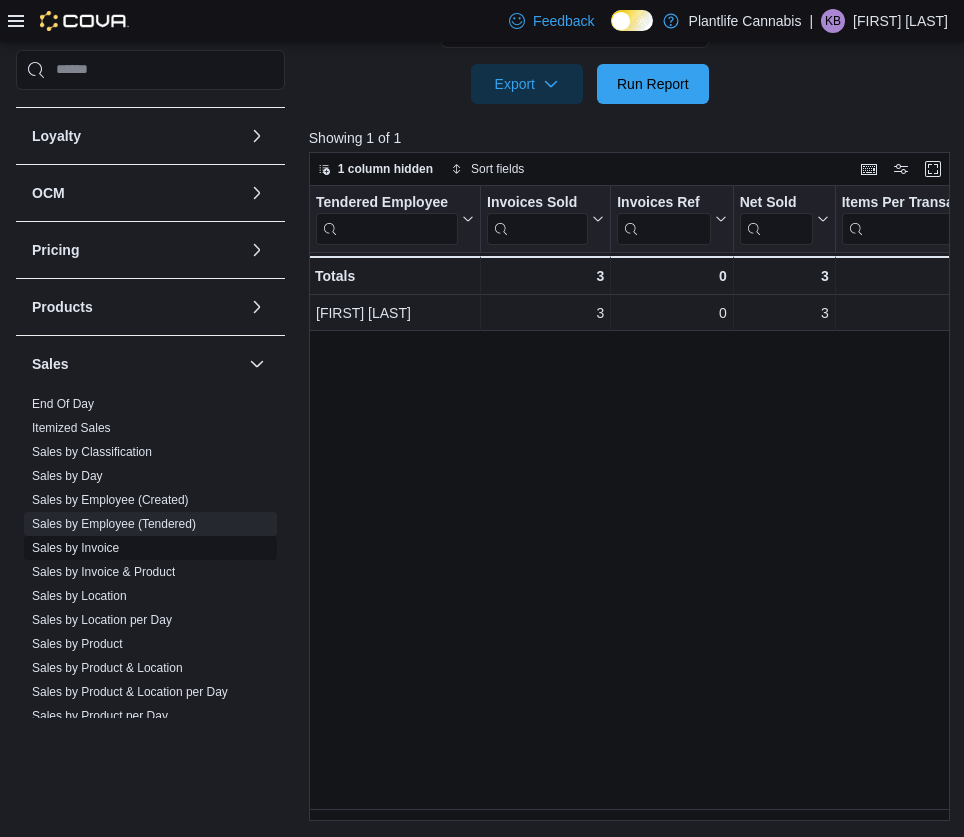 click on "Sales by Invoice" at bounding box center [75, 548] 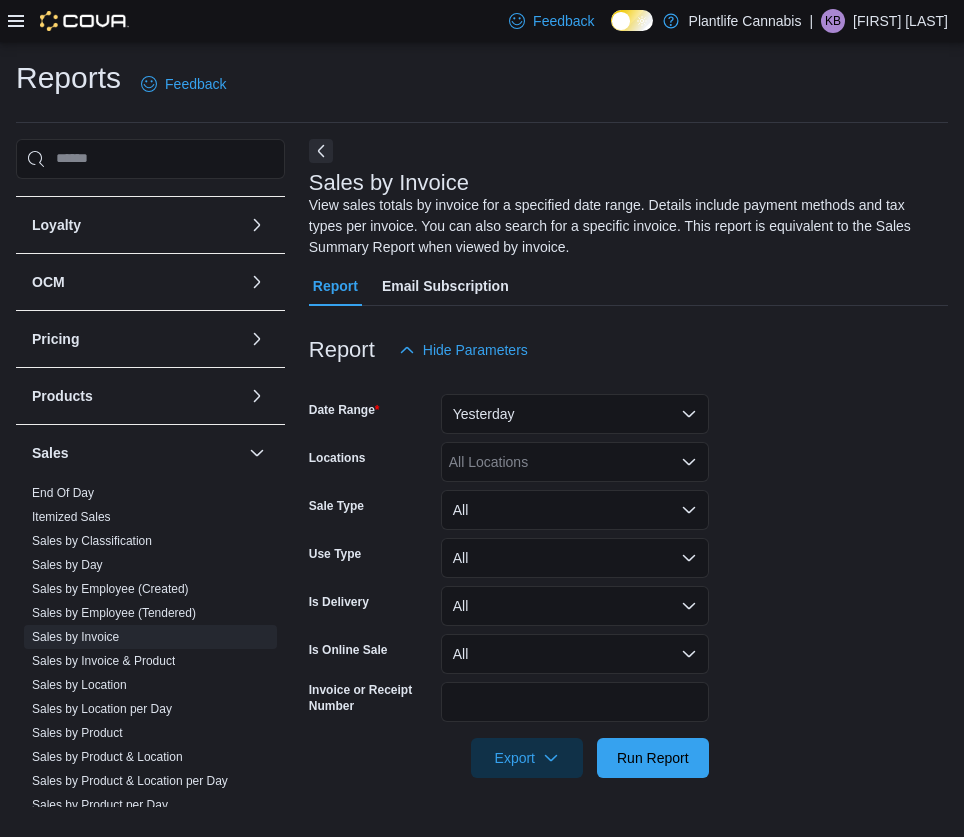 scroll, scrollTop: 0, scrollLeft: 0, axis: both 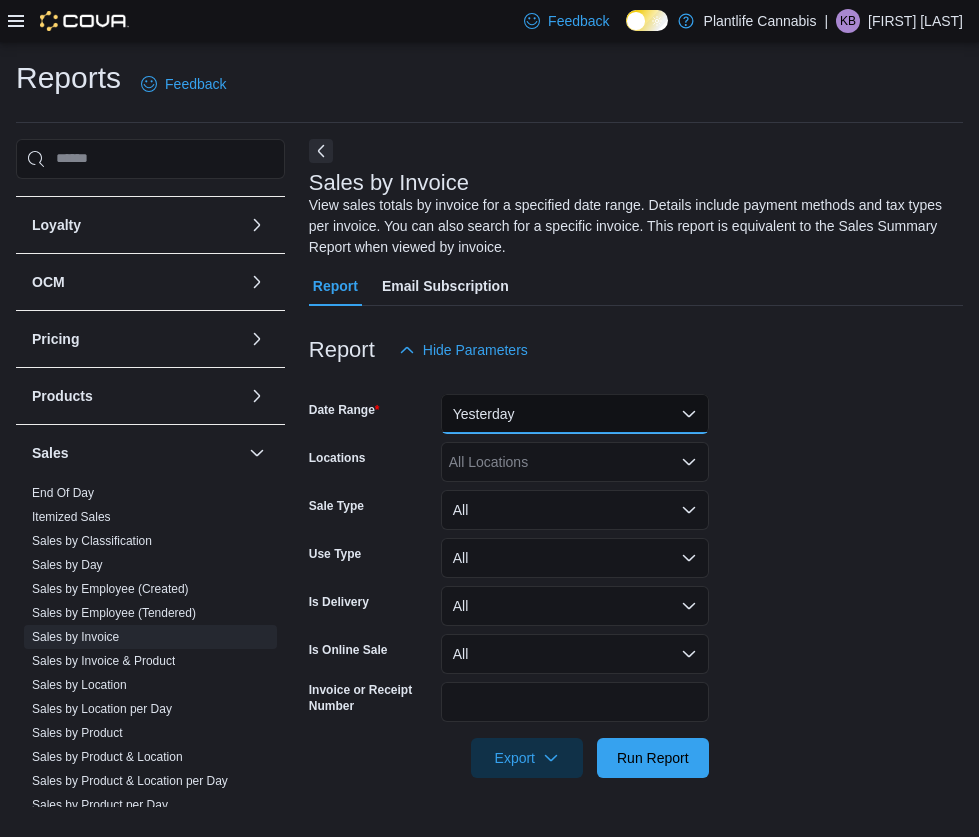 click on "Yesterday" at bounding box center (575, 414) 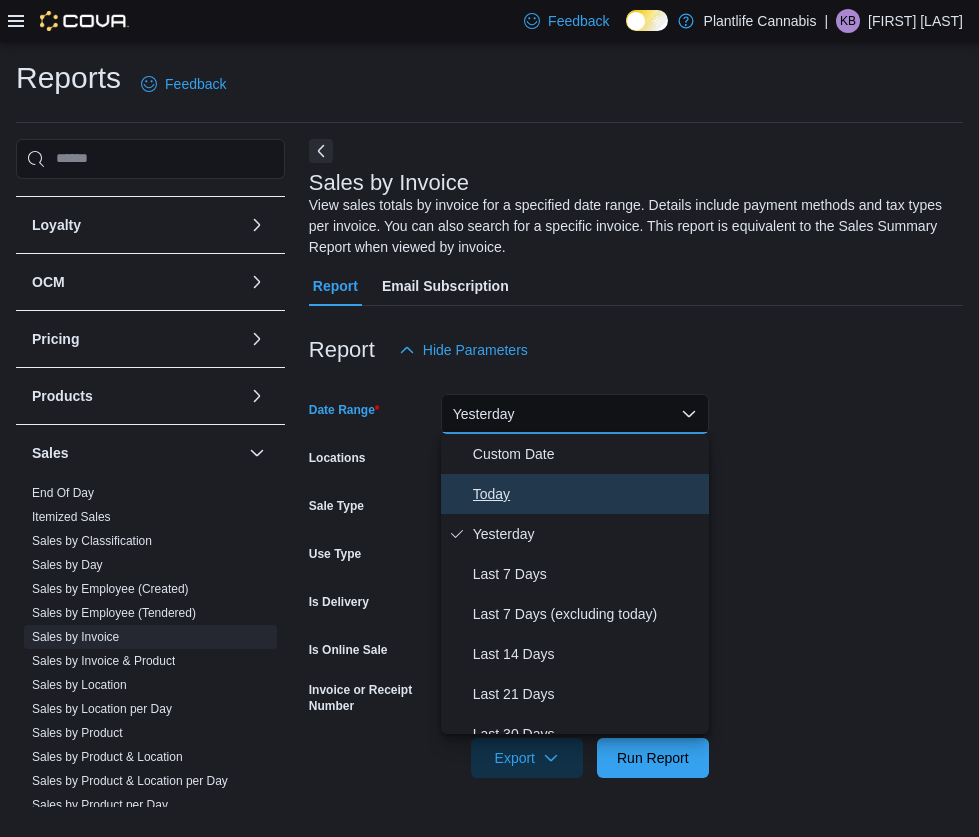 click on "Today" at bounding box center [587, 494] 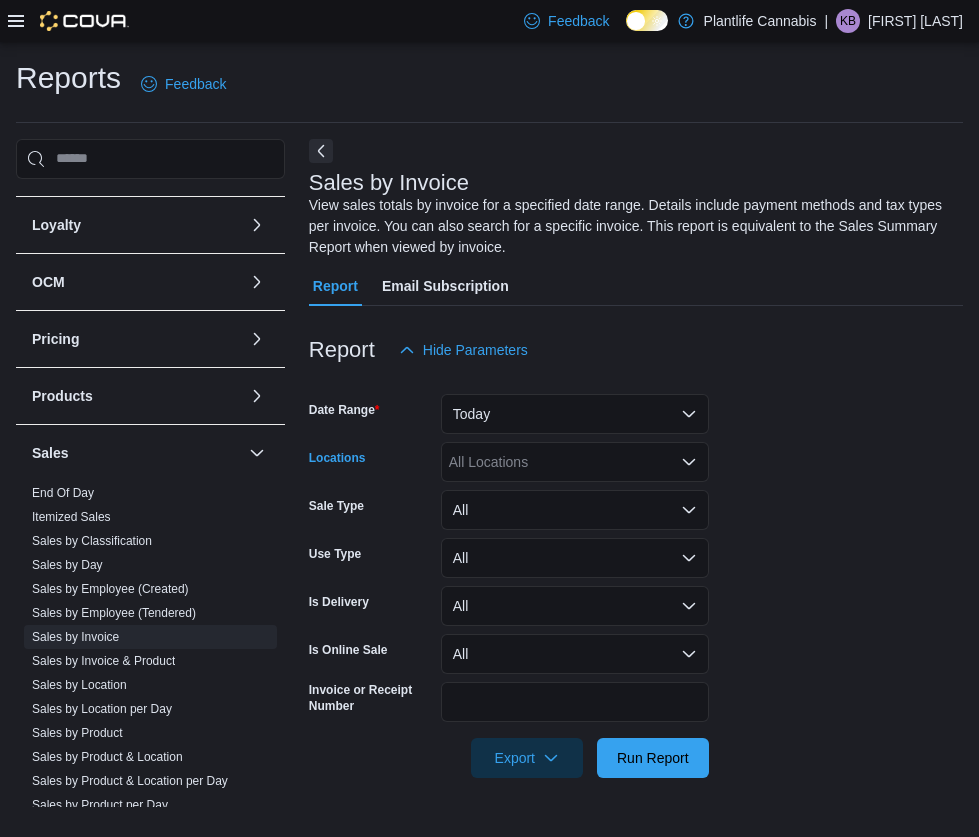 click on "All Locations" at bounding box center (575, 462) 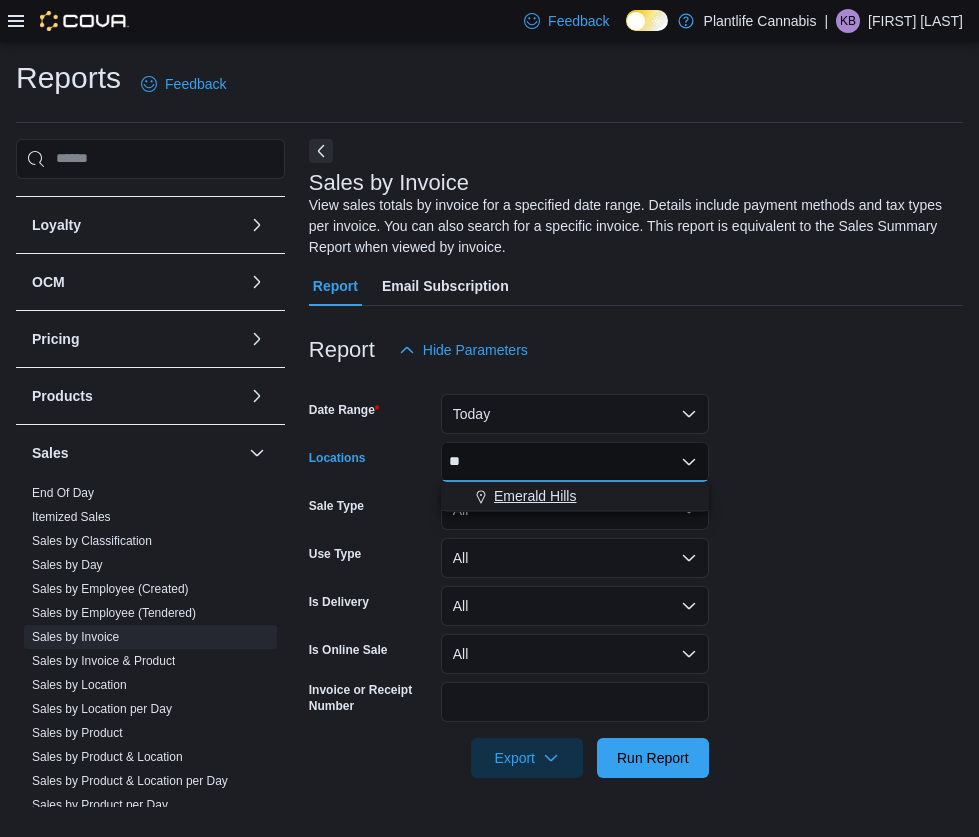 type on "**" 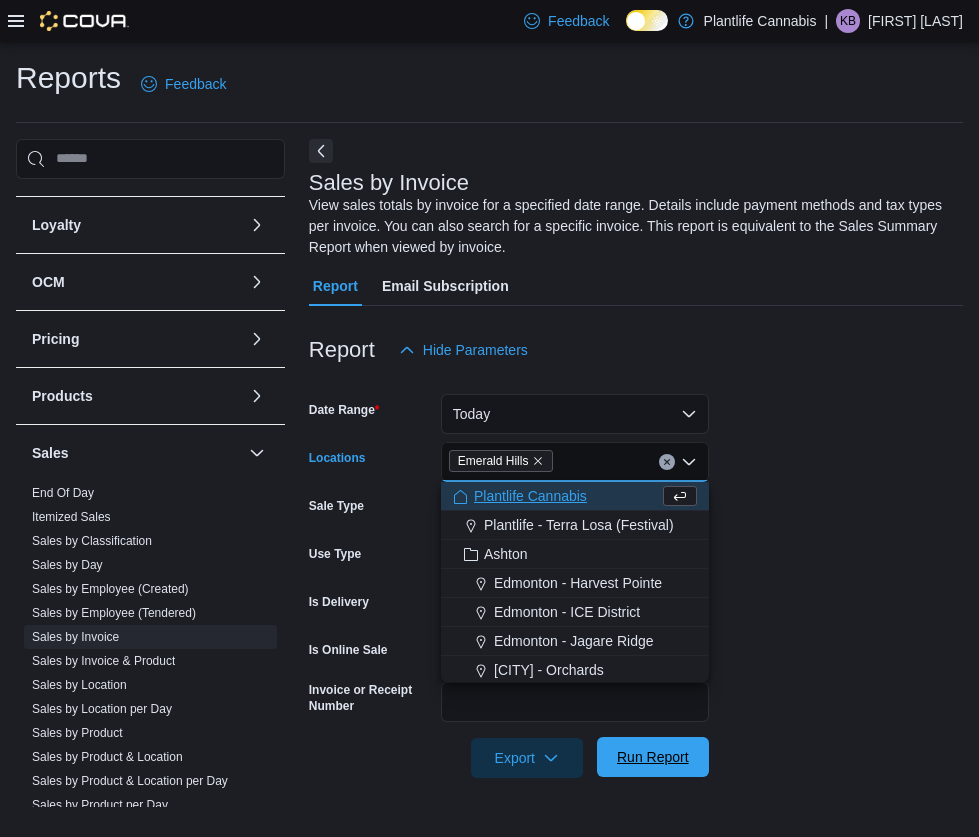 click on "Run Report" at bounding box center [653, 757] 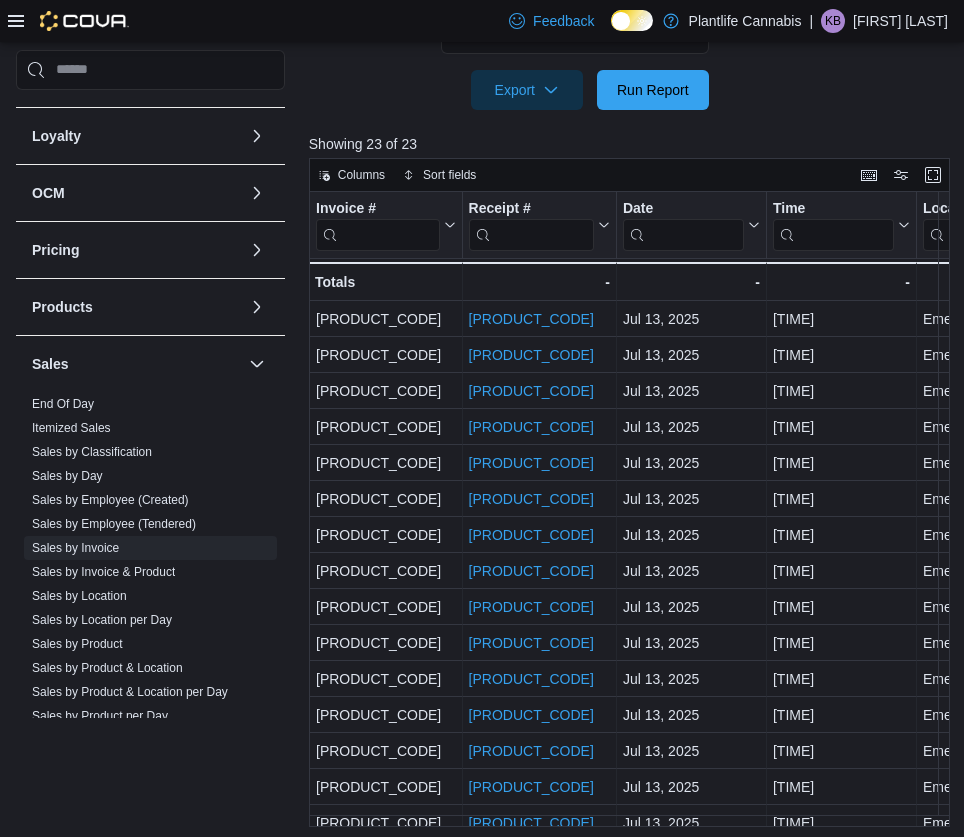 scroll, scrollTop: 674, scrollLeft: 0, axis: vertical 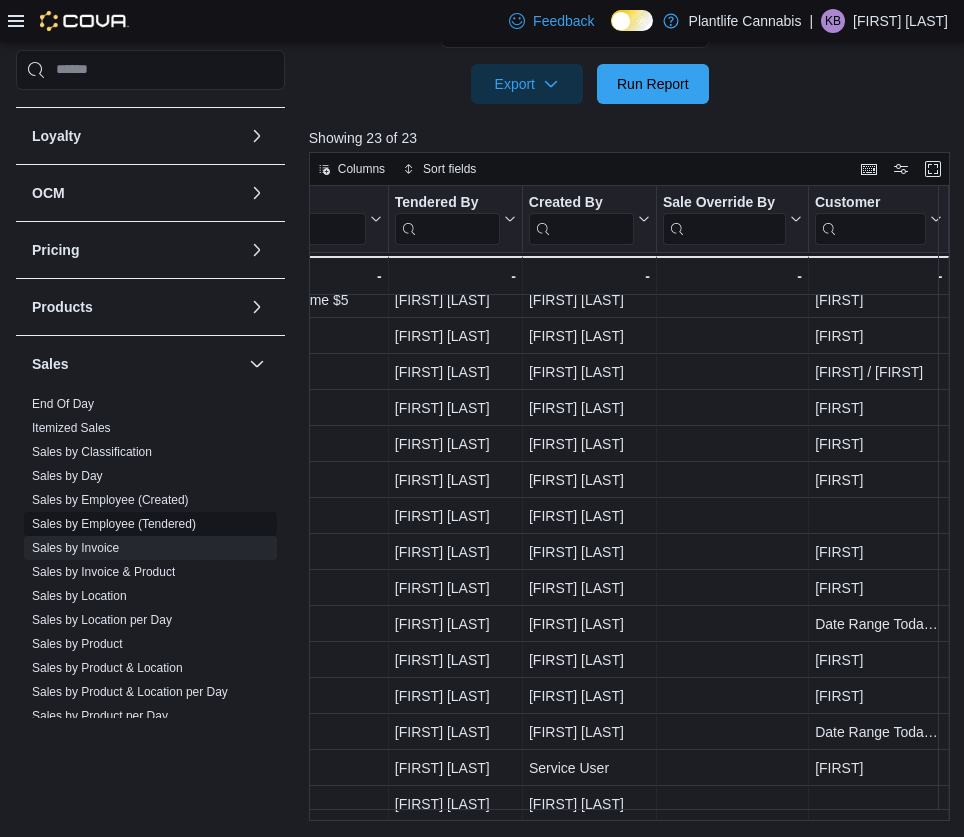 click on "Sales by Employee (Tendered)" at bounding box center (114, 524) 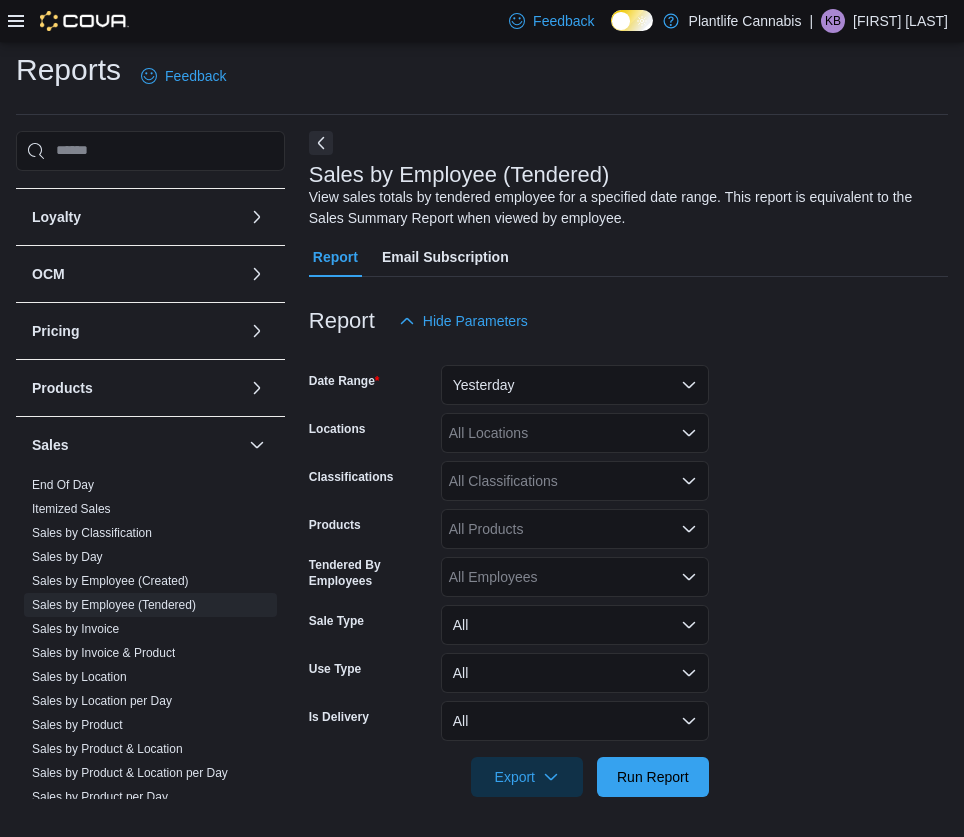 scroll, scrollTop: 8, scrollLeft: 0, axis: vertical 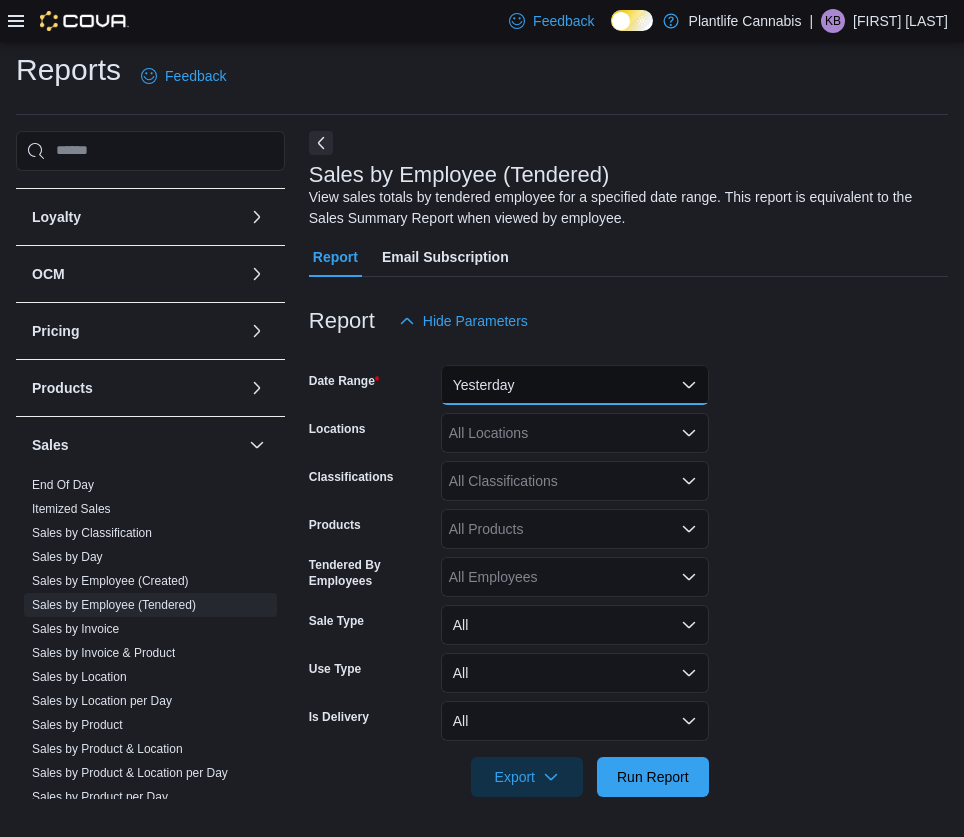 click on "Yesterday" at bounding box center (575, 385) 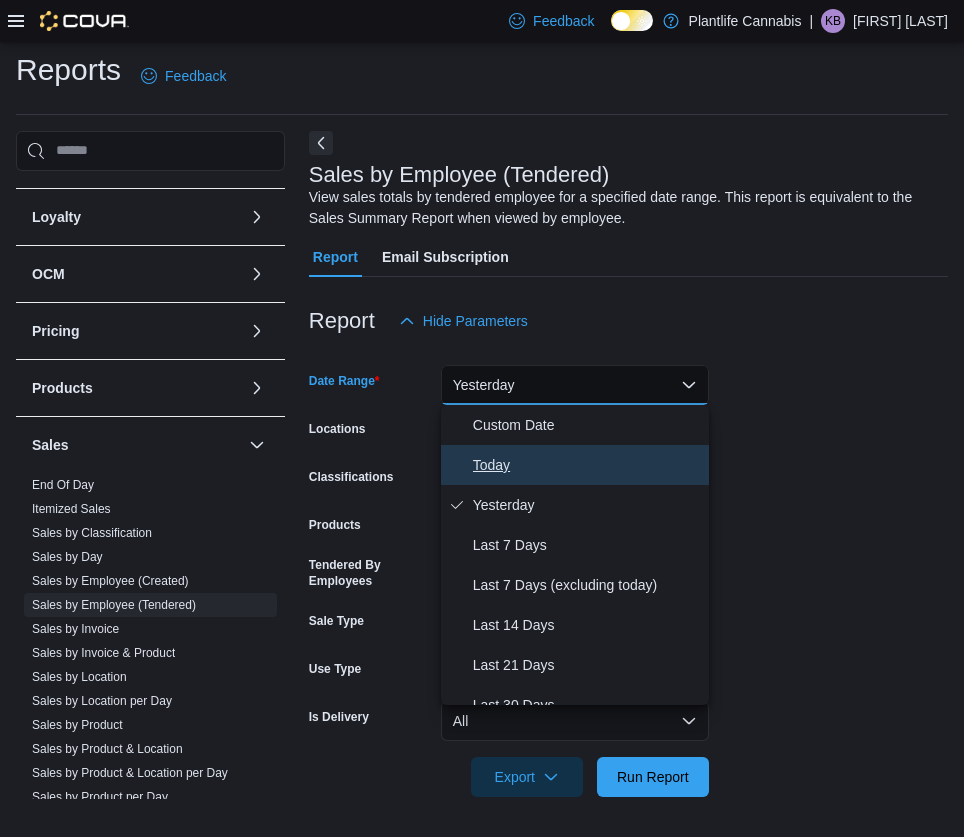 click on "Today" at bounding box center (575, 465) 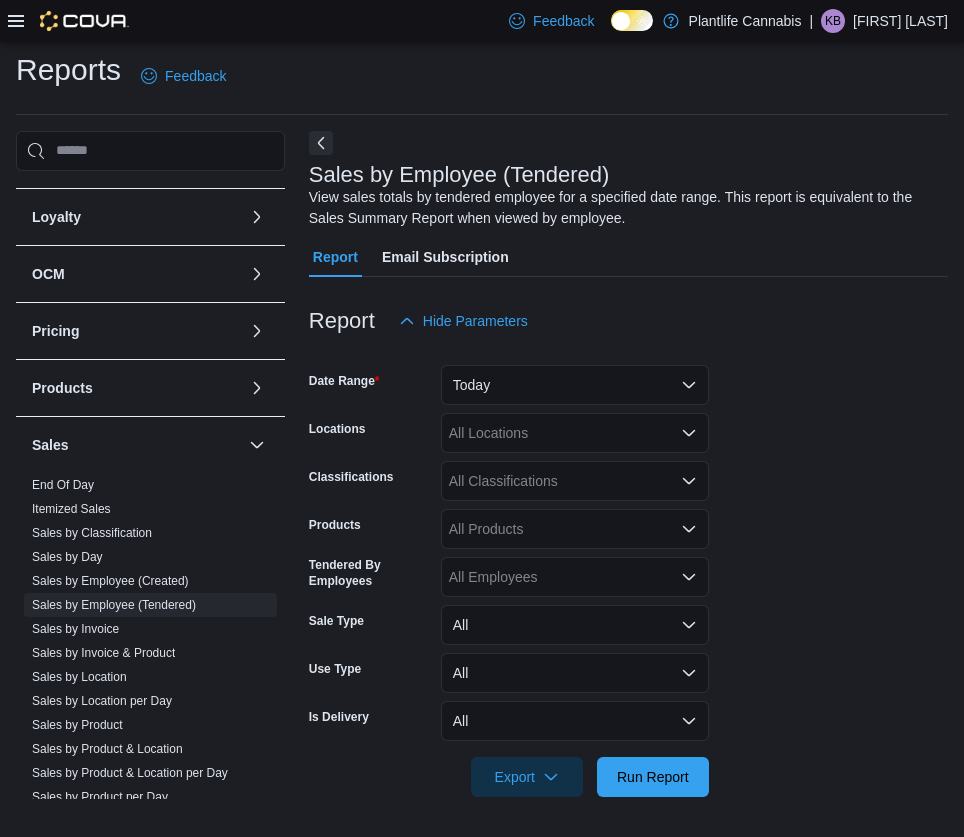 click on "All Locations" at bounding box center [575, 433] 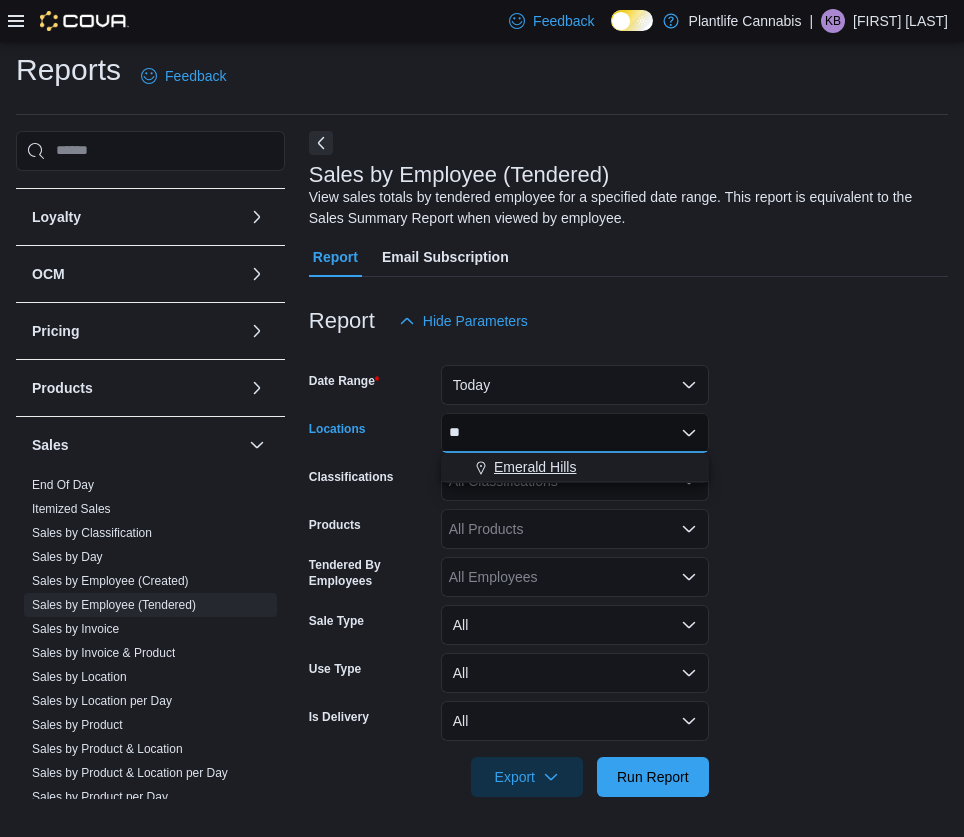 type on "**" 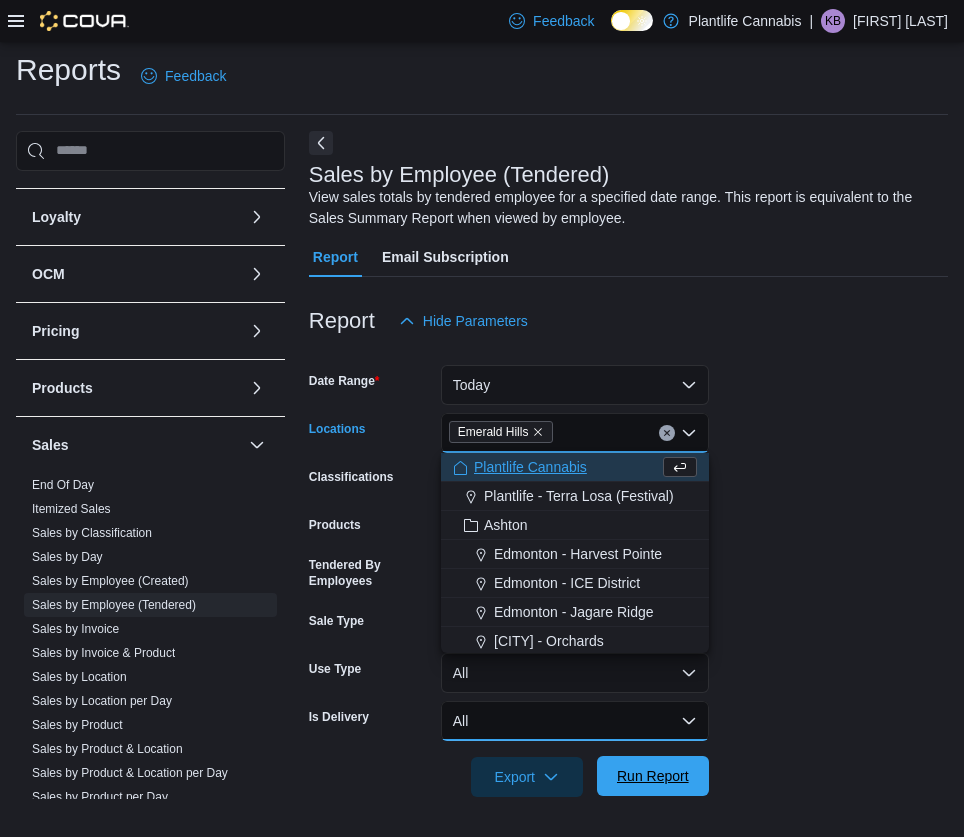 click on "Date Range Today Locations Emerald Hills Classifications All Classifications Products All Products Tendered By Employees All Employees Sale Type All Use Type All Is Delivery All Export  Run Report" at bounding box center [628, 569] 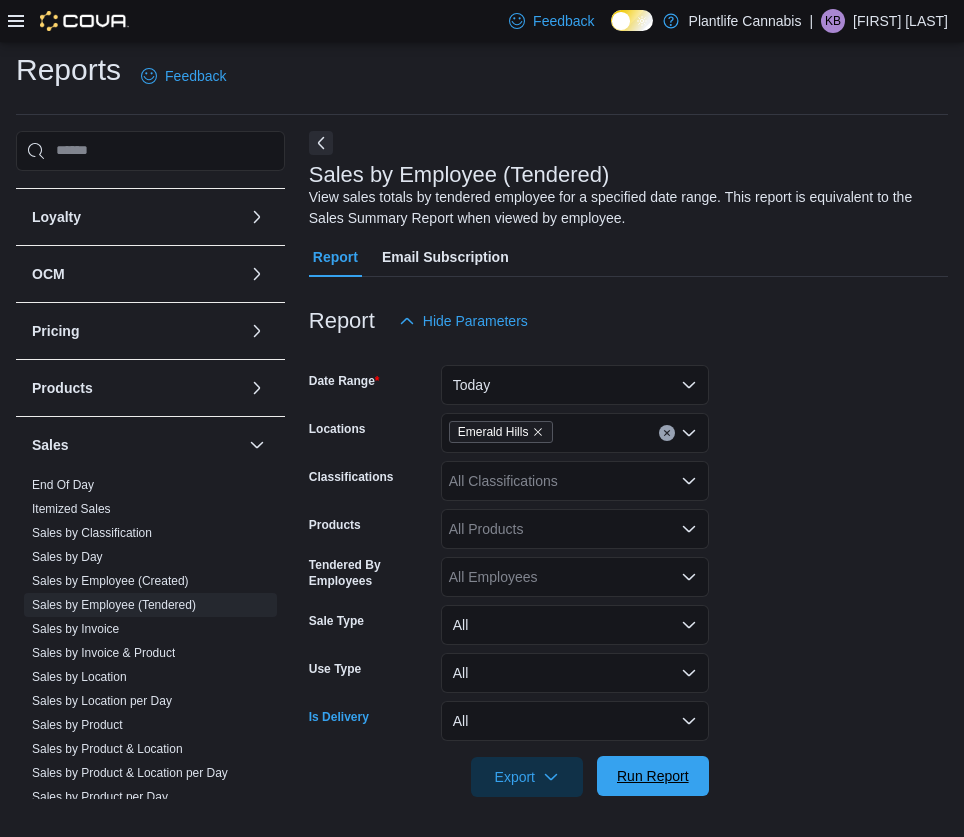 click on "Run Report" at bounding box center (653, 776) 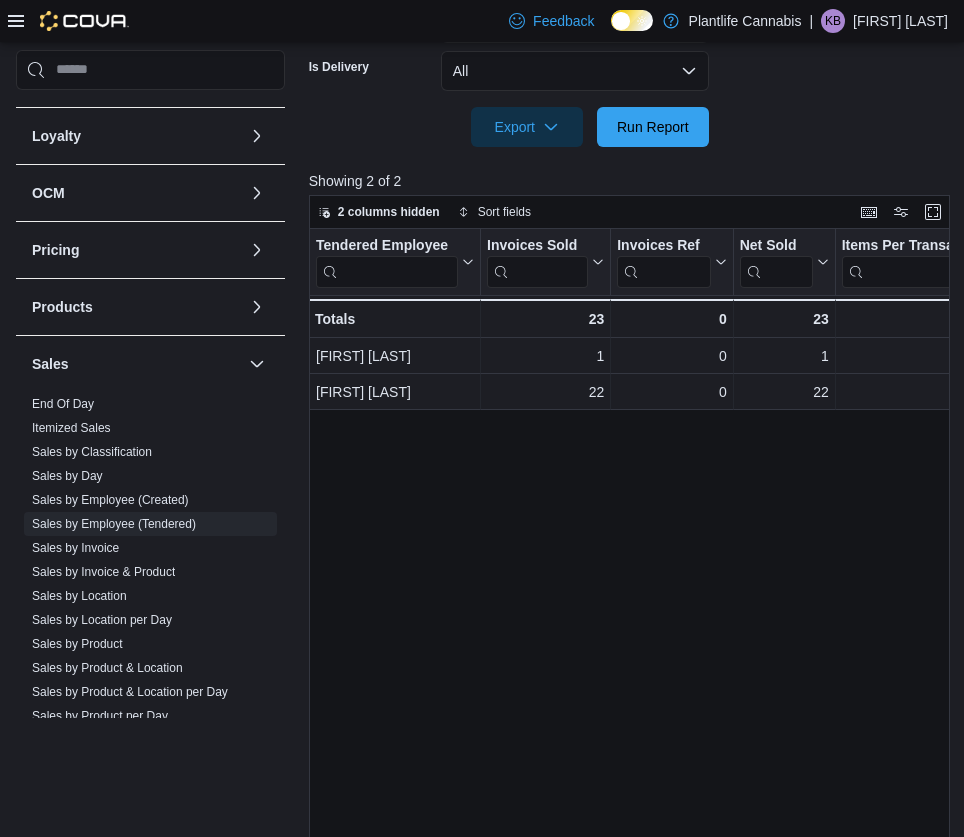 scroll, scrollTop: 662, scrollLeft: 0, axis: vertical 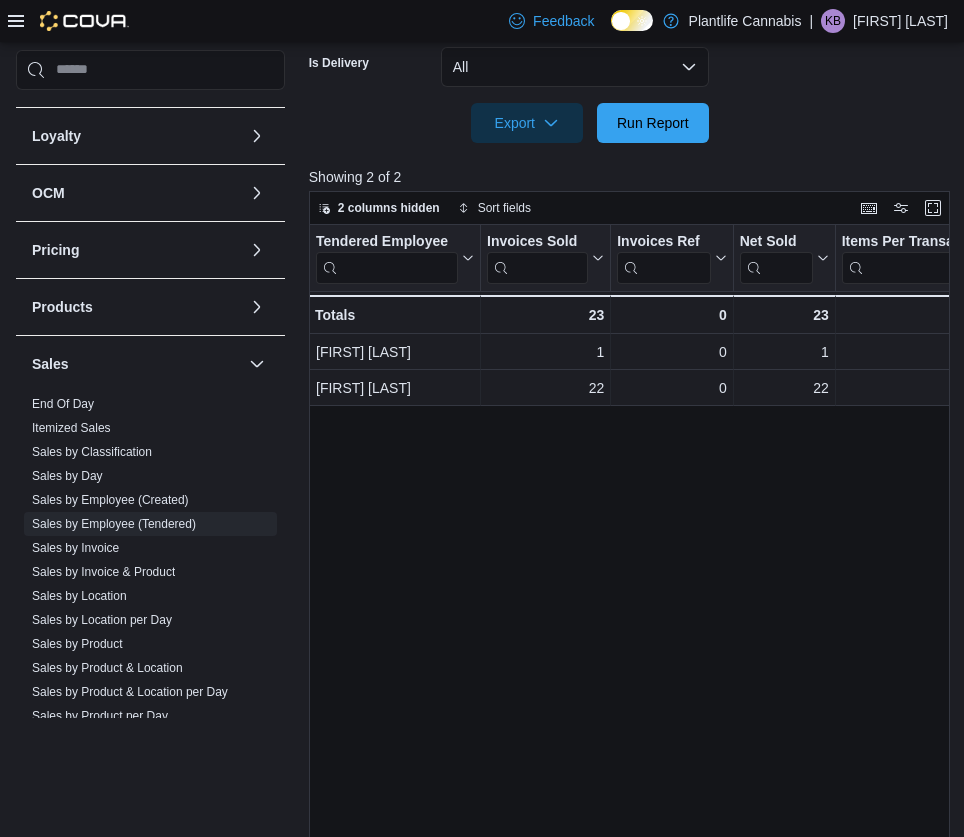 click on "Feedback Dark Mode Plantlife Cannabis | KB [FIRST] [LAST] Reports Feedback Cash Management Cash Management Cash Out Details Customer Customer Activity List Customer Loyalty Points Customer Purchase History Customer Queue New Customers Discounts & Promotions Discounts Promotion Details Promotions Inventory Inventory Adjustments Inventory by Product Historical Inventory On Hand by Package Inventory On Hand by Product Inventory Transactions Package Details Package History Product Expirations Purchase Orders Reorder Transfers Loyalty Loyalty Adjustments Loyalty Redemption Values OCM OCM Weekly Inventory Pricing Price Sheet Products Catalog Export Products to Archive Sales End Of Day Itemized Sales Sales by Classification Sales by Day Sales by Employee (Created) Sales by Employee (Tendered) Sales by Invoice Sales by Invoice & Product Sales by Location Sales by Location per Day Sales by Product Sales by Product & Location Sales by Product & Location per Day Sales by Product per Day Taxes Tax Details   Report   1" at bounding box center [482, -244] 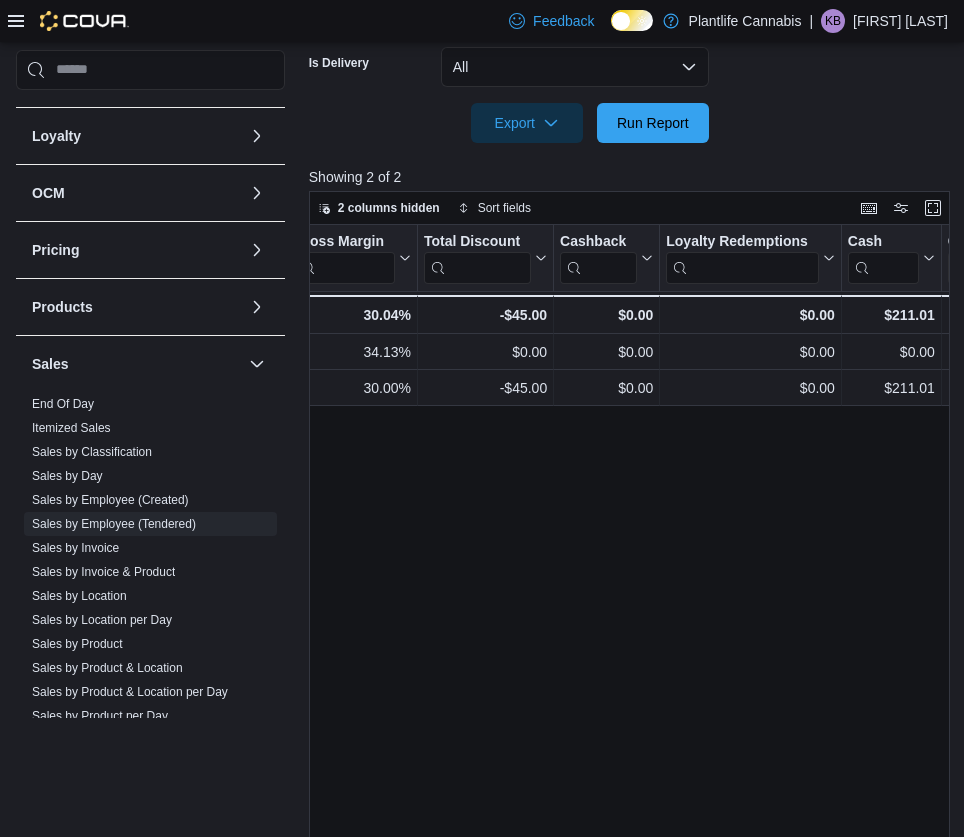 drag, startPoint x: 539, startPoint y: 623, endPoint x: 575, endPoint y: 534, distance: 96.00521 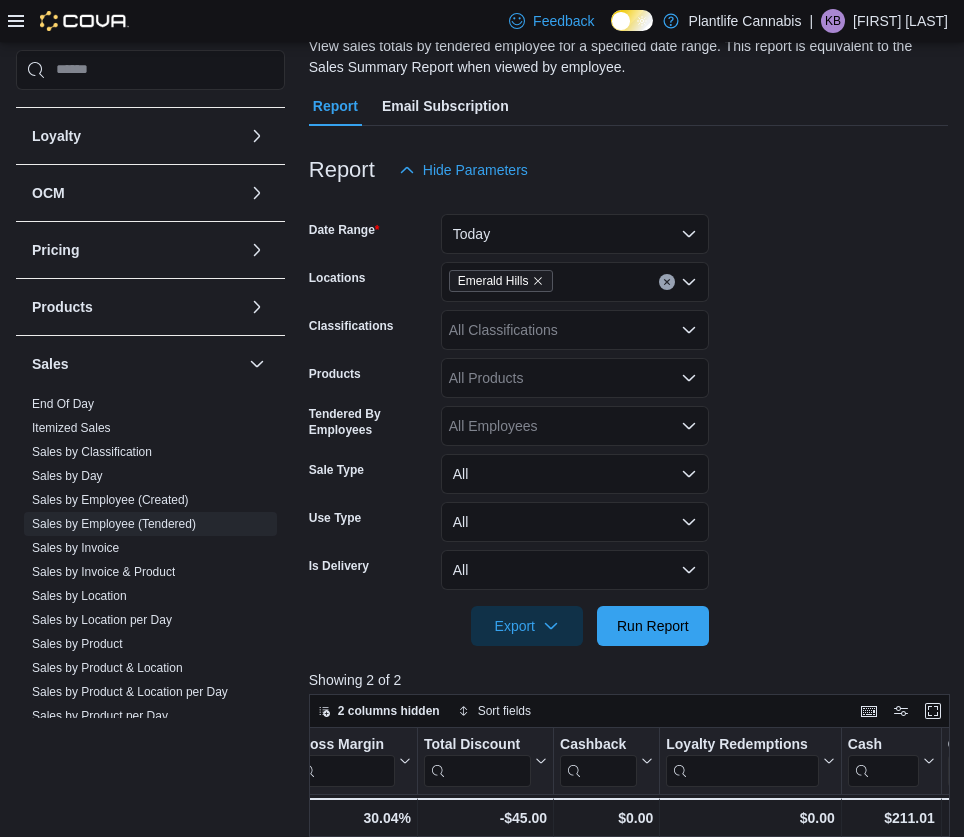 scroll, scrollTop: 396, scrollLeft: 0, axis: vertical 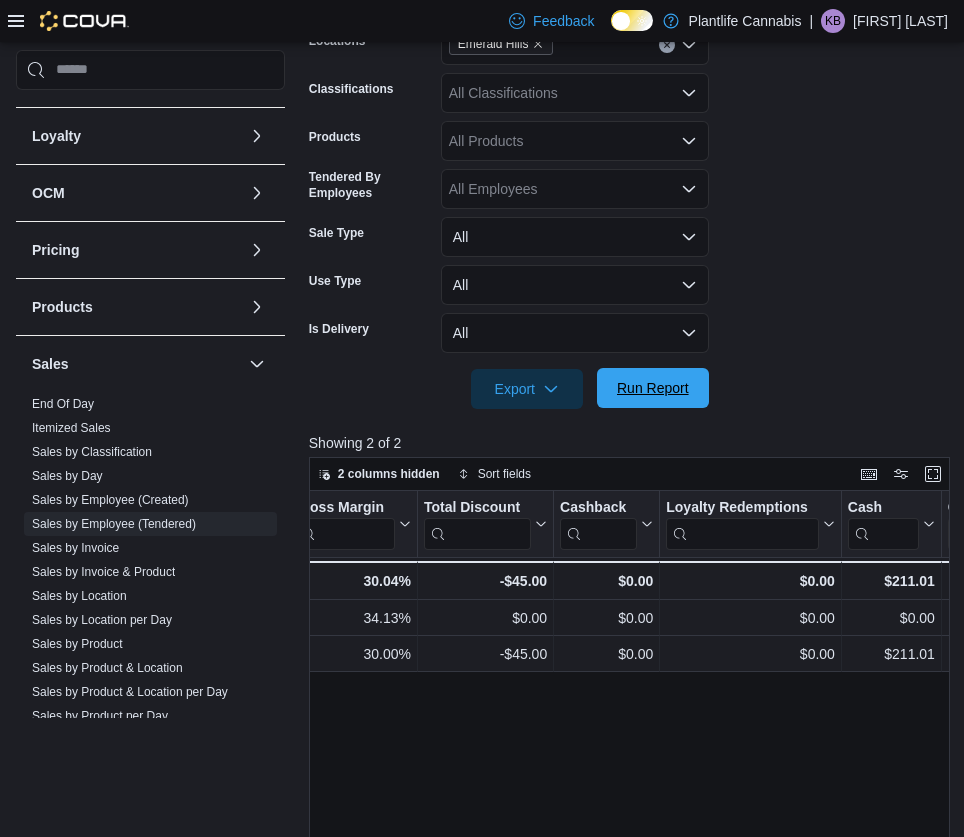 click on "Run Report" at bounding box center [653, 388] 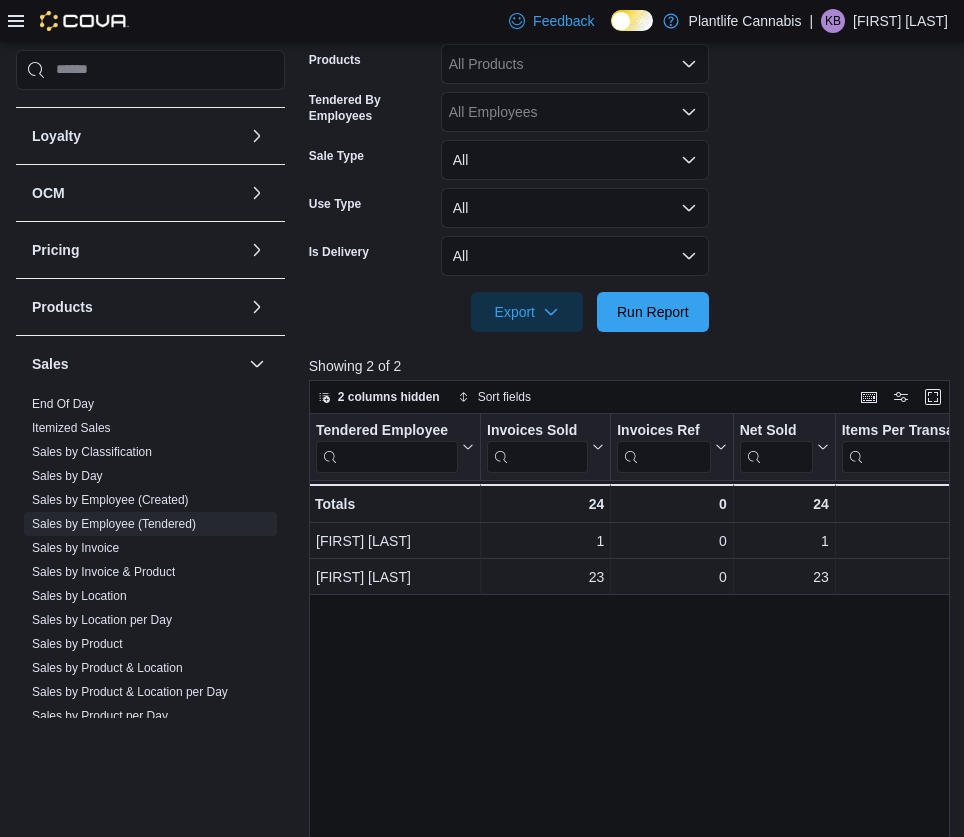 scroll, scrollTop: 701, scrollLeft: 0, axis: vertical 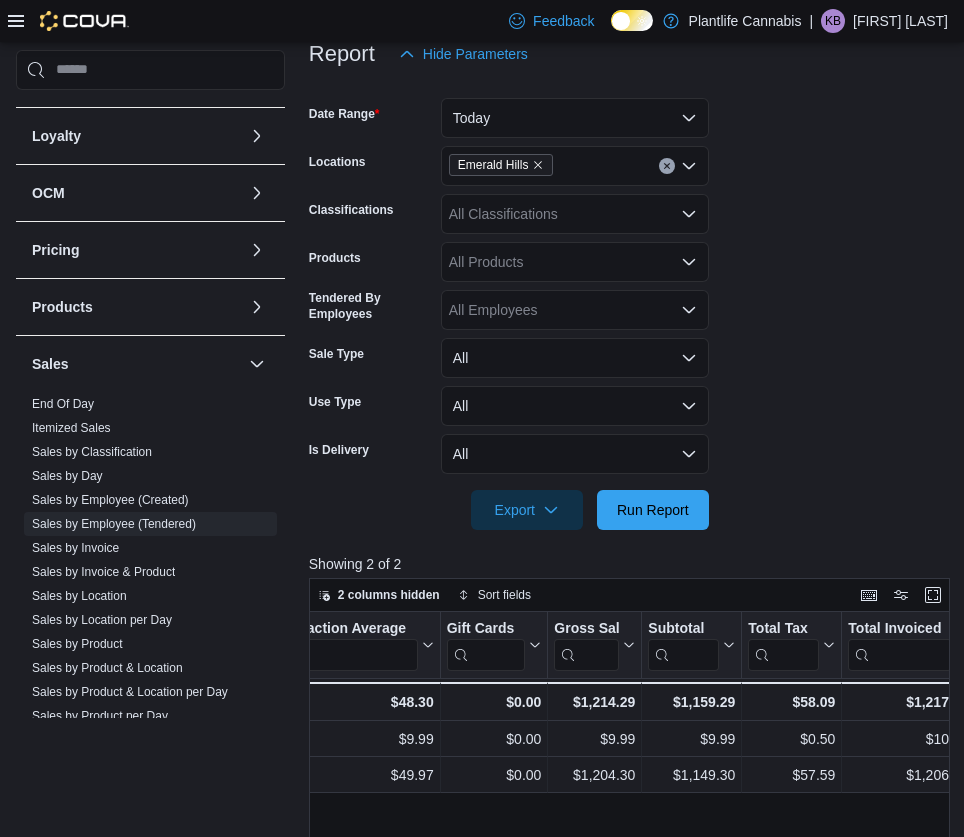 click on "All Classifications" at bounding box center (575, 214) 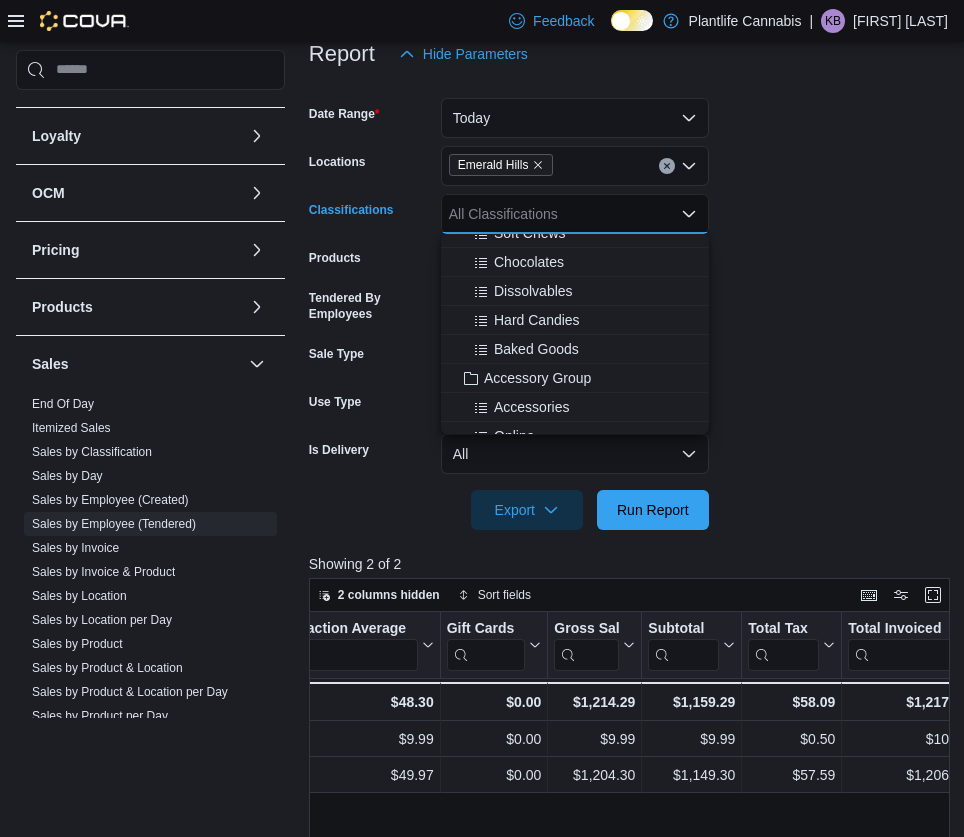 scroll, scrollTop: 161, scrollLeft: 0, axis: vertical 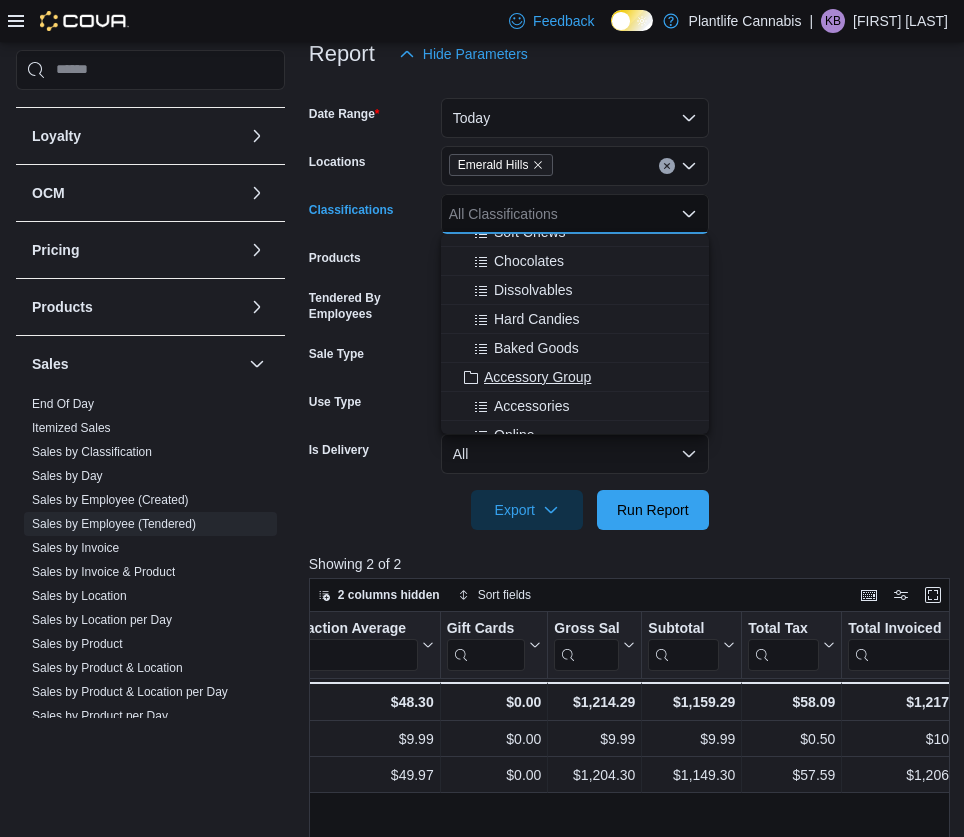 click on "Accessory Group" at bounding box center (537, 377) 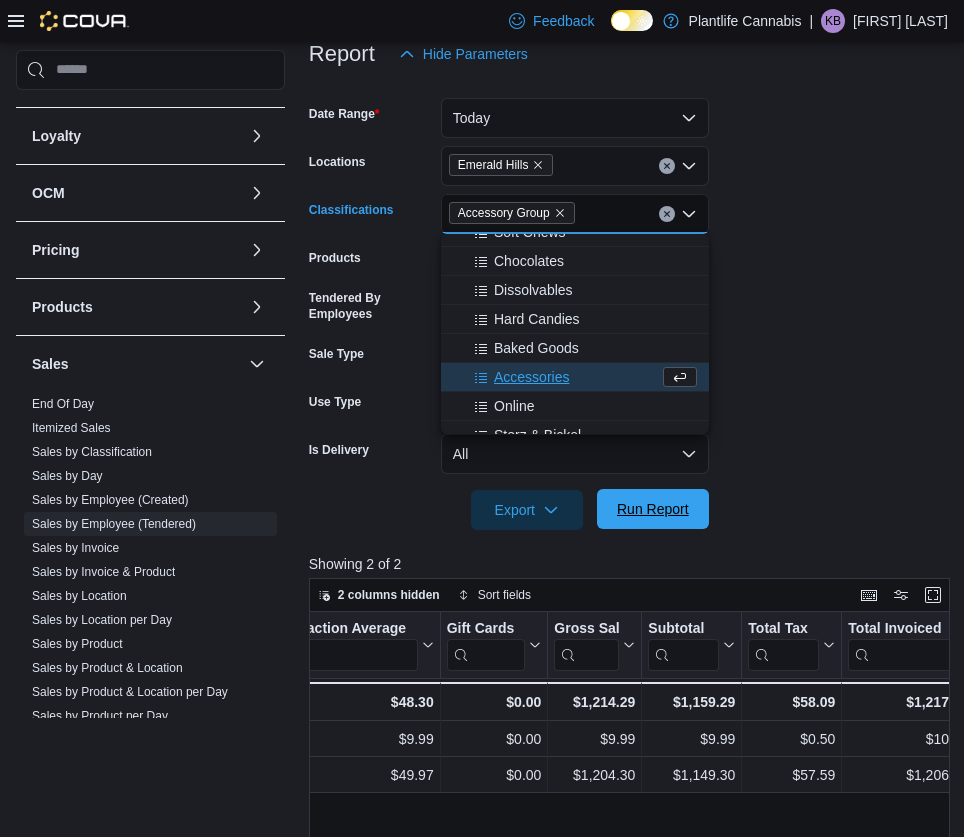 click on "Run Report" at bounding box center (653, 509) 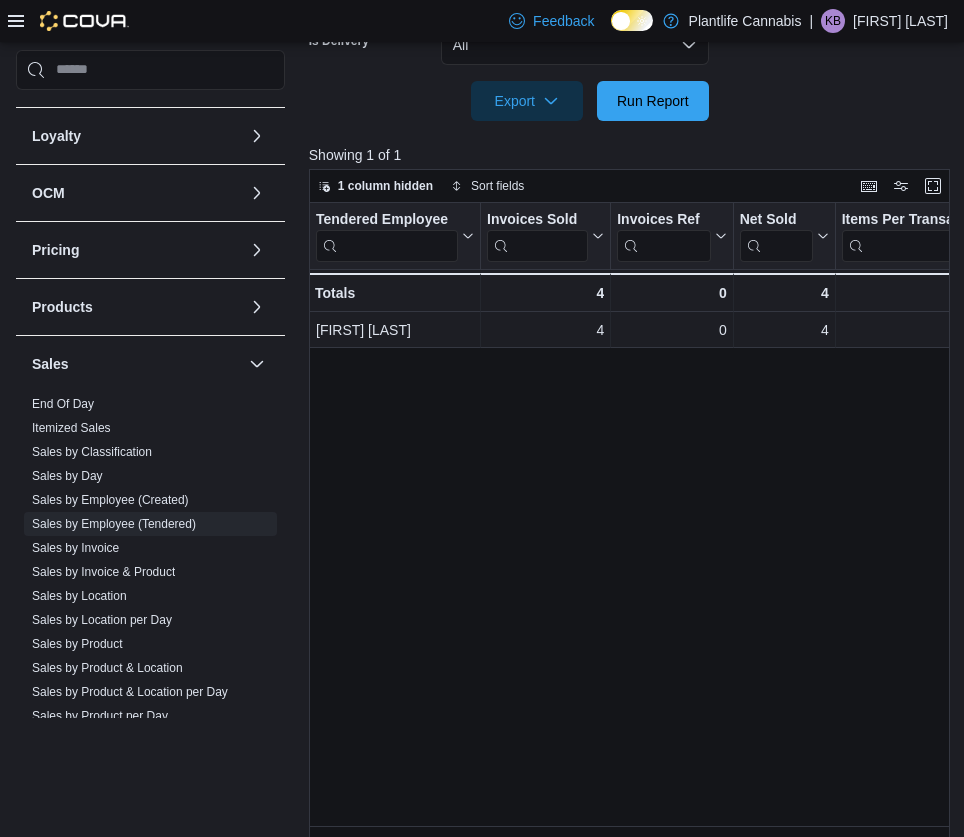 scroll, scrollTop: 701, scrollLeft: 0, axis: vertical 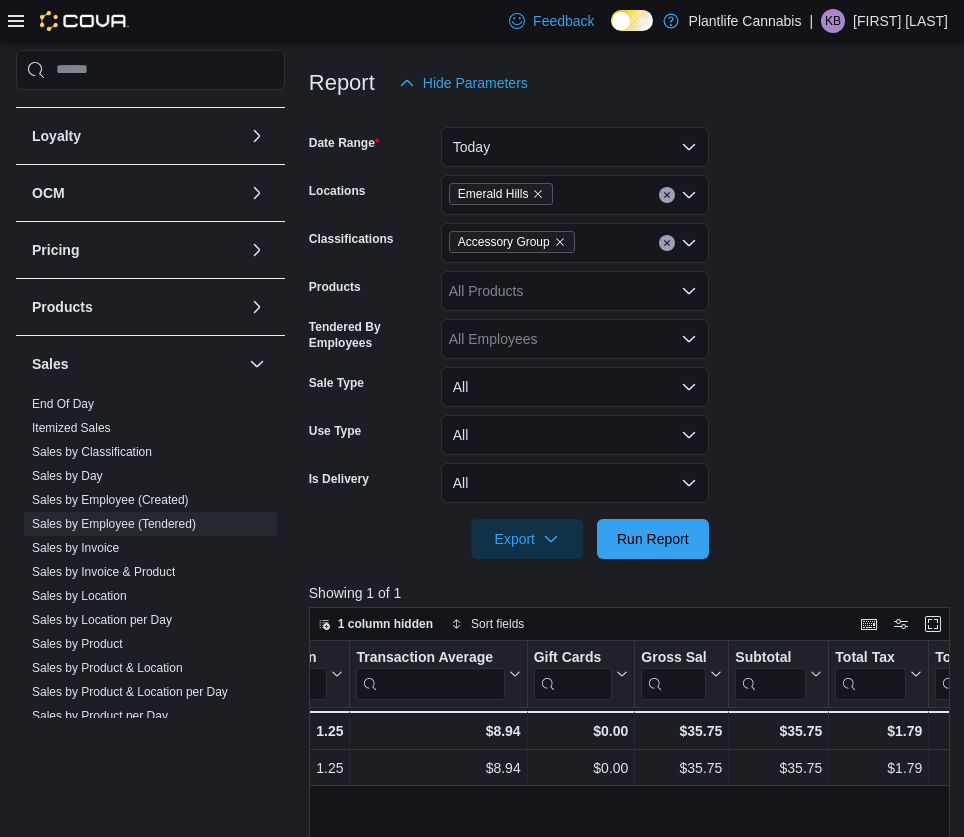 click at bounding box center (667, 243) 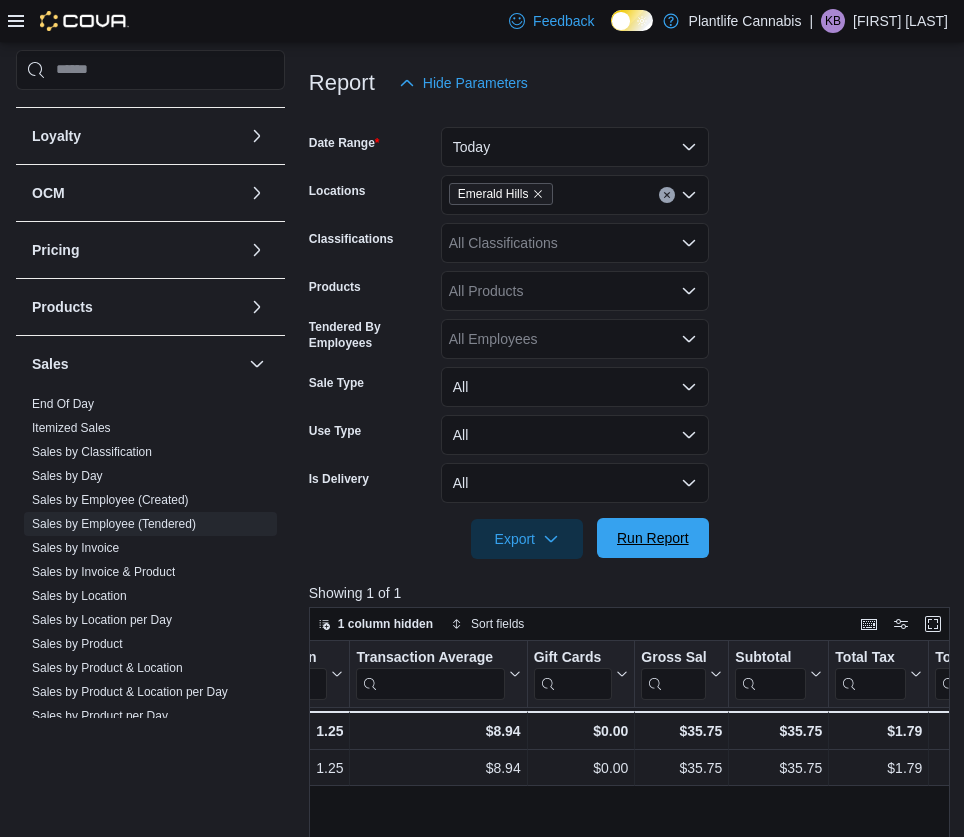 click on "Run Report" at bounding box center [653, 538] 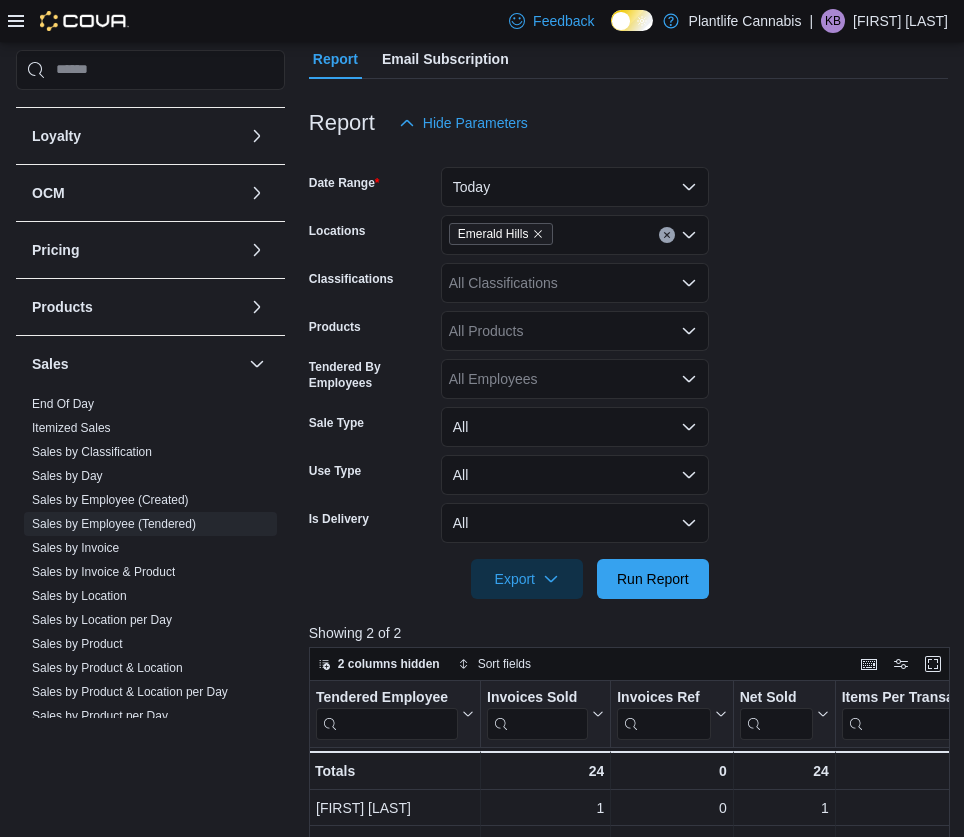 scroll, scrollTop: 131, scrollLeft: 0, axis: vertical 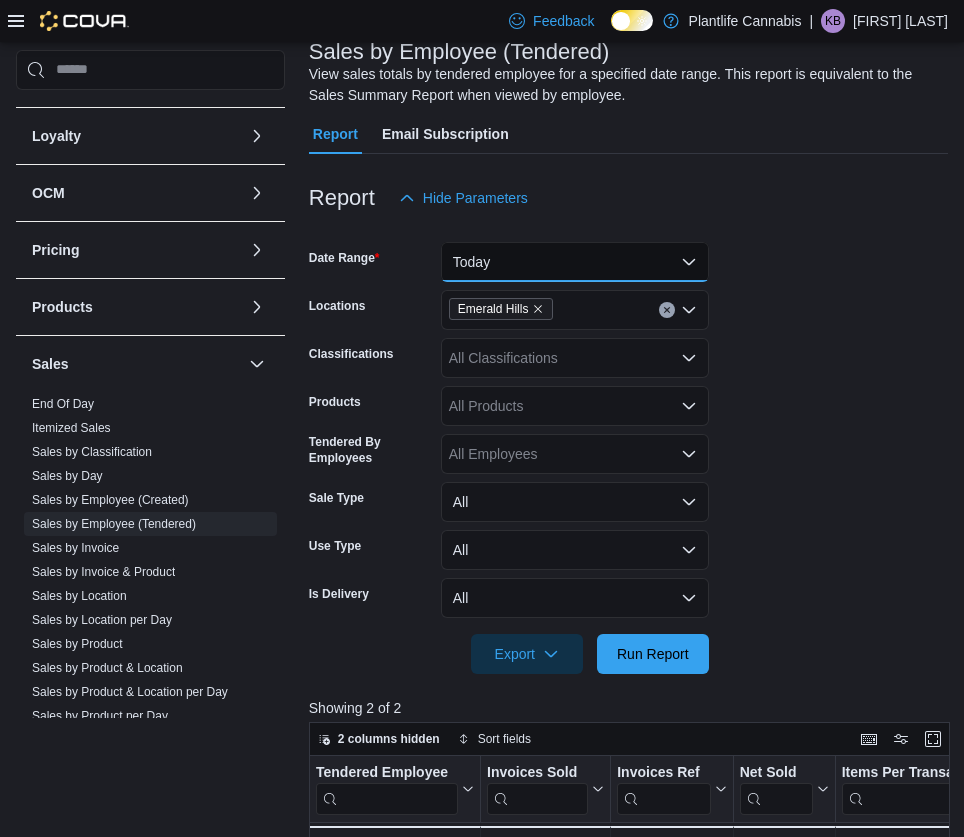 click on "Today" at bounding box center (575, 262) 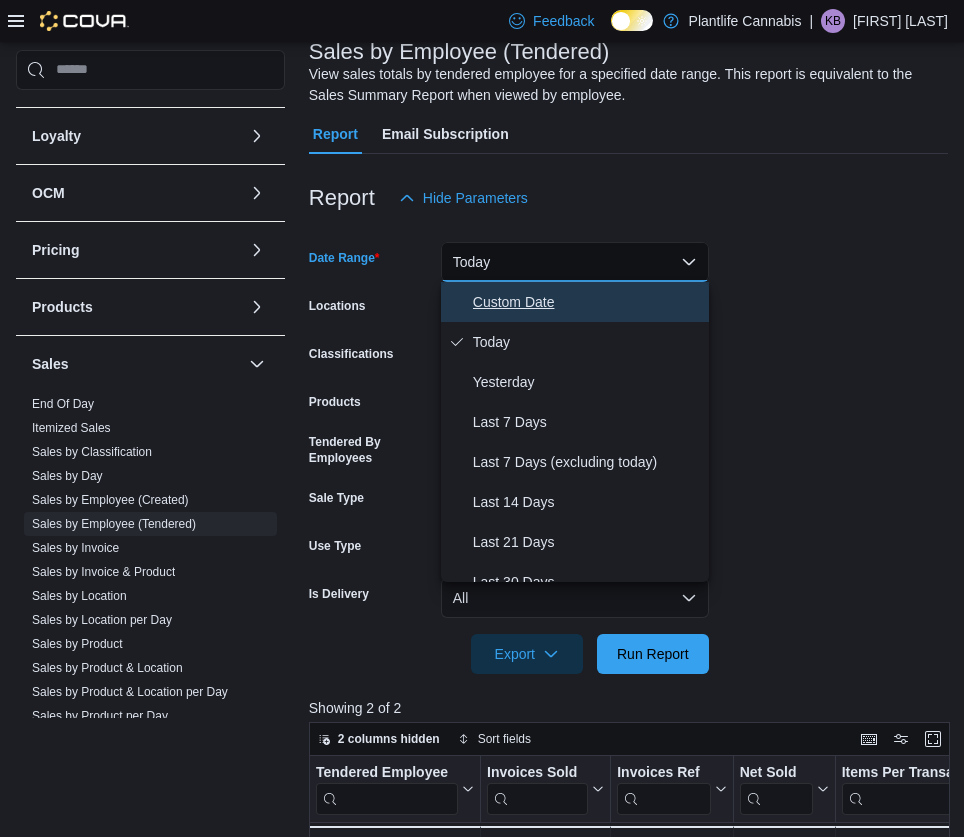 click on "Custom Date" at bounding box center [587, 302] 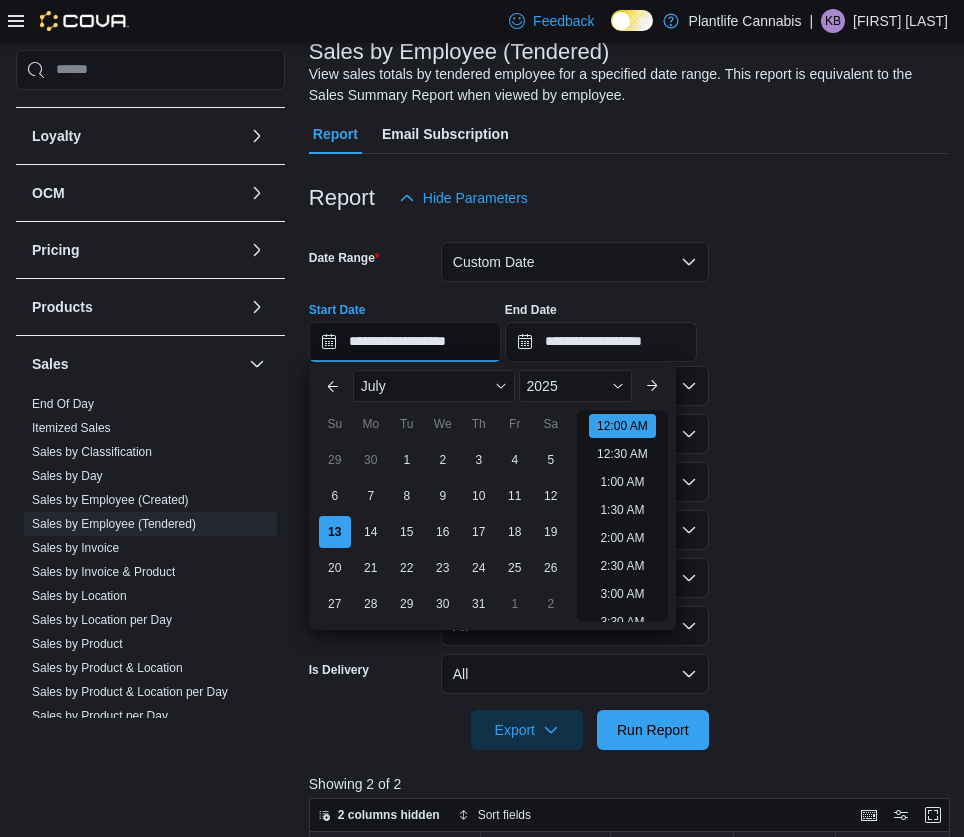click on "**********" at bounding box center (405, 342) 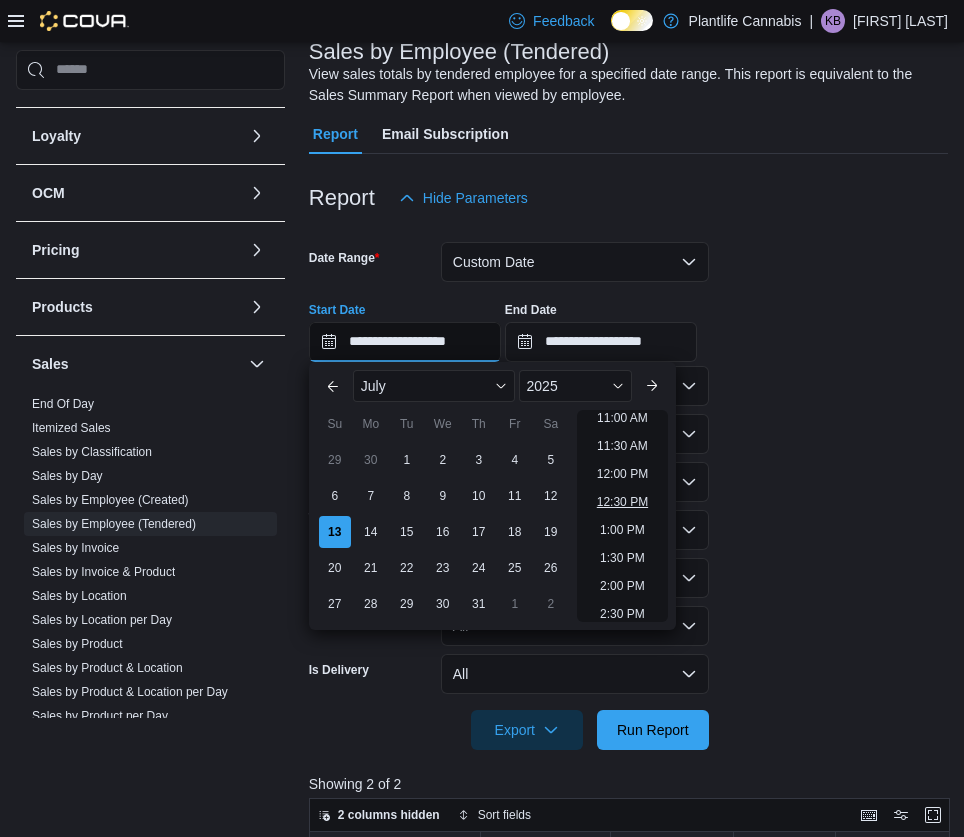 scroll, scrollTop: 635, scrollLeft: 0, axis: vertical 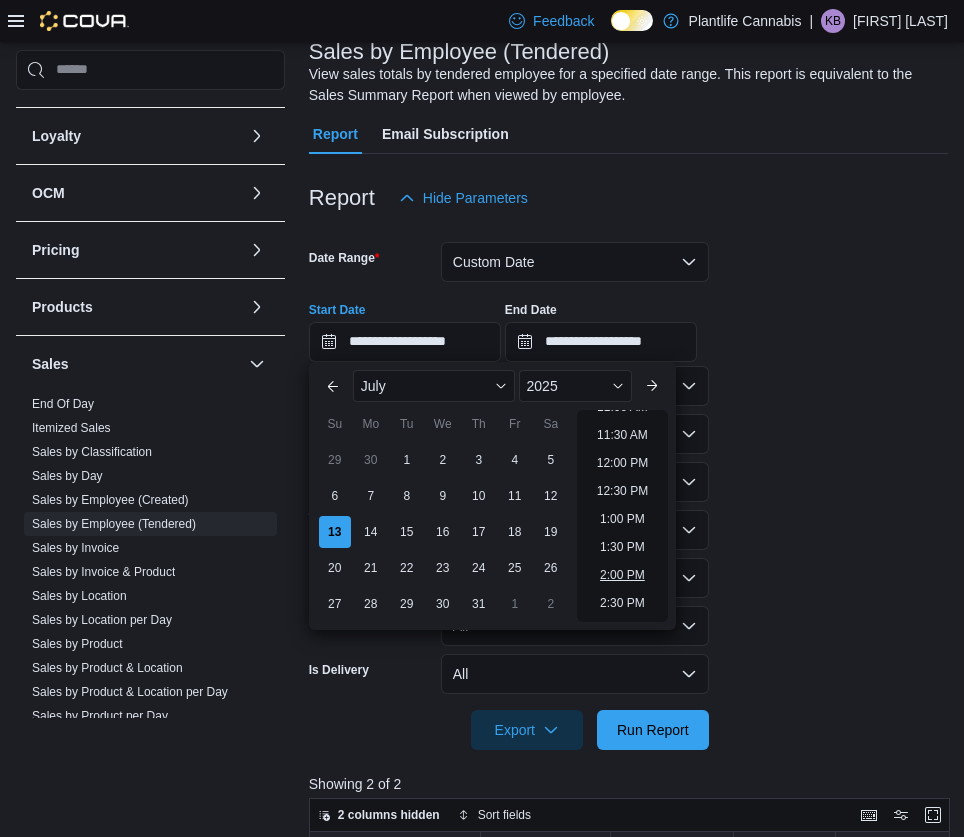 click on "2:00 PM" at bounding box center (622, 575) 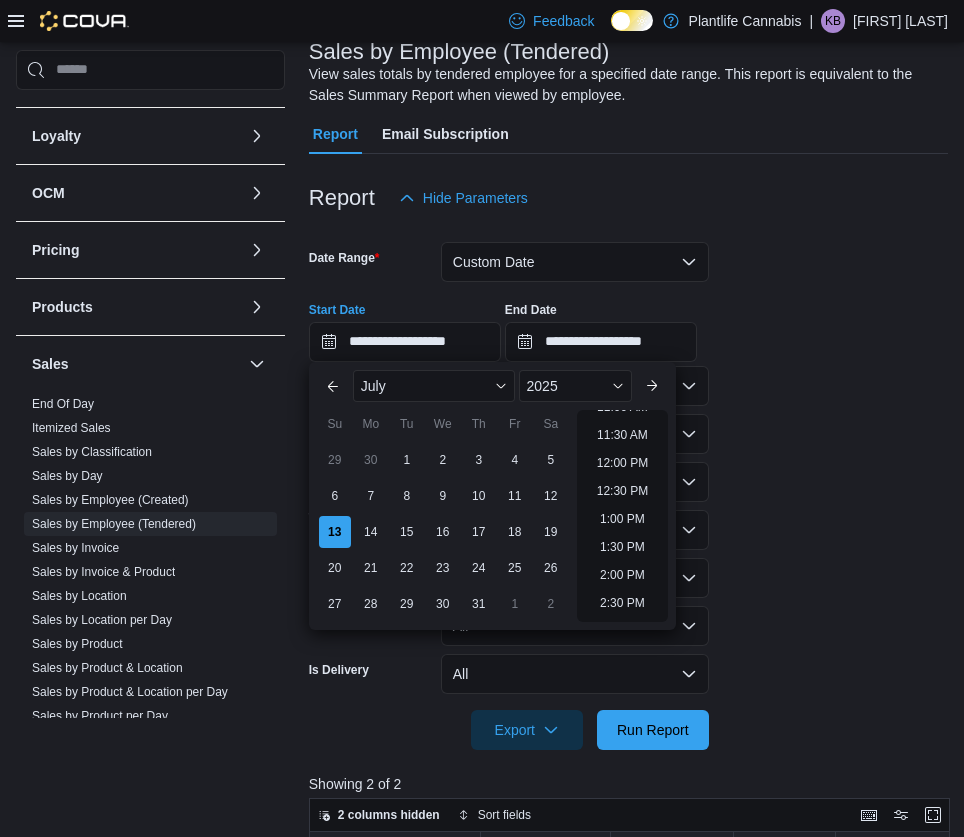 type on "**********" 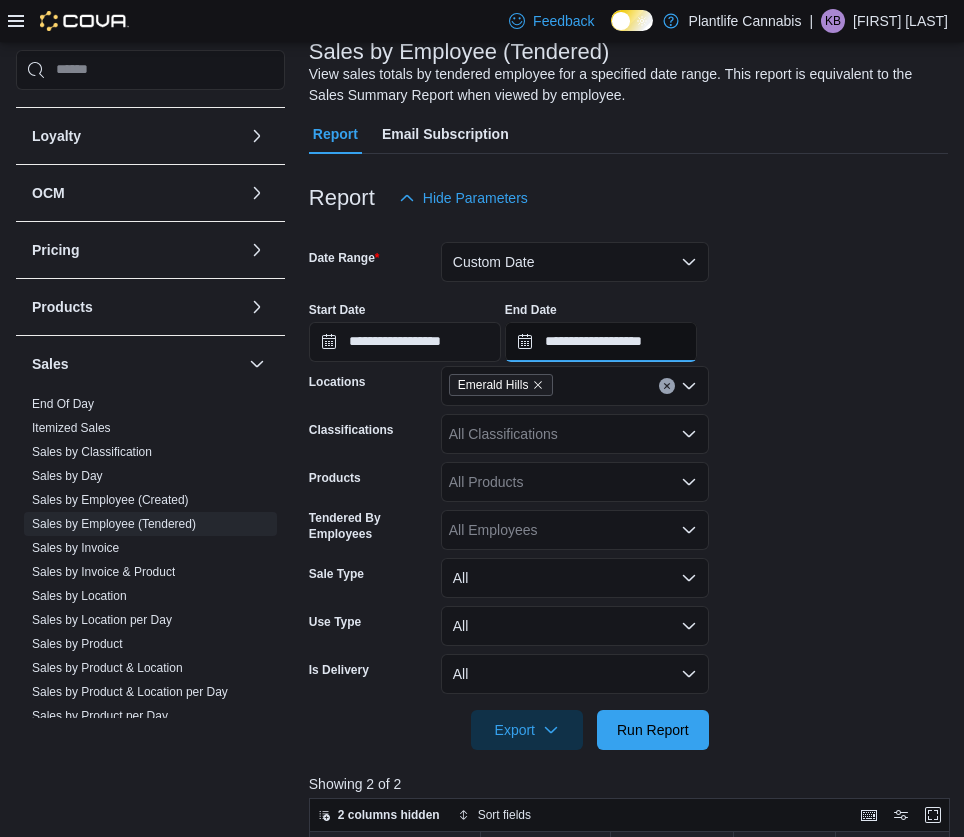 click on "**********" at bounding box center [601, 342] 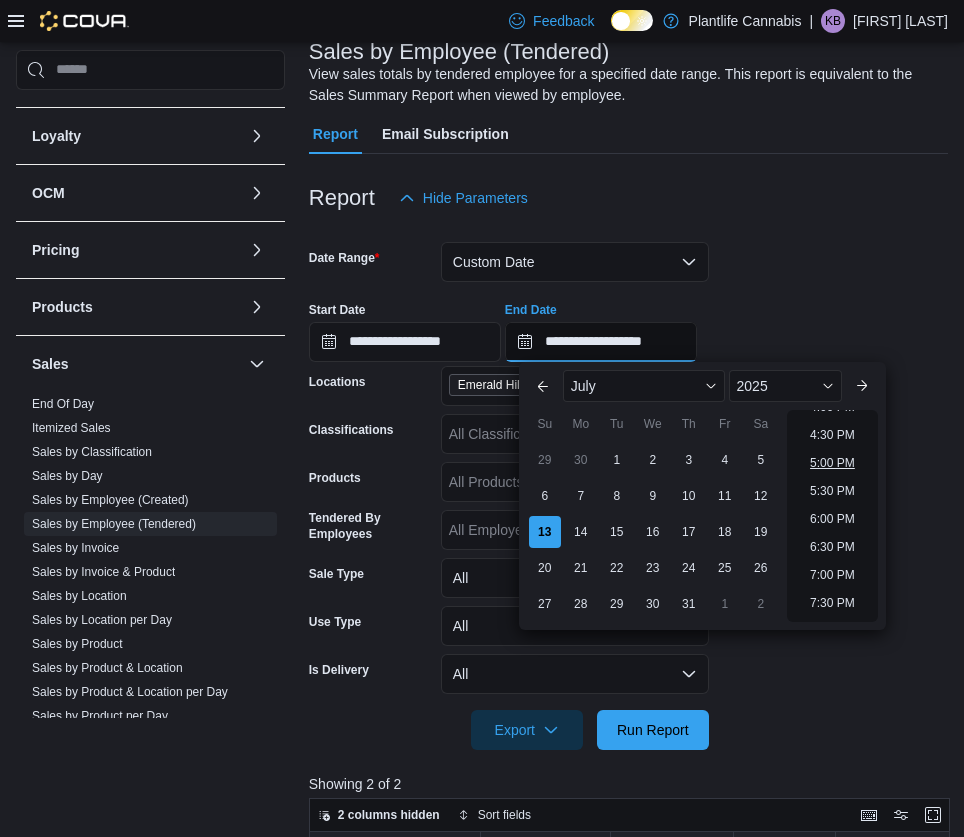 scroll, scrollTop: 900, scrollLeft: 0, axis: vertical 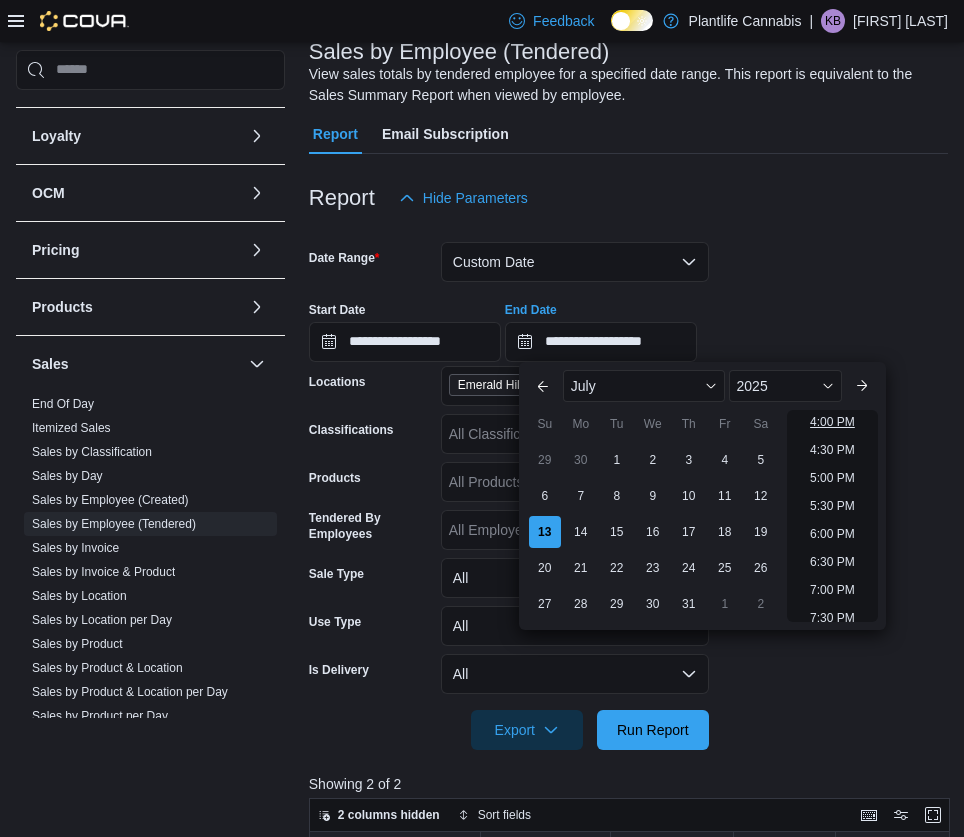 click on "4:00 PM" at bounding box center [832, 422] 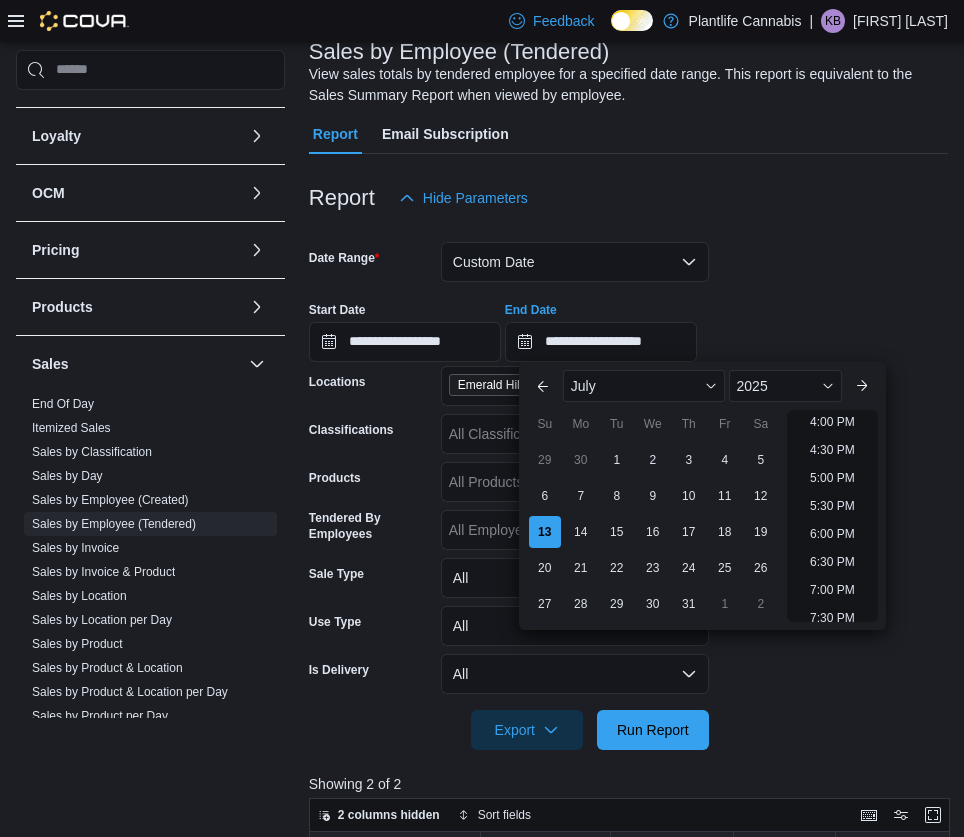 type on "**********" 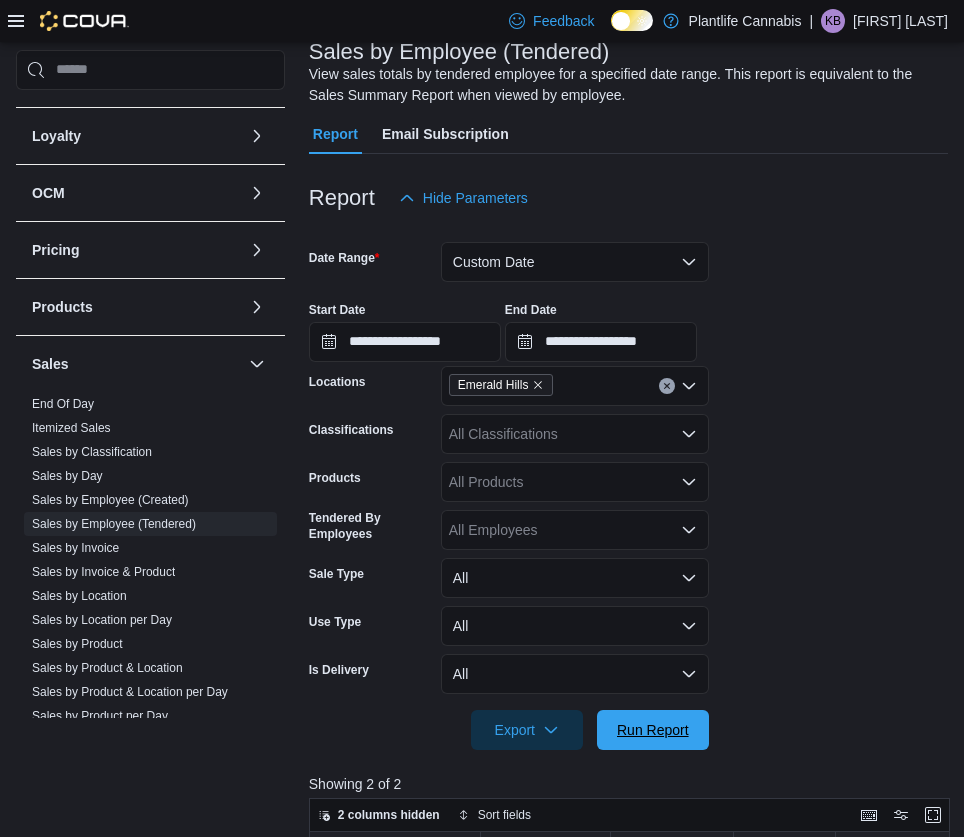 click on "Run Report" at bounding box center (653, 730) 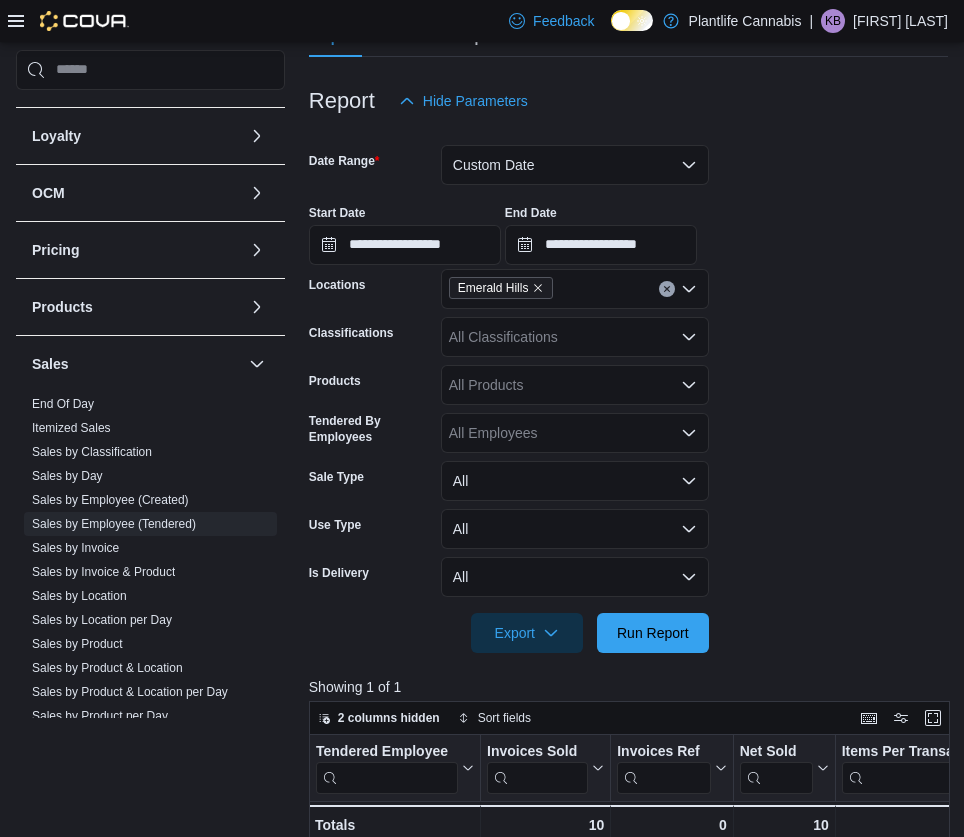 scroll, scrollTop: 193, scrollLeft: 0, axis: vertical 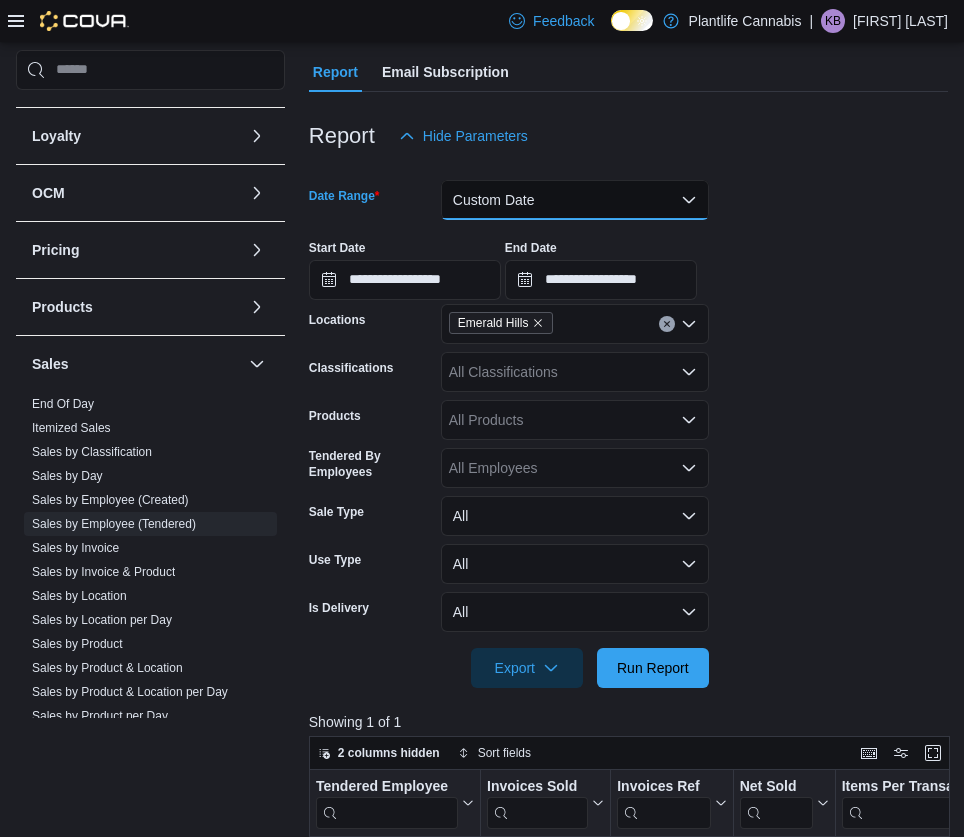 click on "Custom Date" at bounding box center (575, 200) 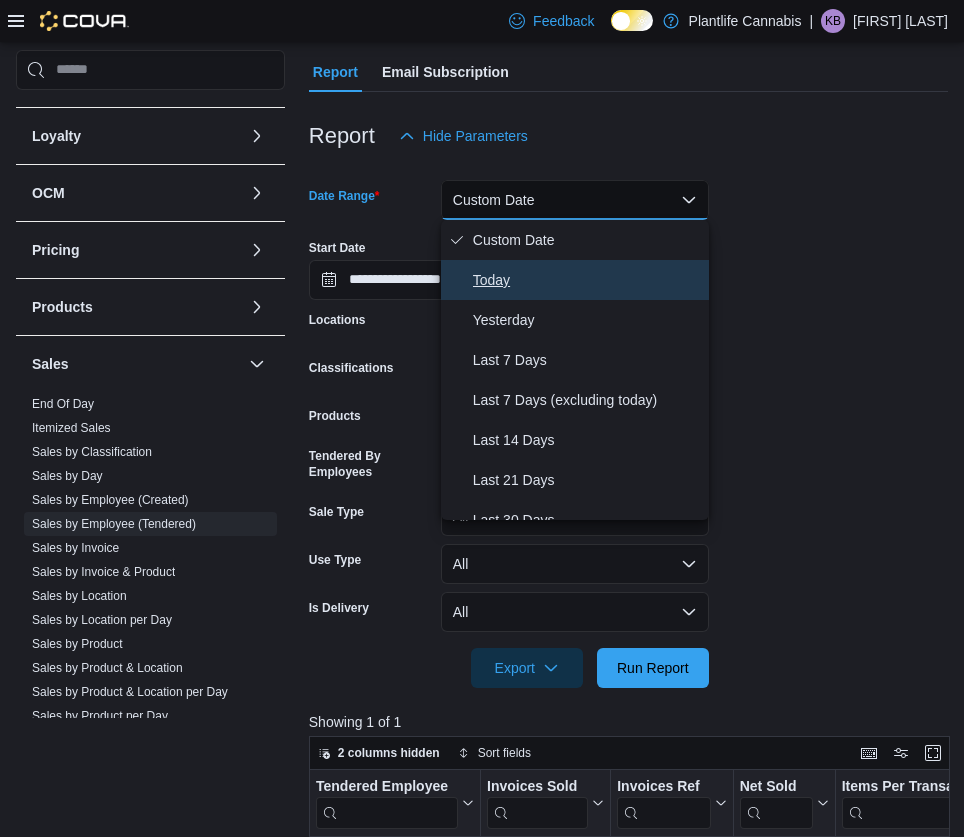 click on "Today" at bounding box center [575, 280] 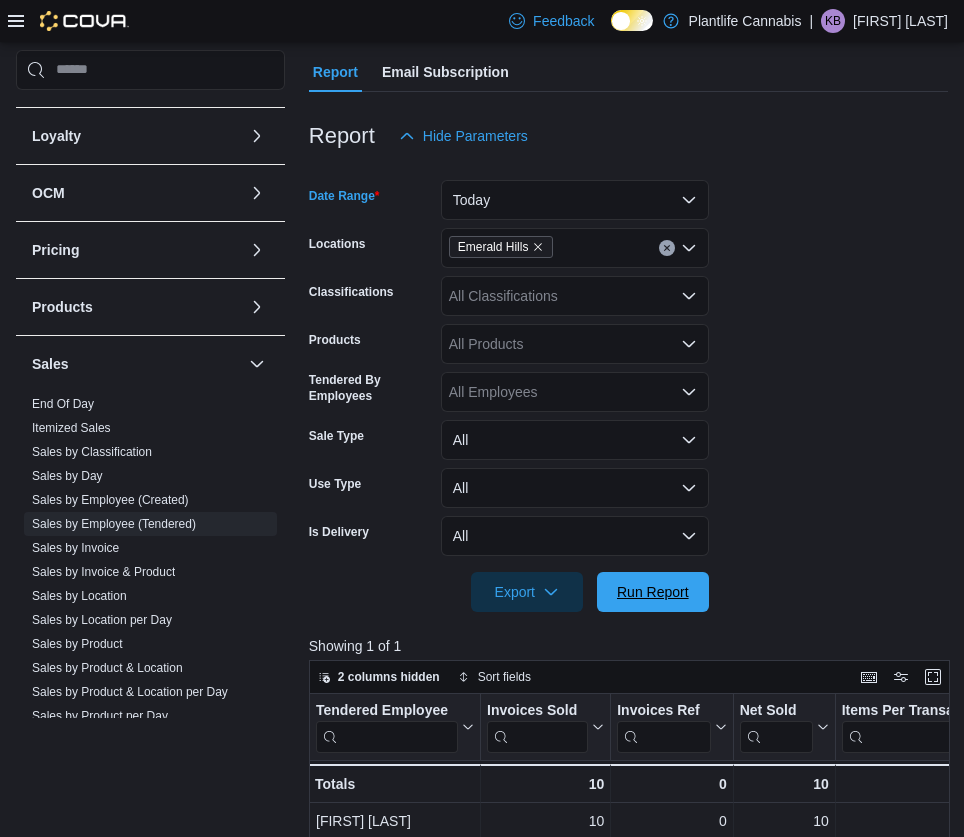 click on "Run Report" at bounding box center (653, 592) 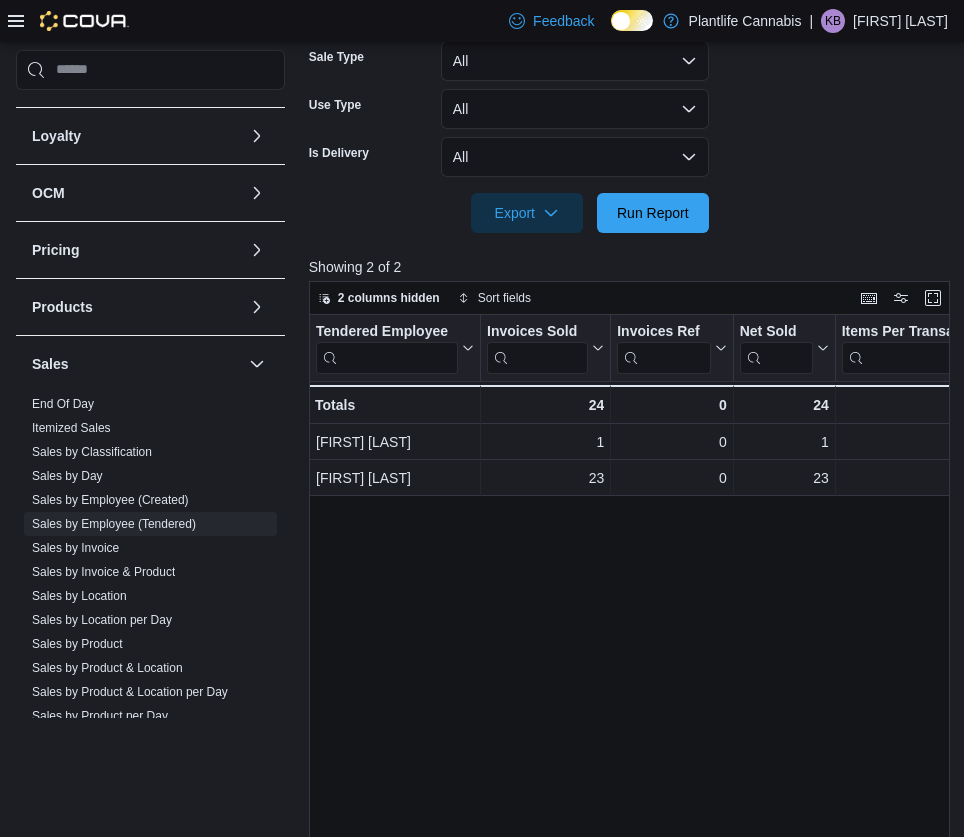 scroll, scrollTop: 701, scrollLeft: 0, axis: vertical 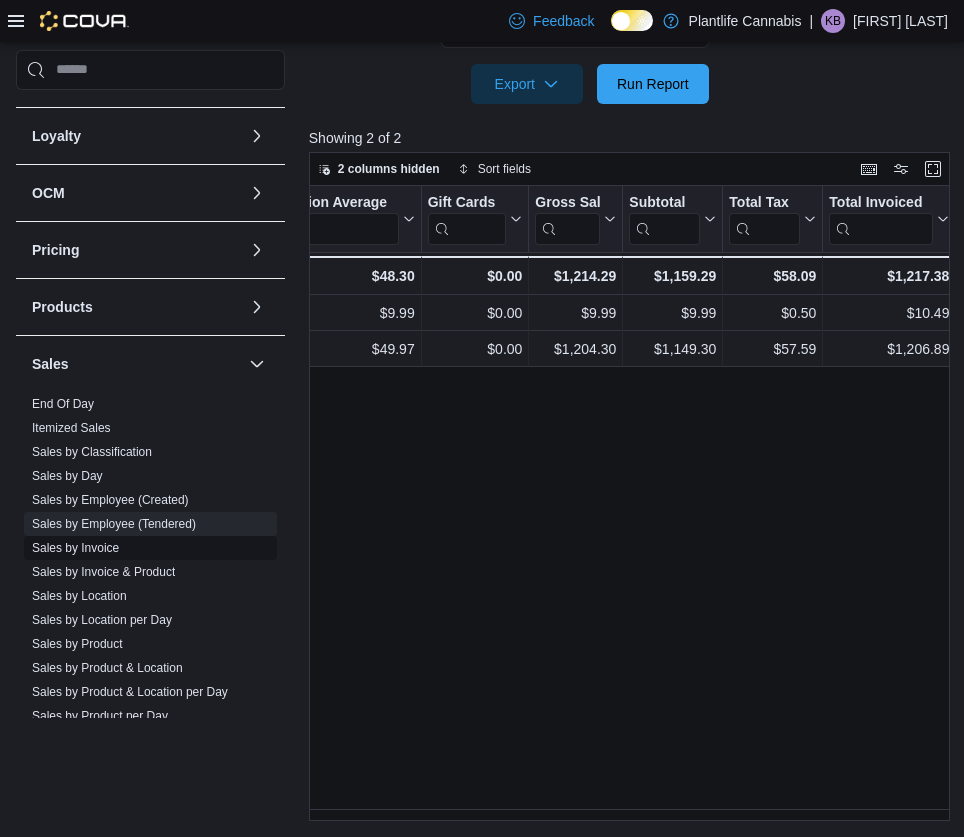 click on "Sales by Invoice" at bounding box center (75, 548) 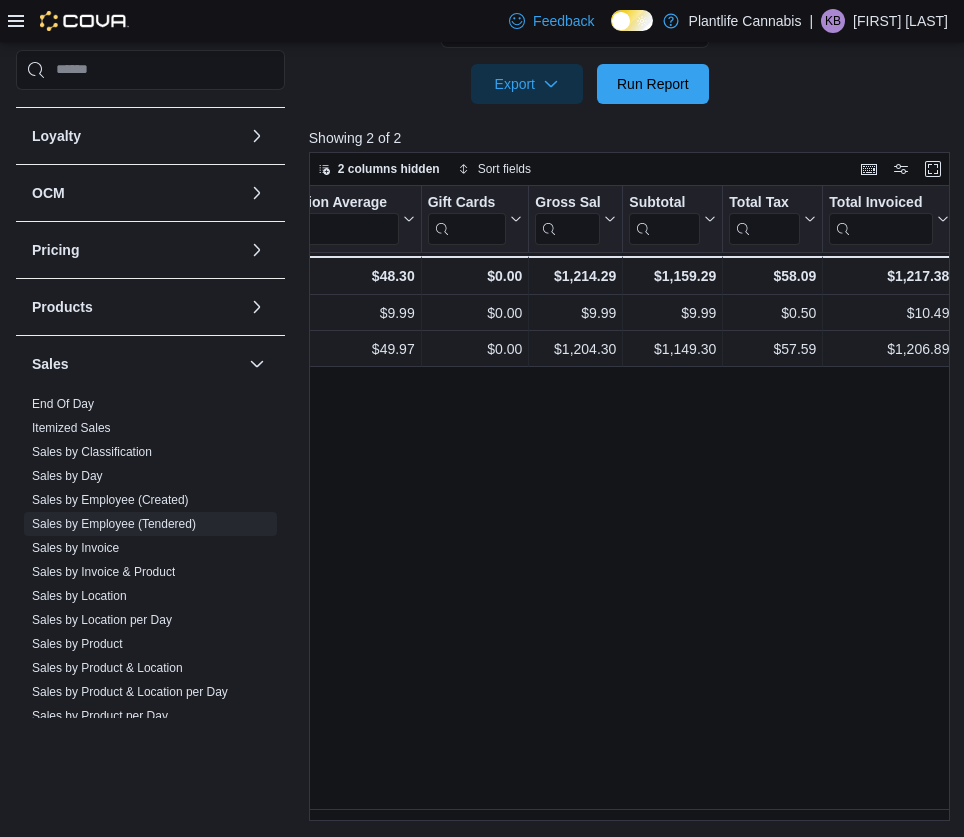 scroll, scrollTop: 0, scrollLeft: 0, axis: both 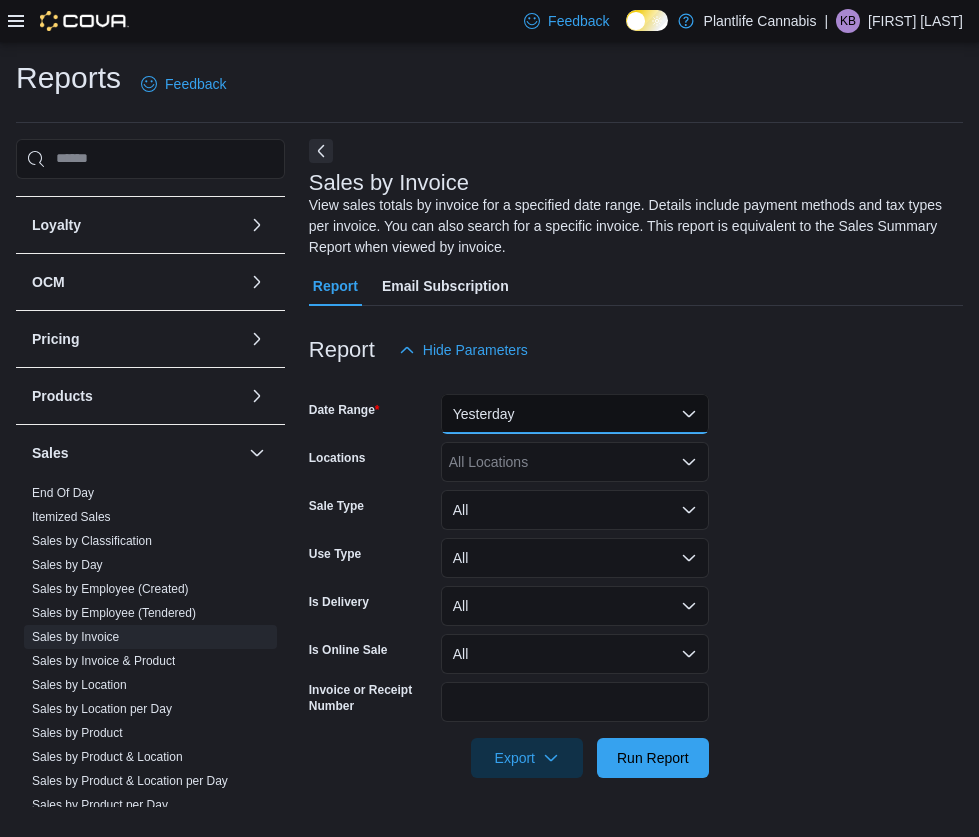 click on "Yesterday" at bounding box center (575, 414) 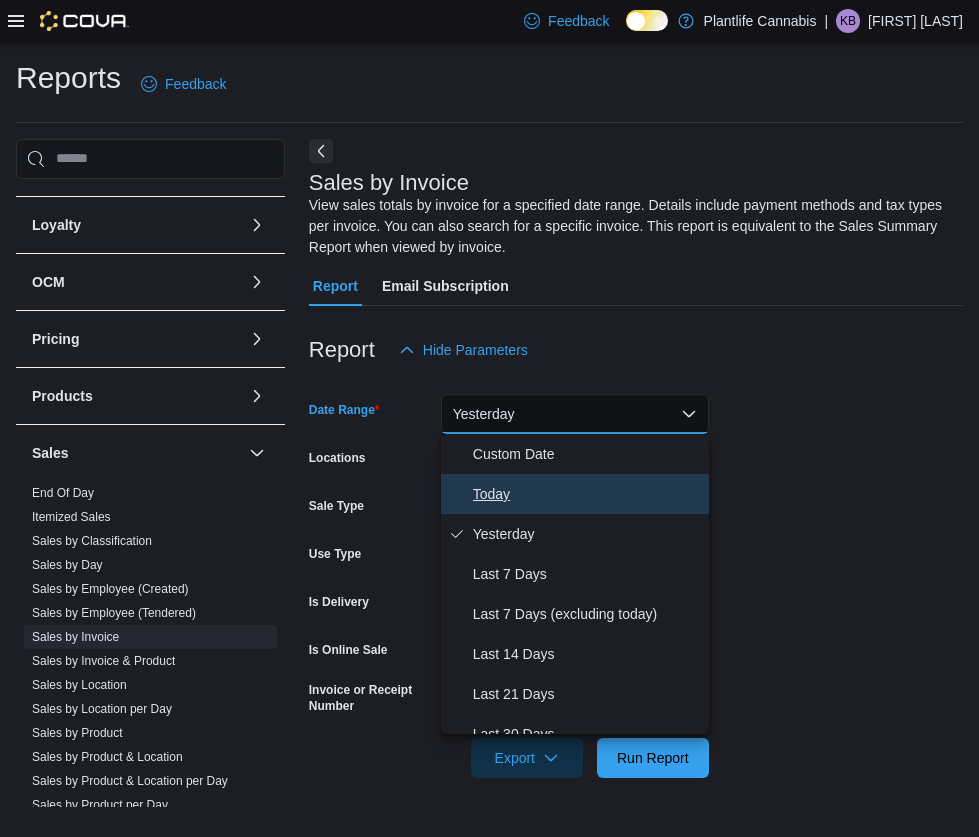 click on "Today" at bounding box center [587, 494] 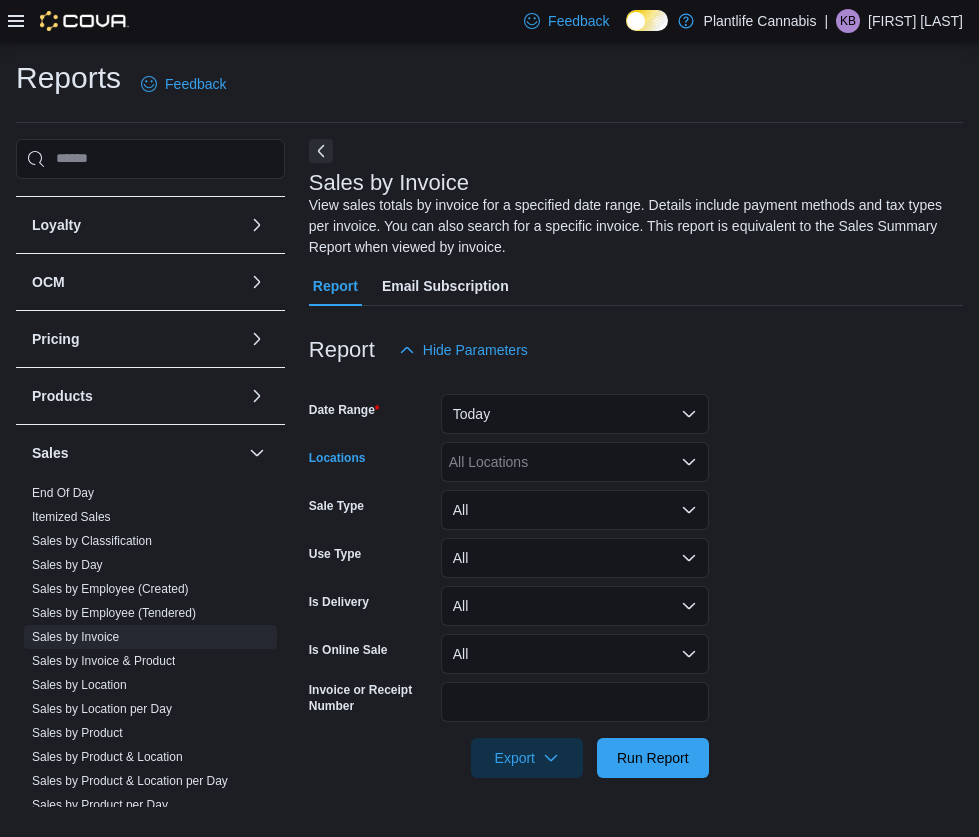 drag, startPoint x: 498, startPoint y: 458, endPoint x: 497, endPoint y: 468, distance: 10.049875 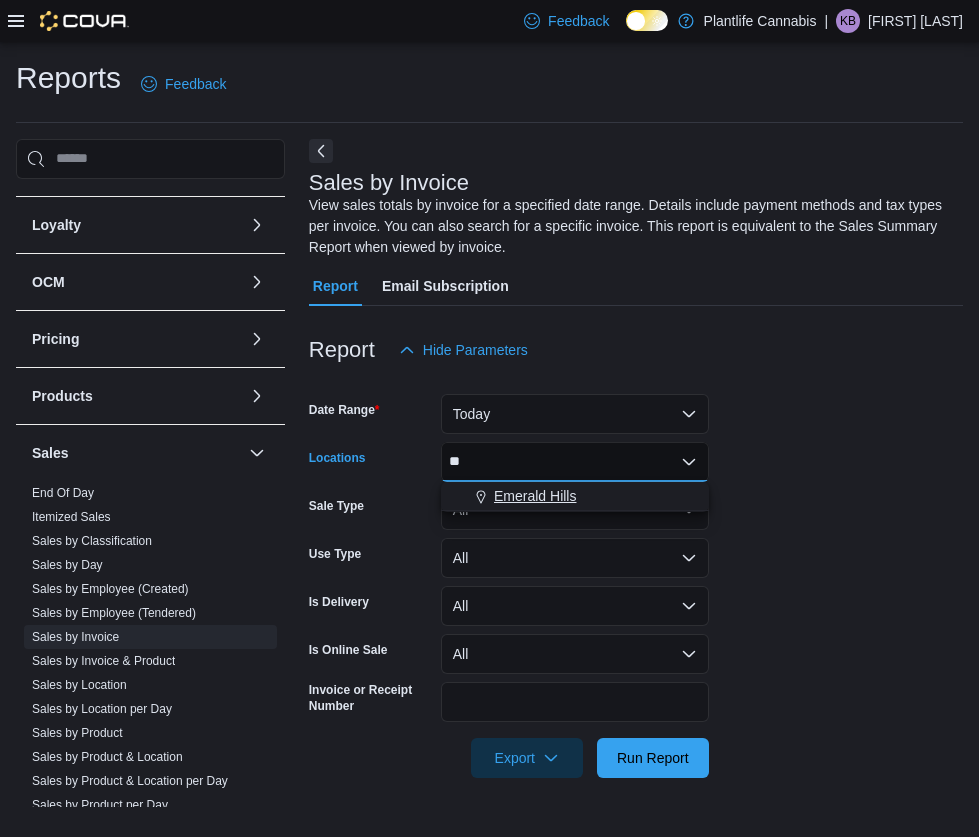 type on "**" 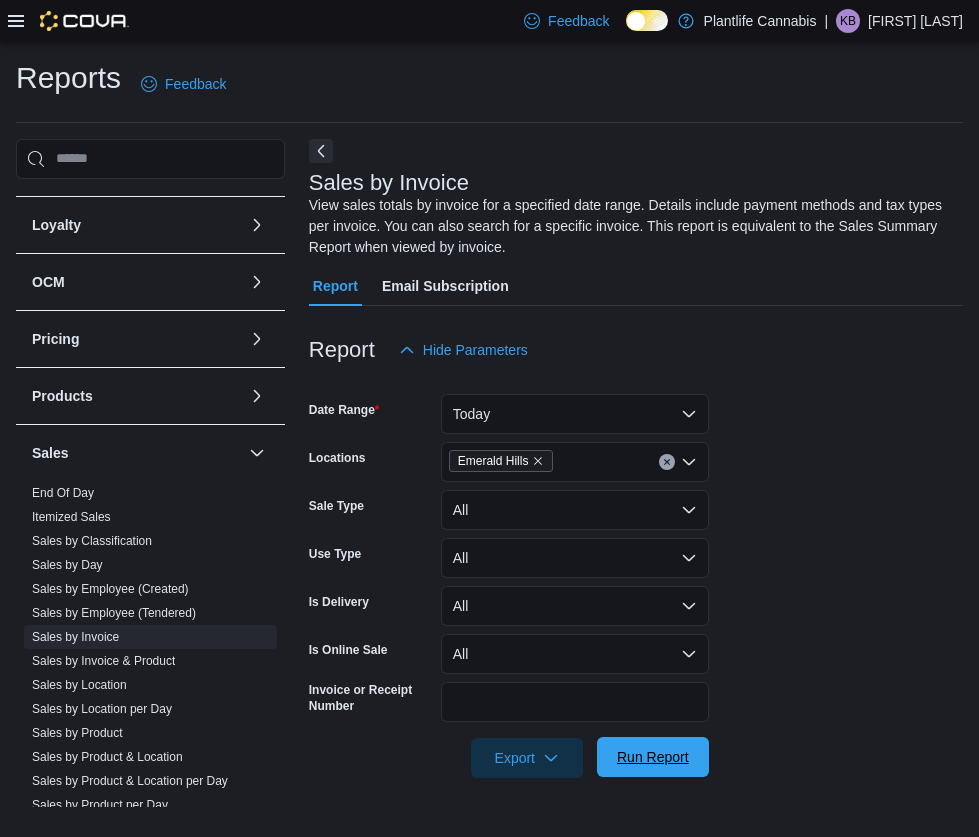 click on "Run Report" at bounding box center (653, 757) 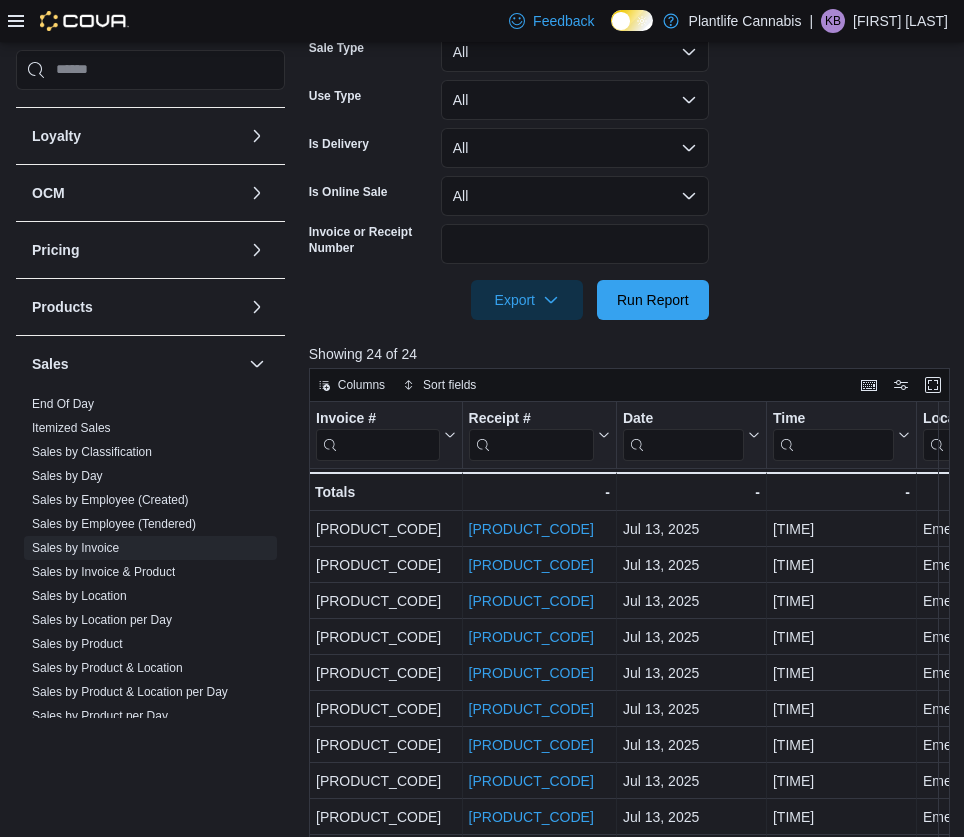 scroll, scrollTop: 674, scrollLeft: 0, axis: vertical 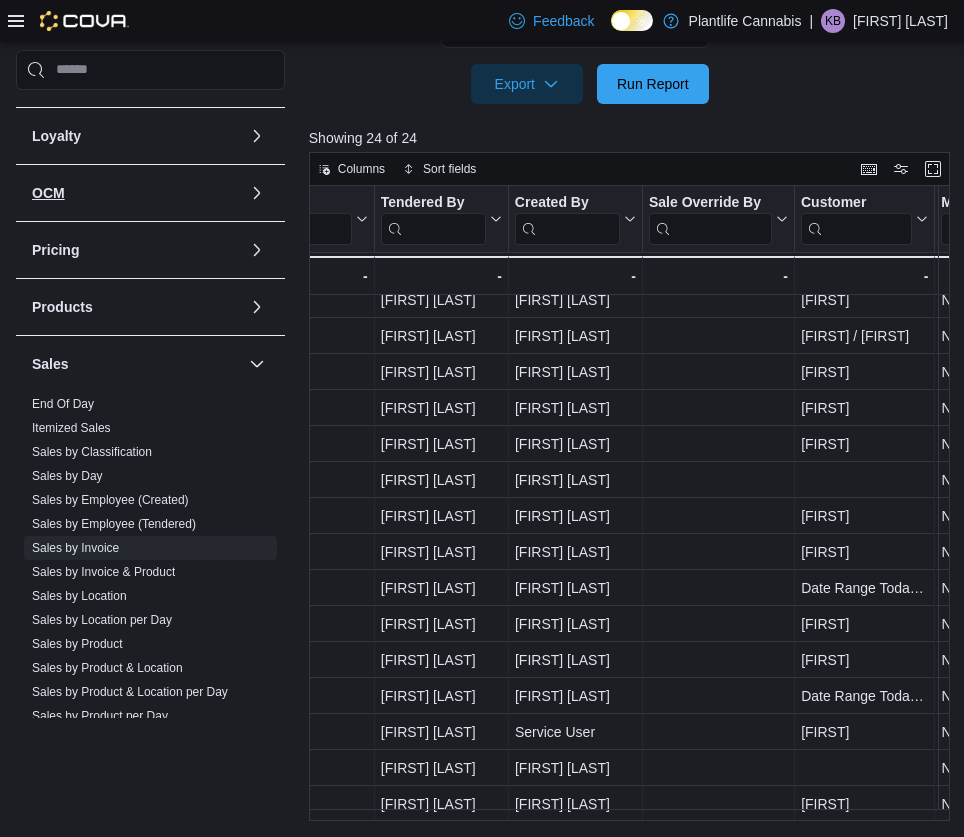 drag, startPoint x: 92, startPoint y: 520, endPoint x: 118, endPoint y: 276, distance: 245.38133 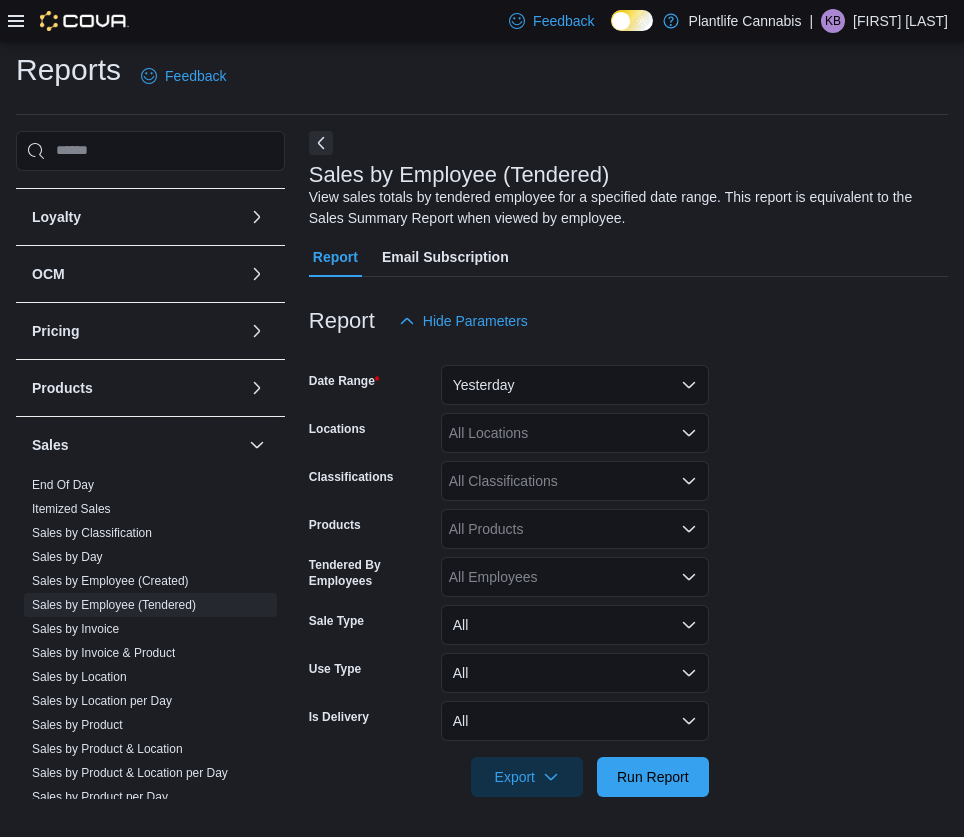 scroll, scrollTop: 8, scrollLeft: 0, axis: vertical 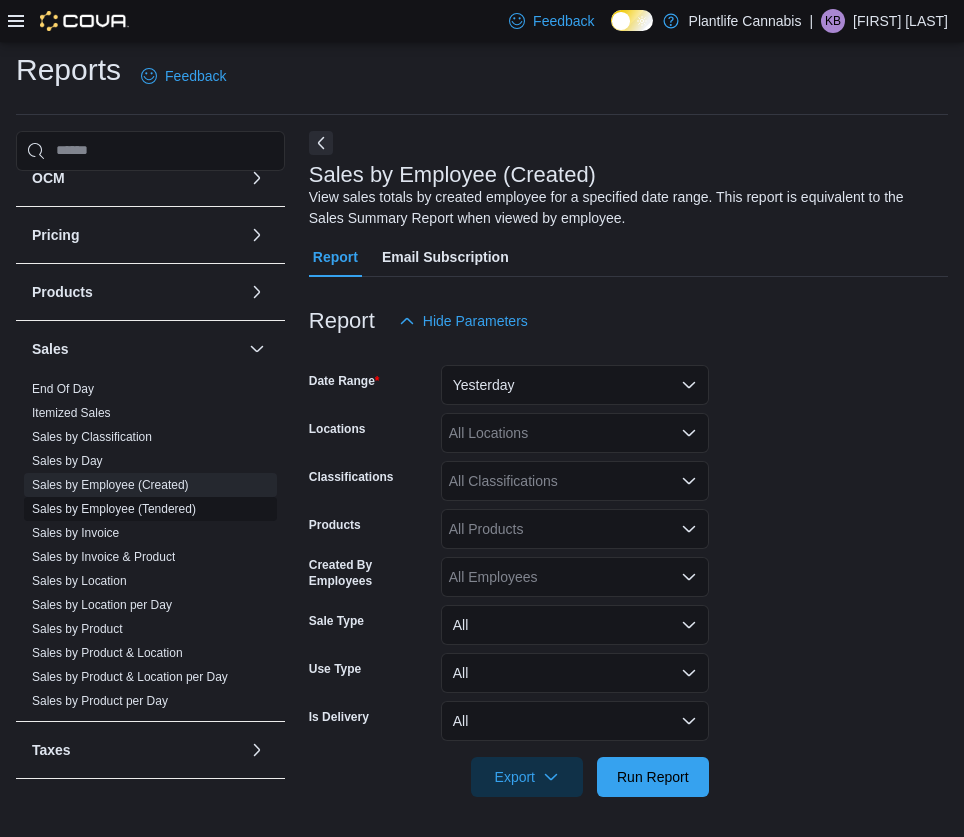 click on "Sales by Employee (Tendered)" at bounding box center [114, 509] 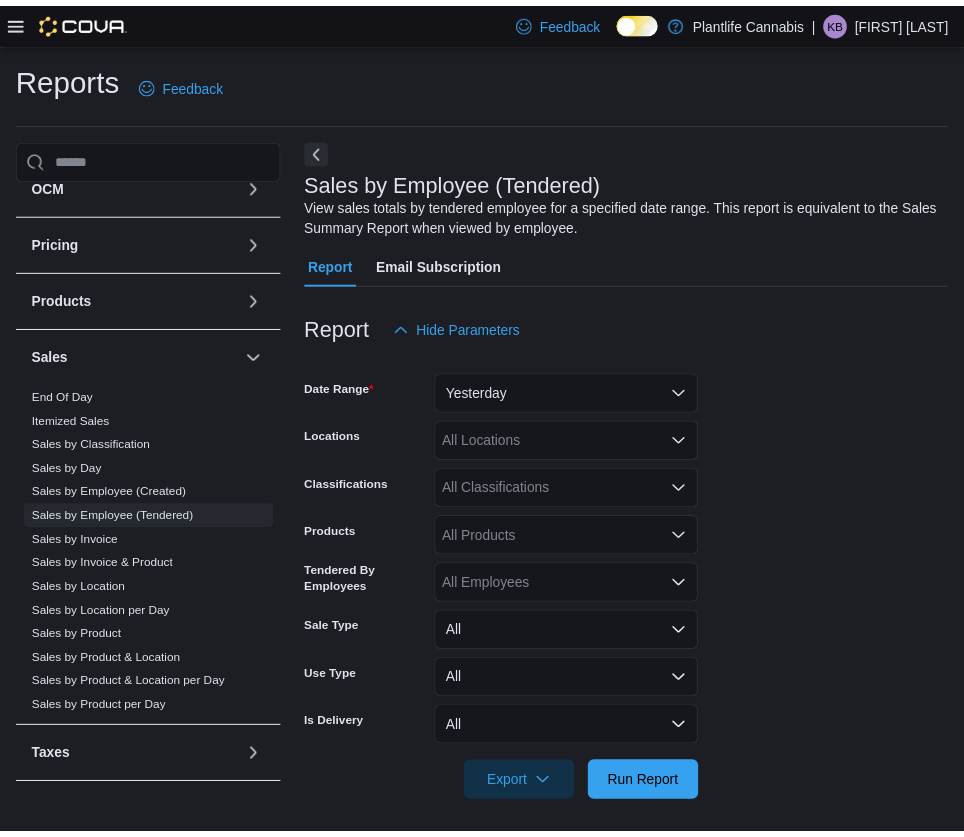 scroll, scrollTop: 8, scrollLeft: 0, axis: vertical 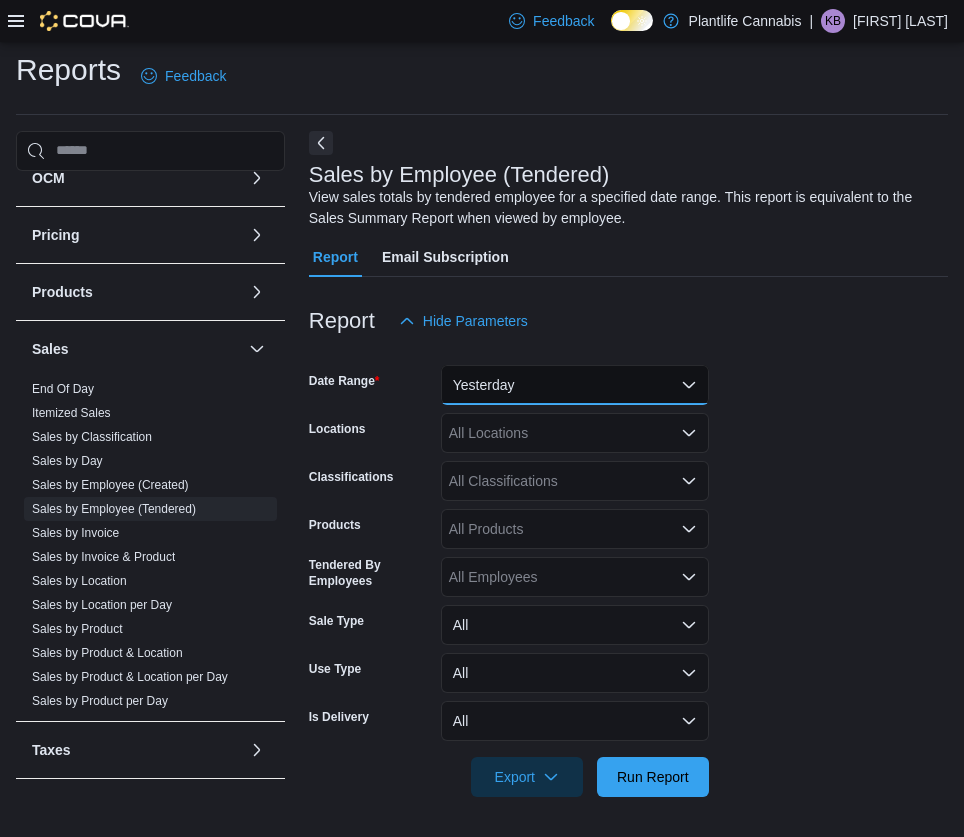click on "Yesterday" at bounding box center (575, 385) 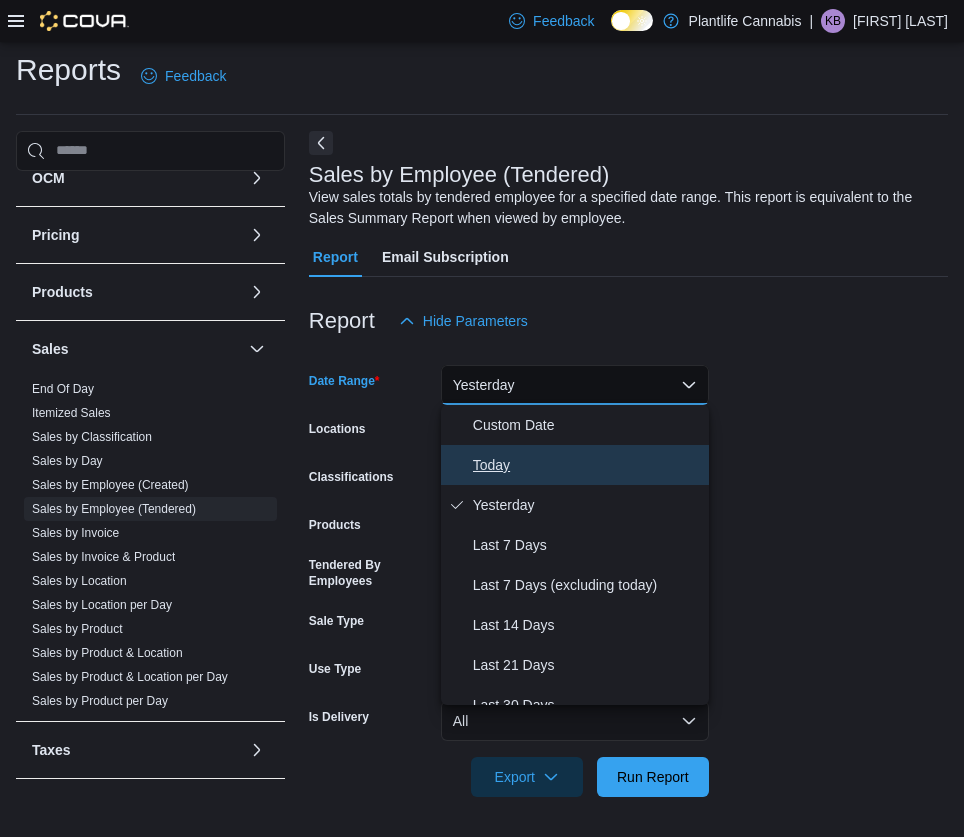 click on "Today" at bounding box center [587, 465] 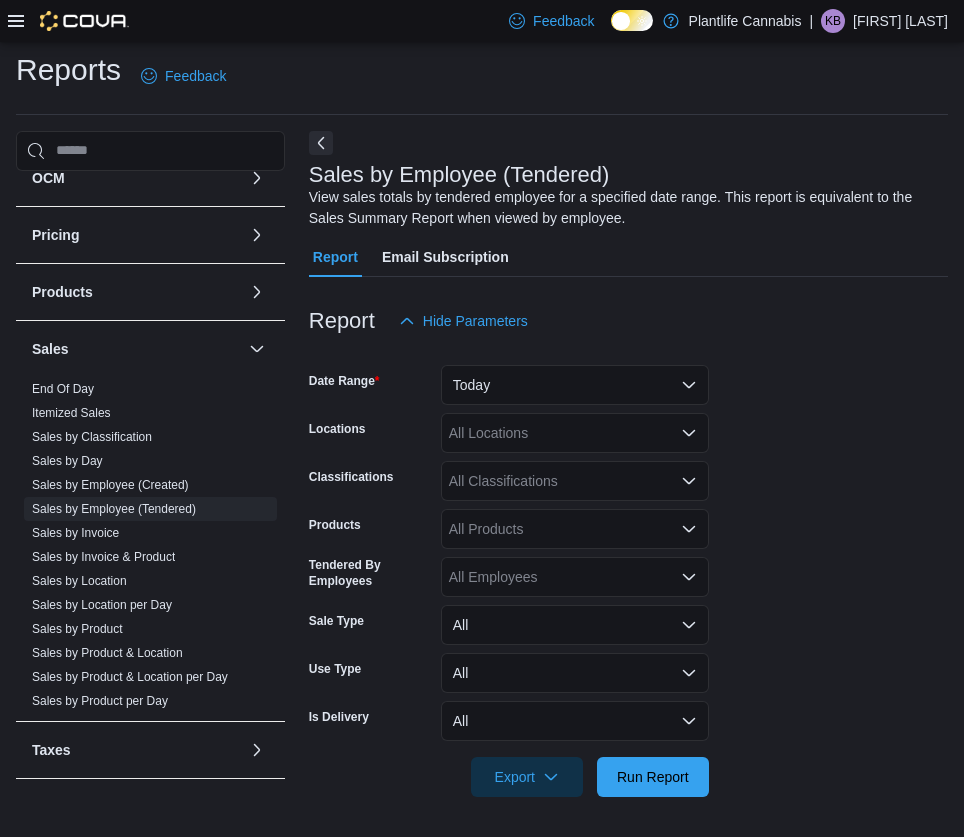 click on "All Locations" at bounding box center (575, 433) 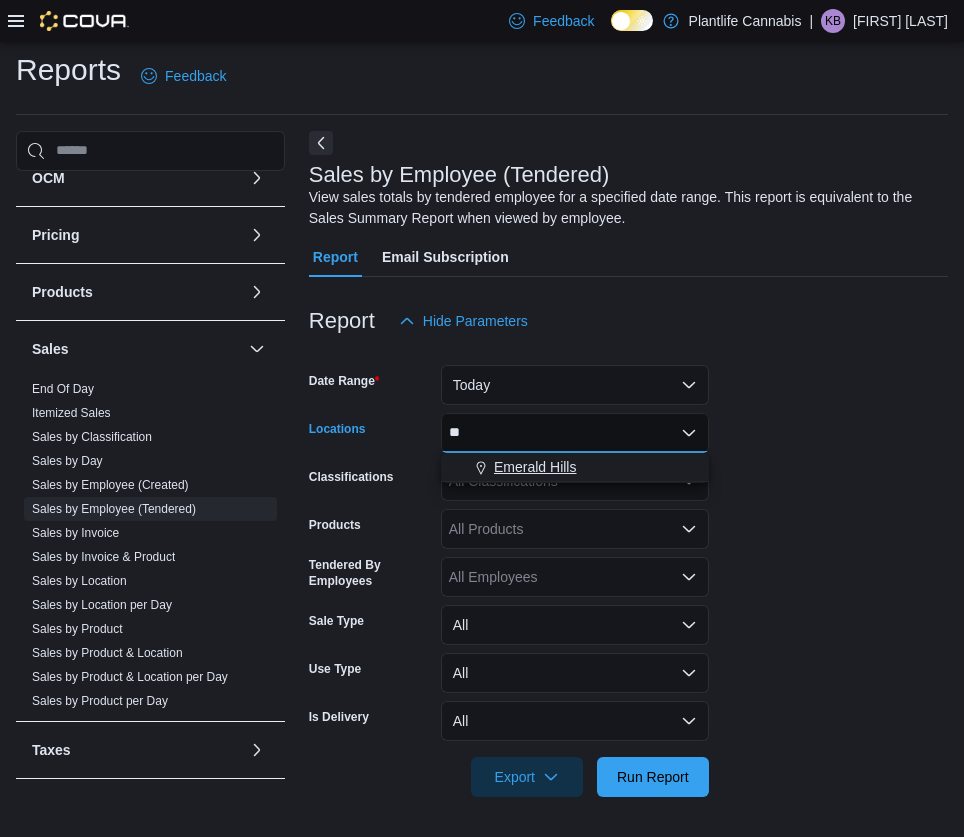type on "**" 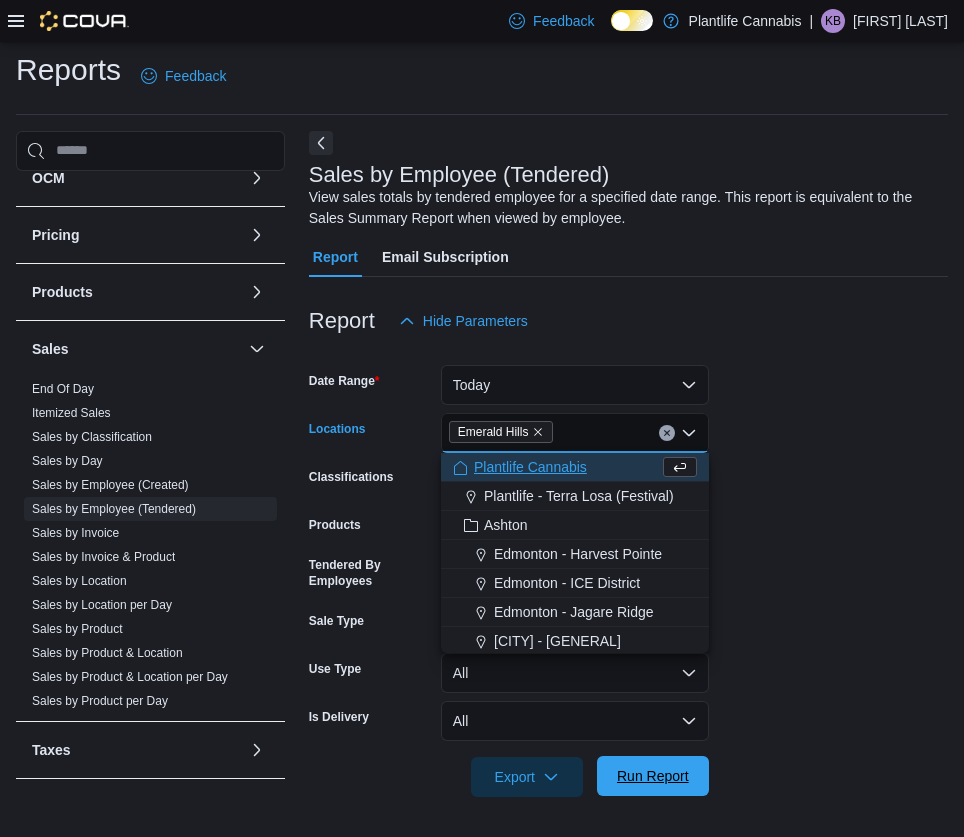 drag, startPoint x: 643, startPoint y: 759, endPoint x: 640, endPoint y: 769, distance: 10.440307 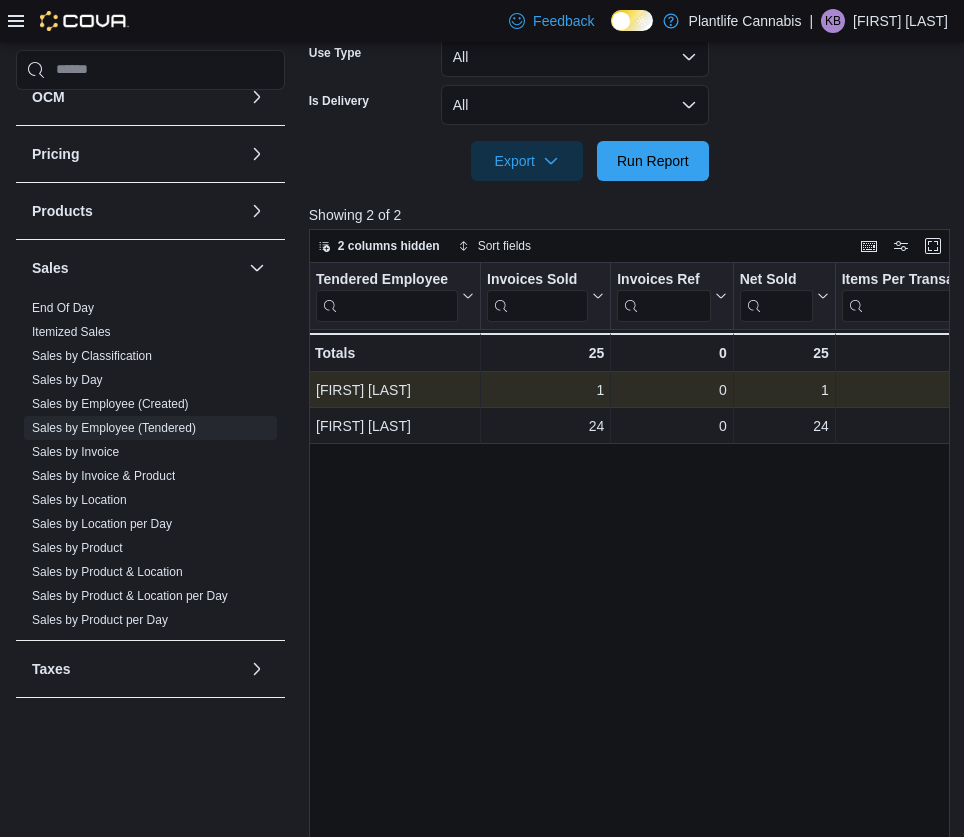 scroll, scrollTop: 701, scrollLeft: 0, axis: vertical 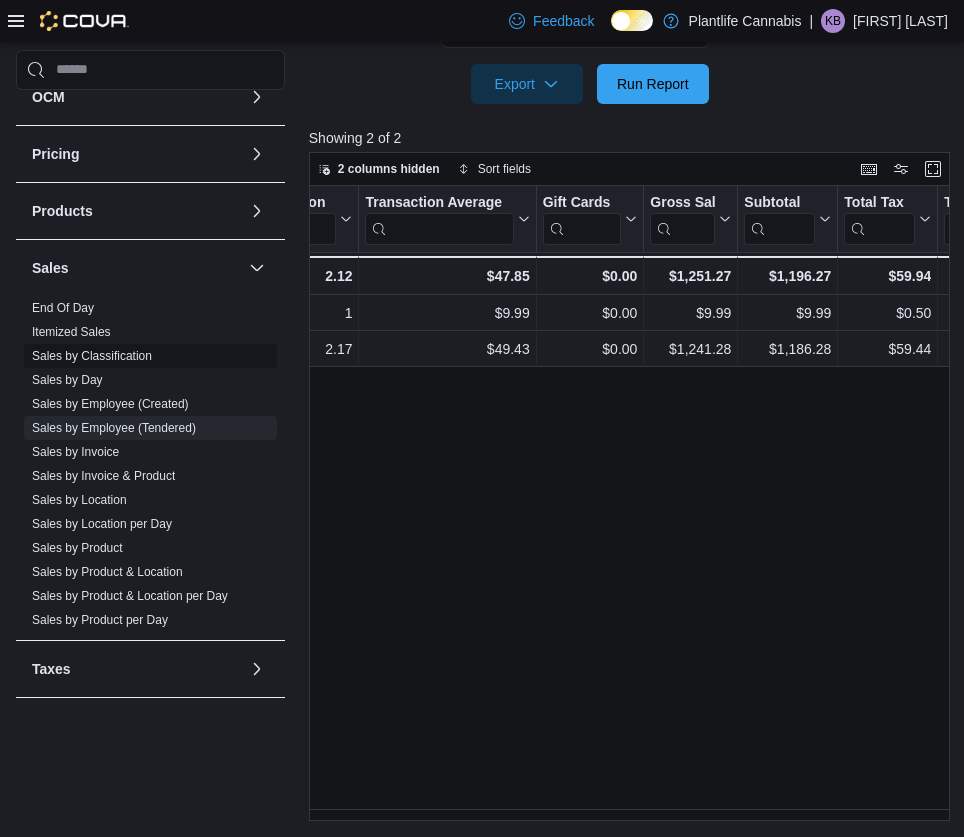 click on "Sales by Invoice" at bounding box center [75, 452] 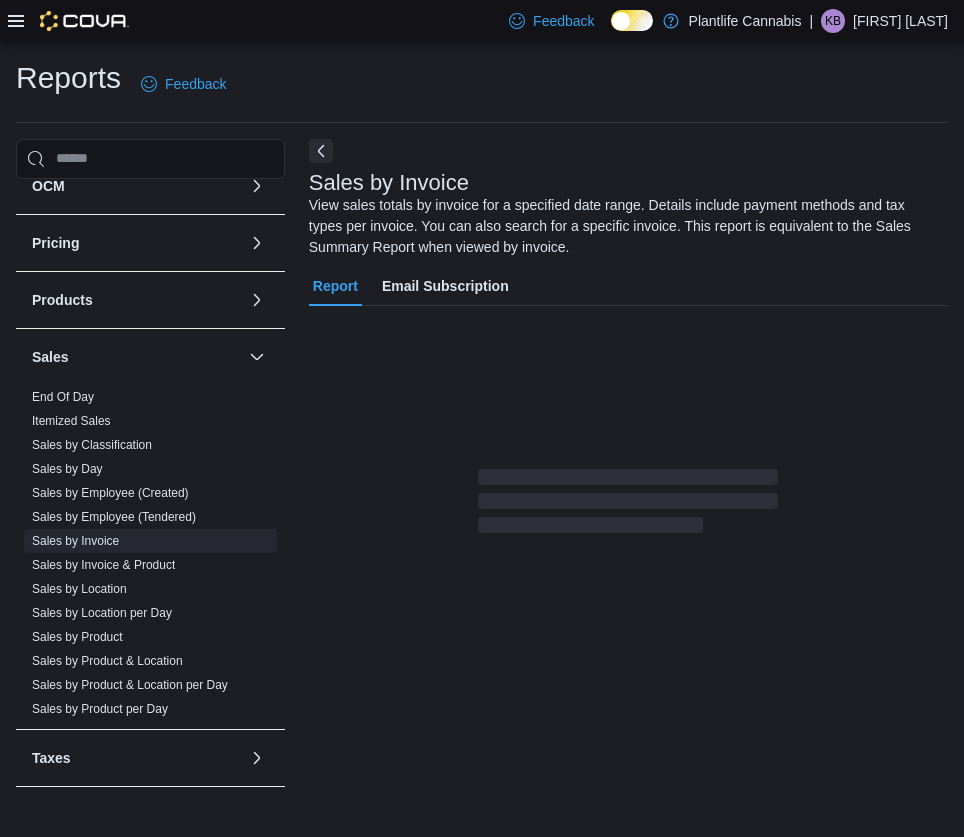 scroll, scrollTop: 0, scrollLeft: 0, axis: both 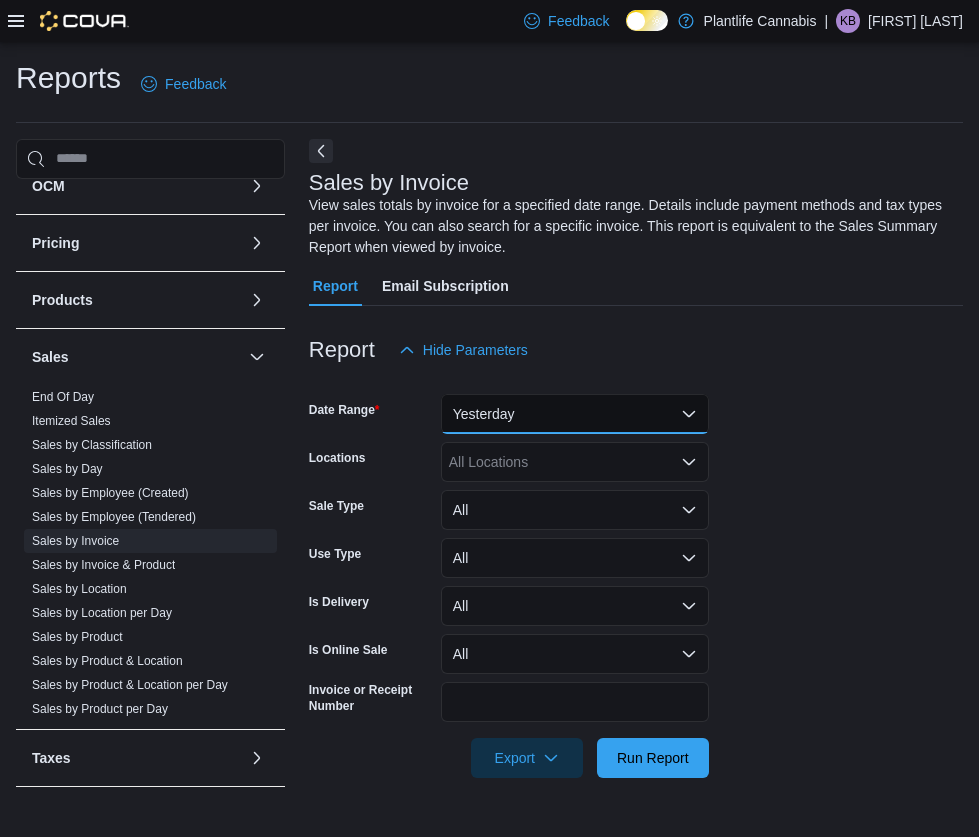click on "Yesterday" at bounding box center [575, 414] 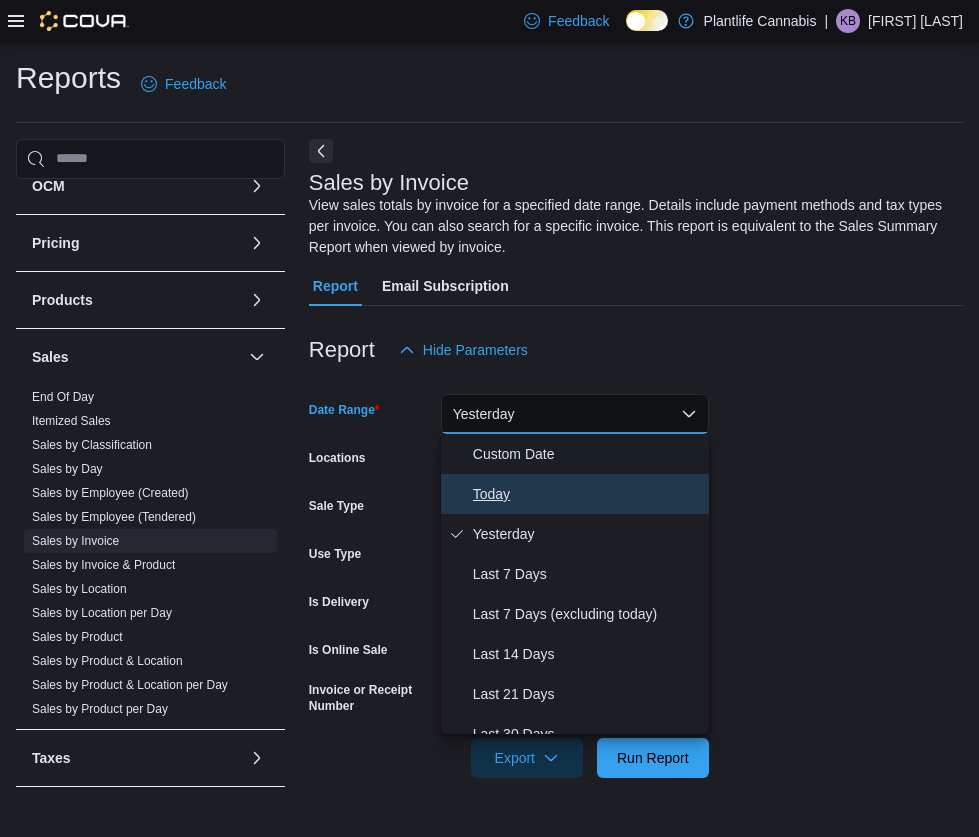 click on "Today" at bounding box center [587, 494] 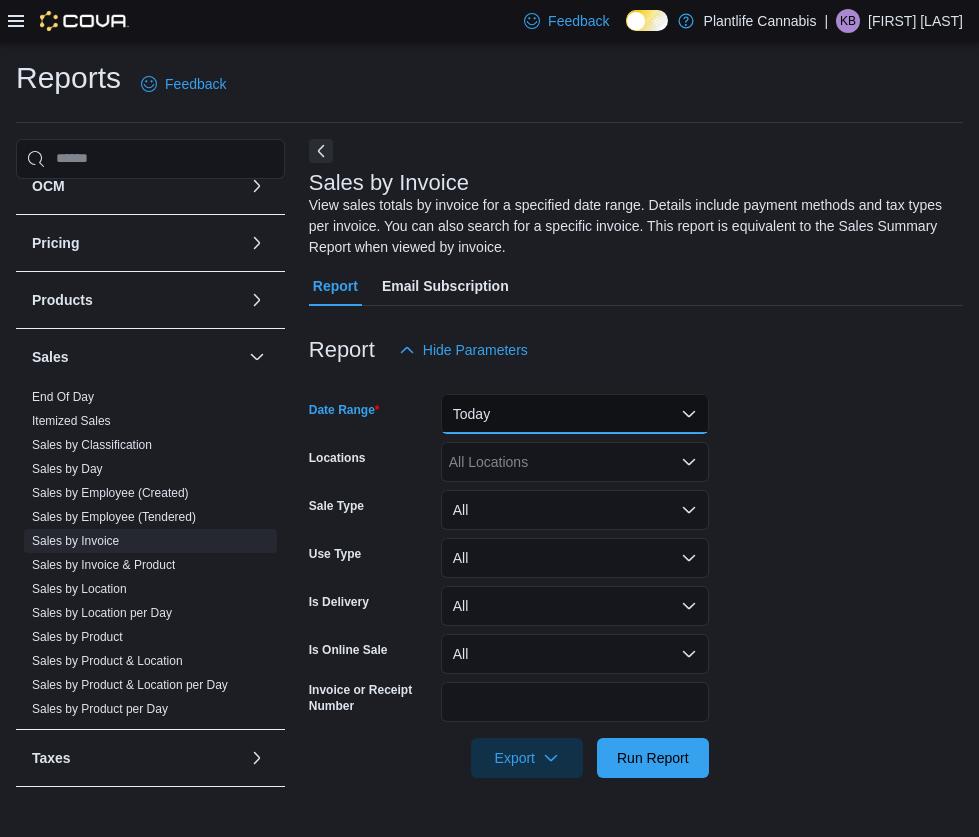 type 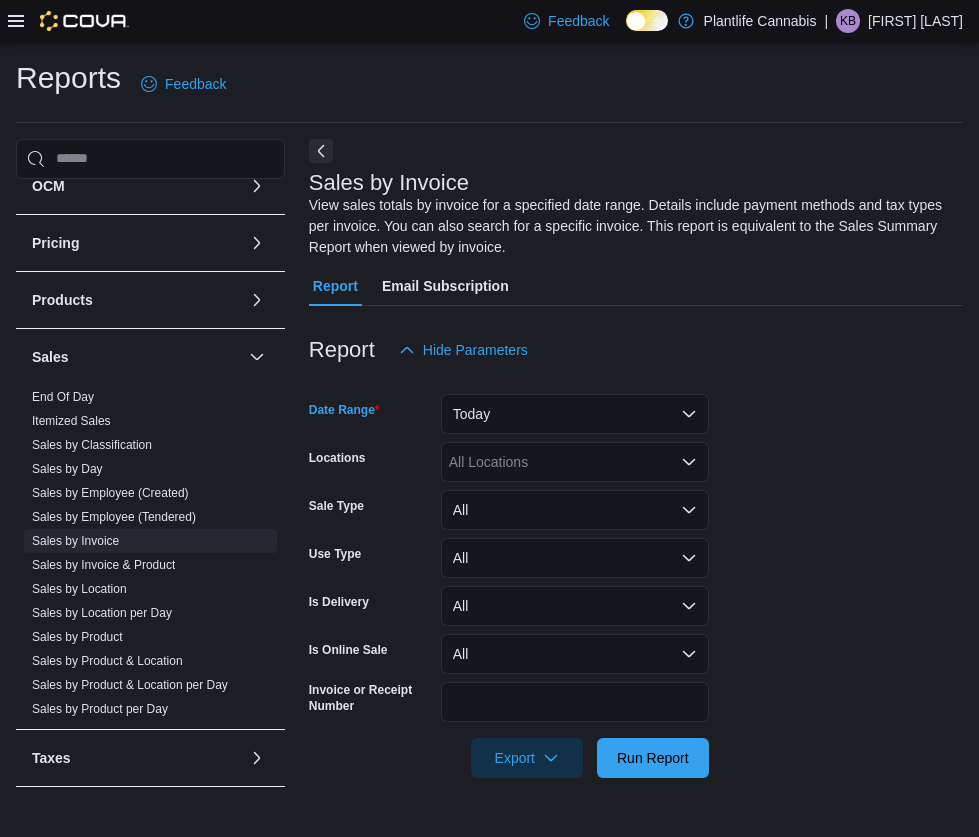 click on "All Locations" at bounding box center [575, 462] 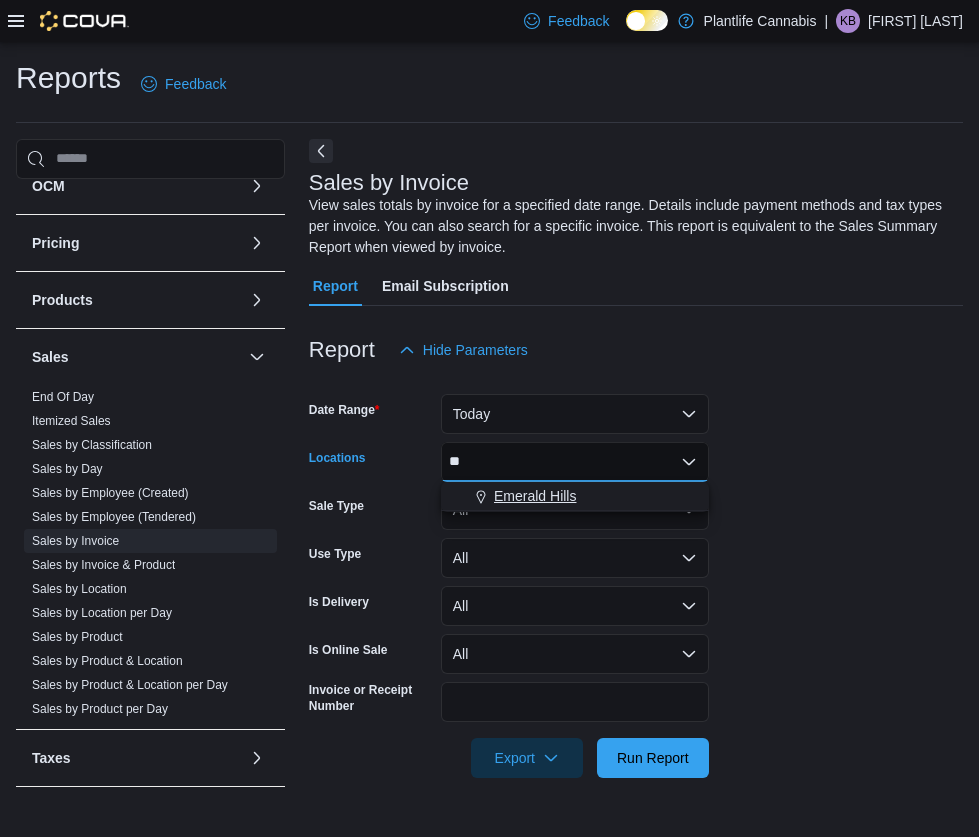 type on "**" 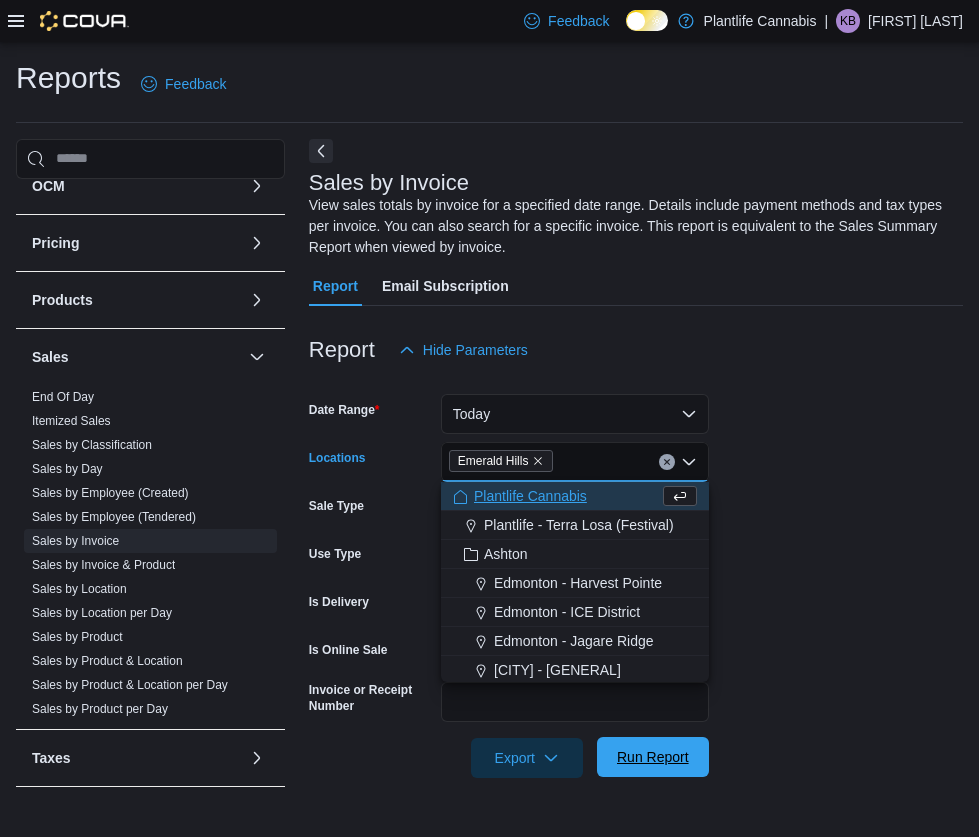 click on "Run Report" at bounding box center [653, 757] 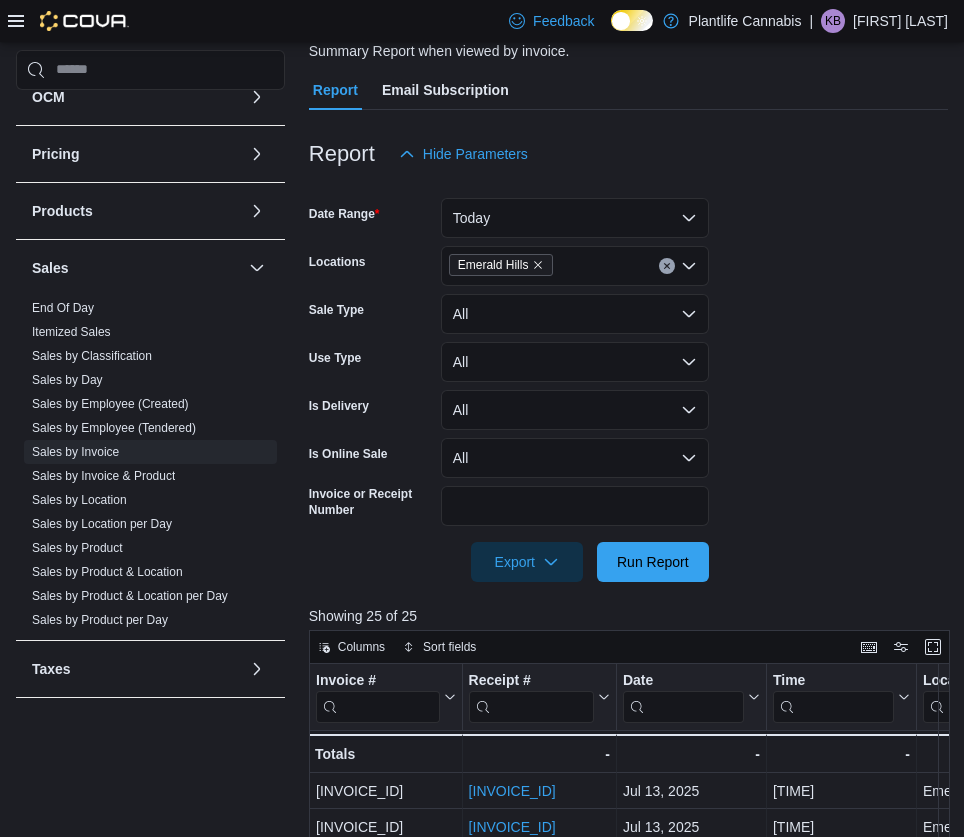 scroll, scrollTop: 674, scrollLeft: 0, axis: vertical 